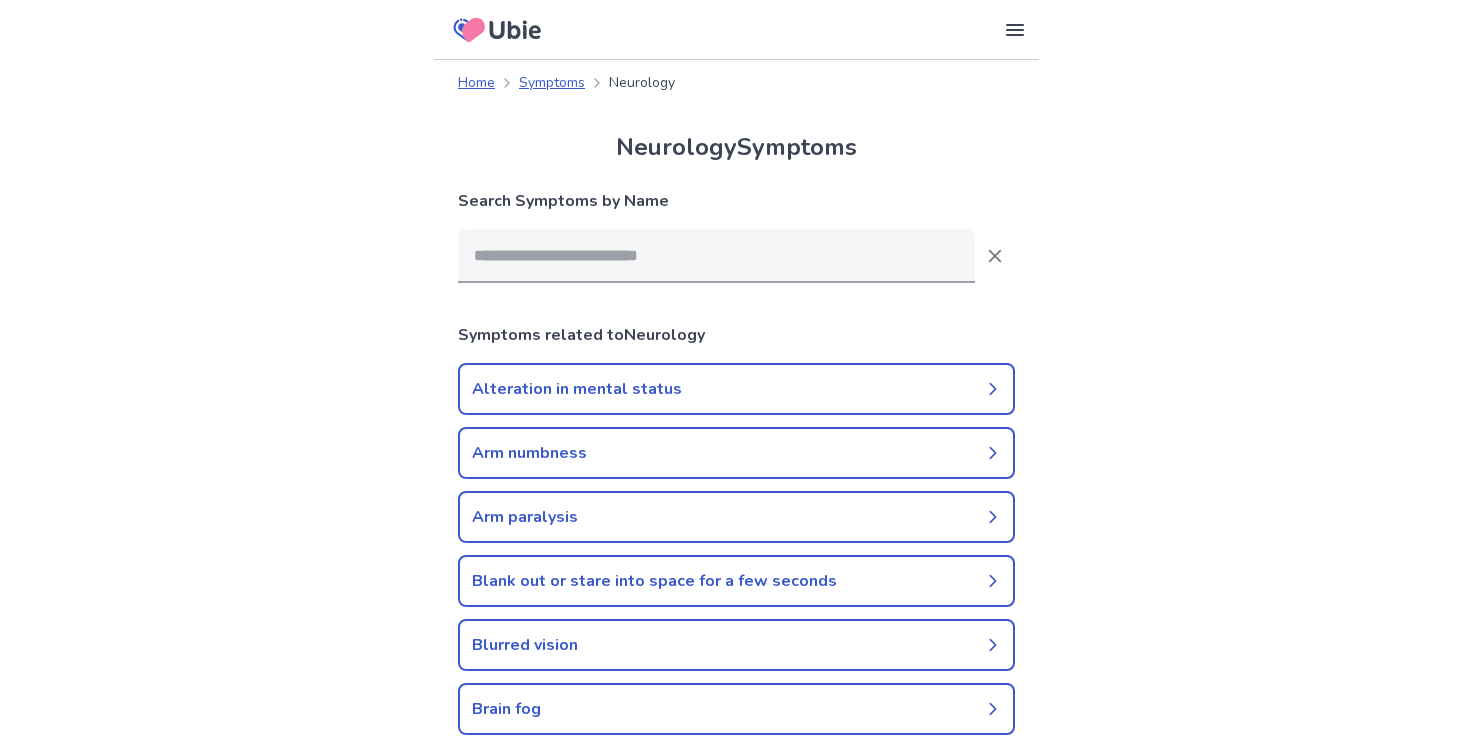 scroll, scrollTop: 0, scrollLeft: 0, axis: both 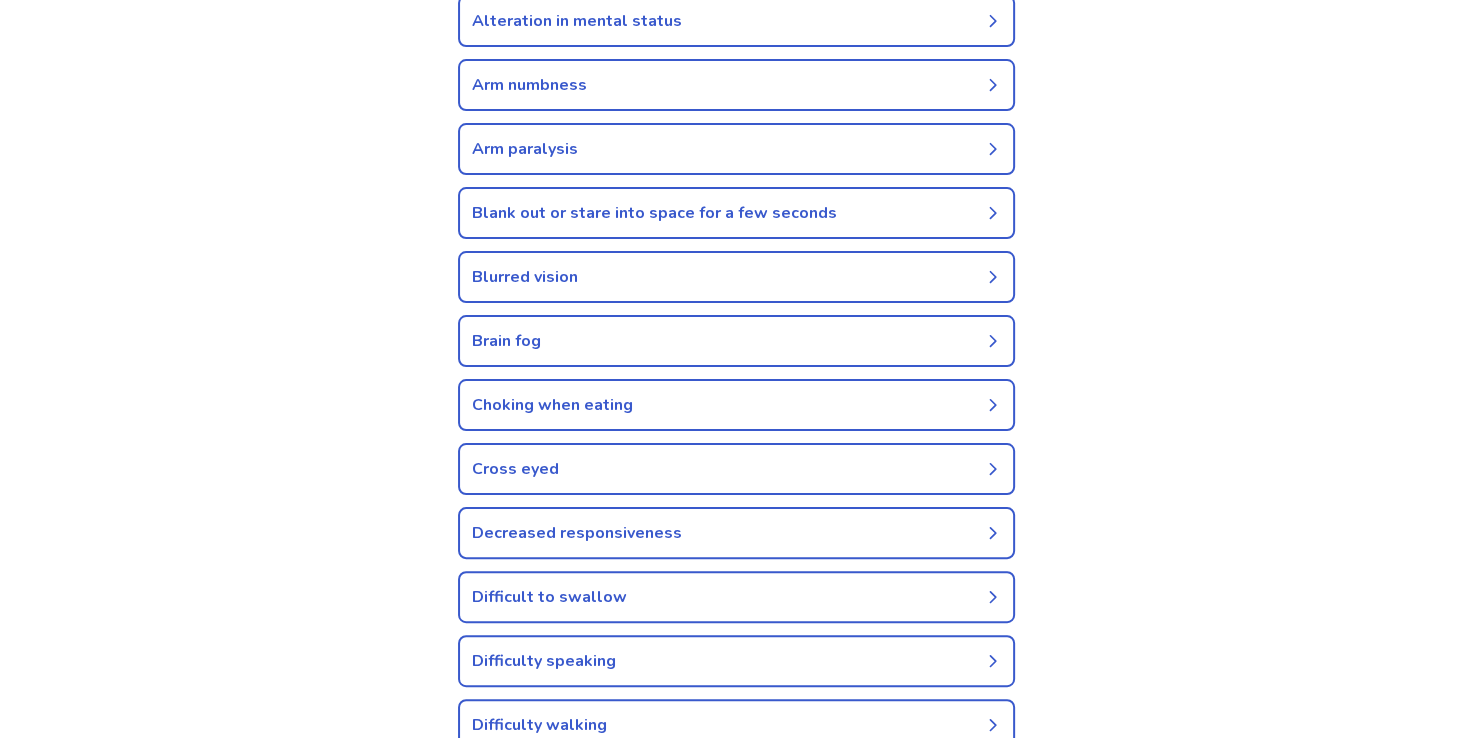 click on "Blurred vision" at bounding box center (736, 277) 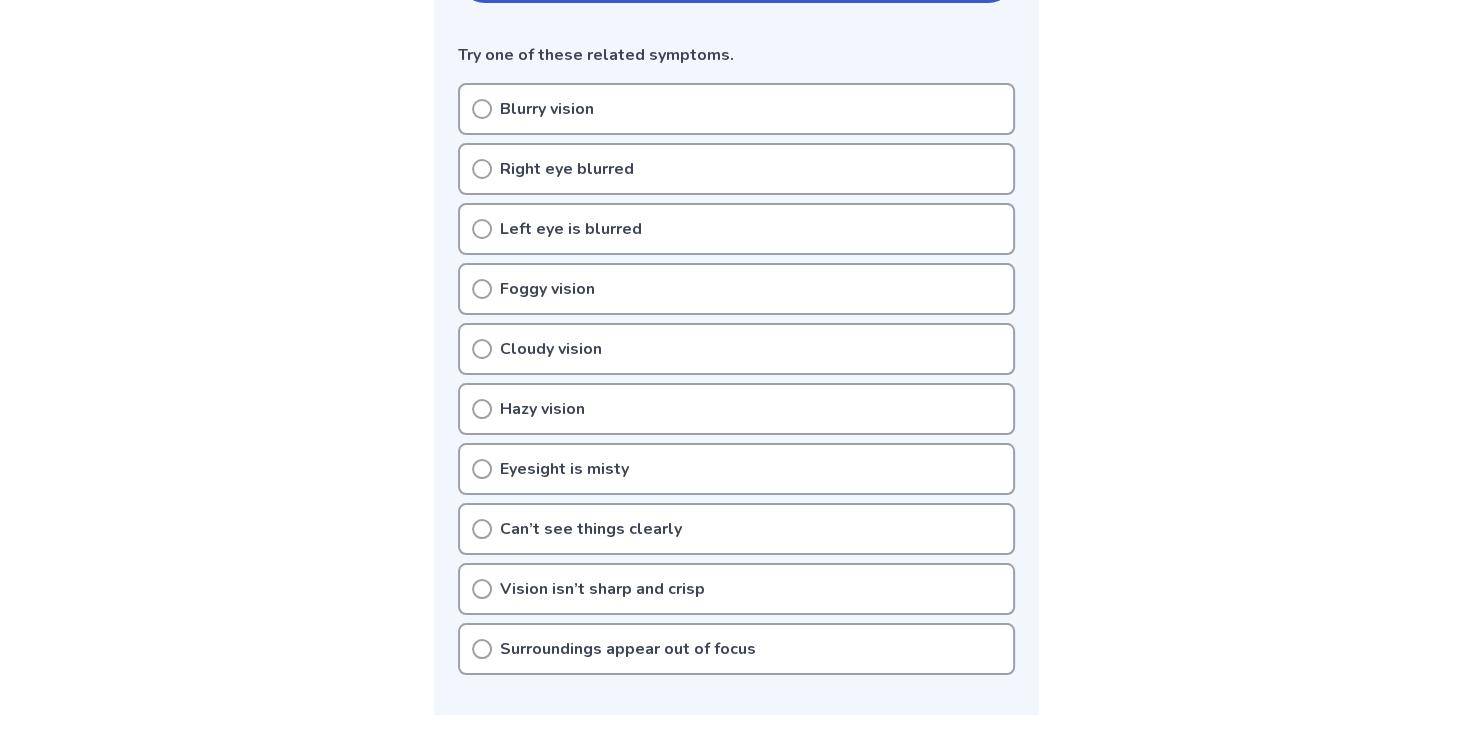 scroll, scrollTop: 516, scrollLeft: 0, axis: vertical 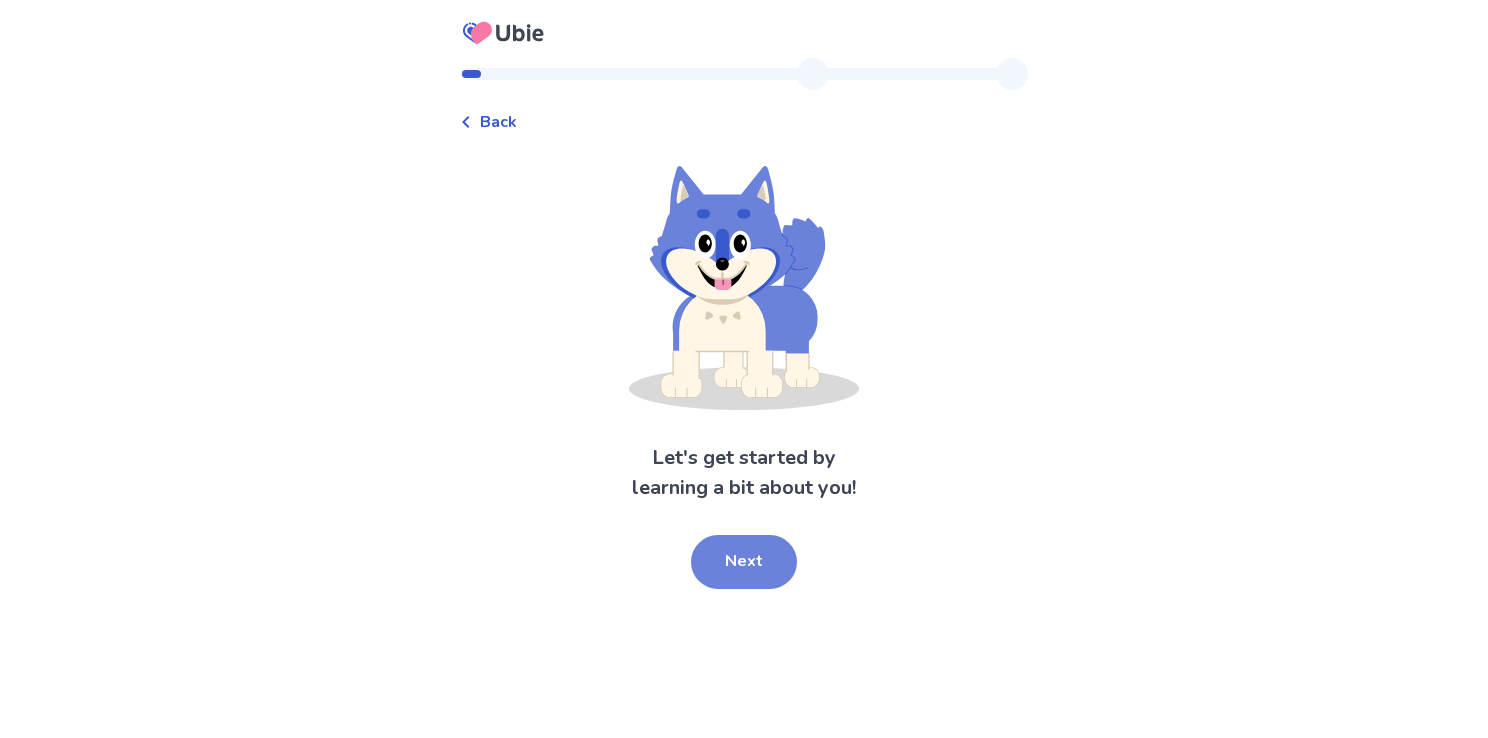 click on "Next" at bounding box center [744, 562] 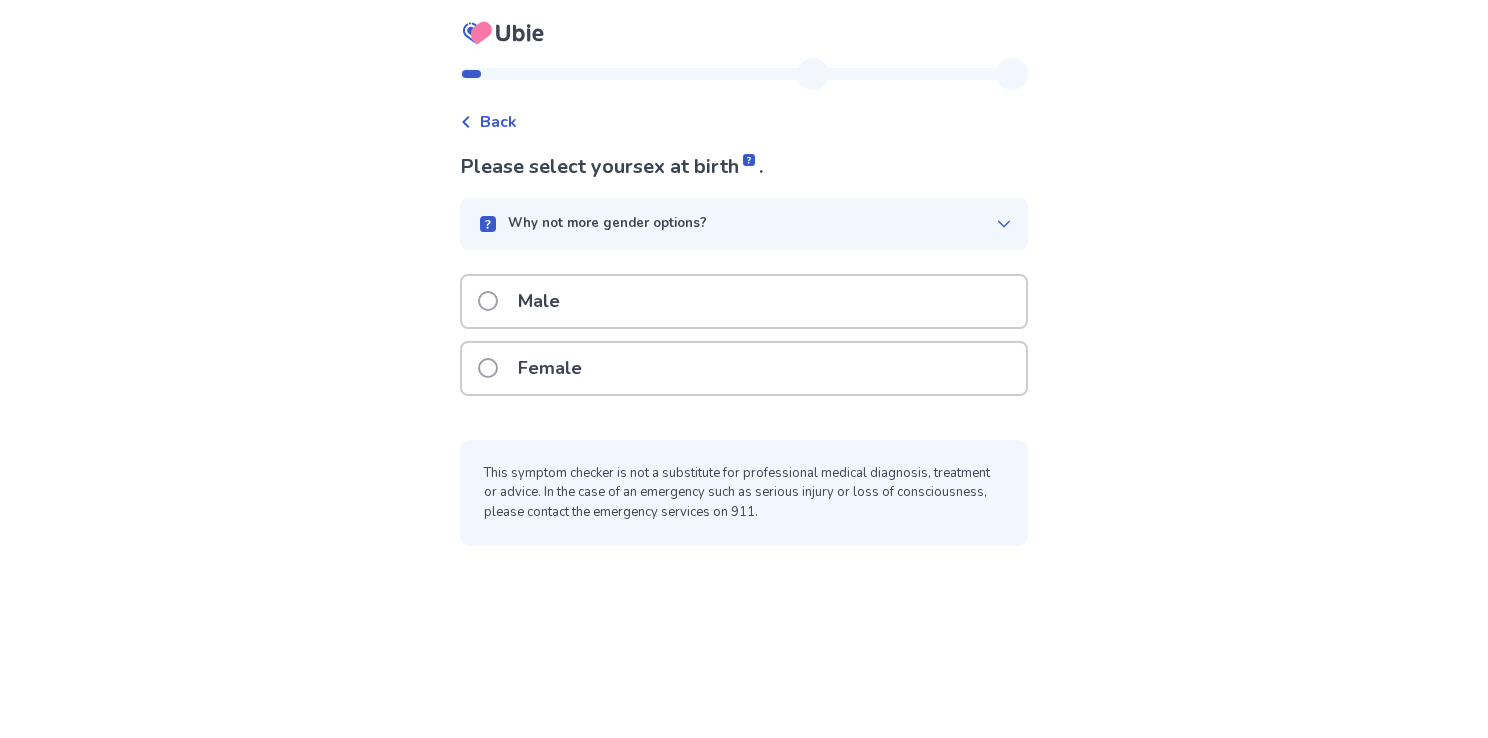 click at bounding box center (488, 368) 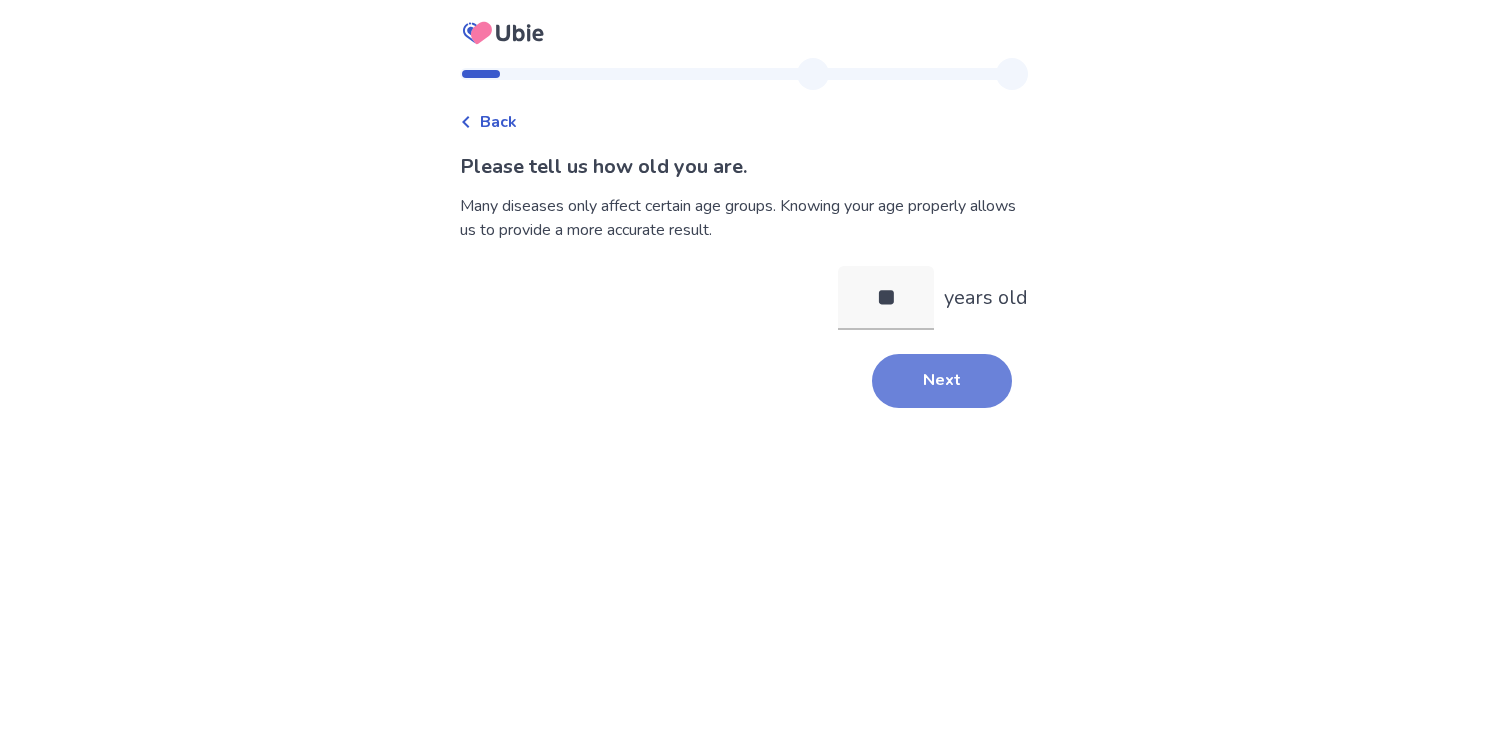 type on "**" 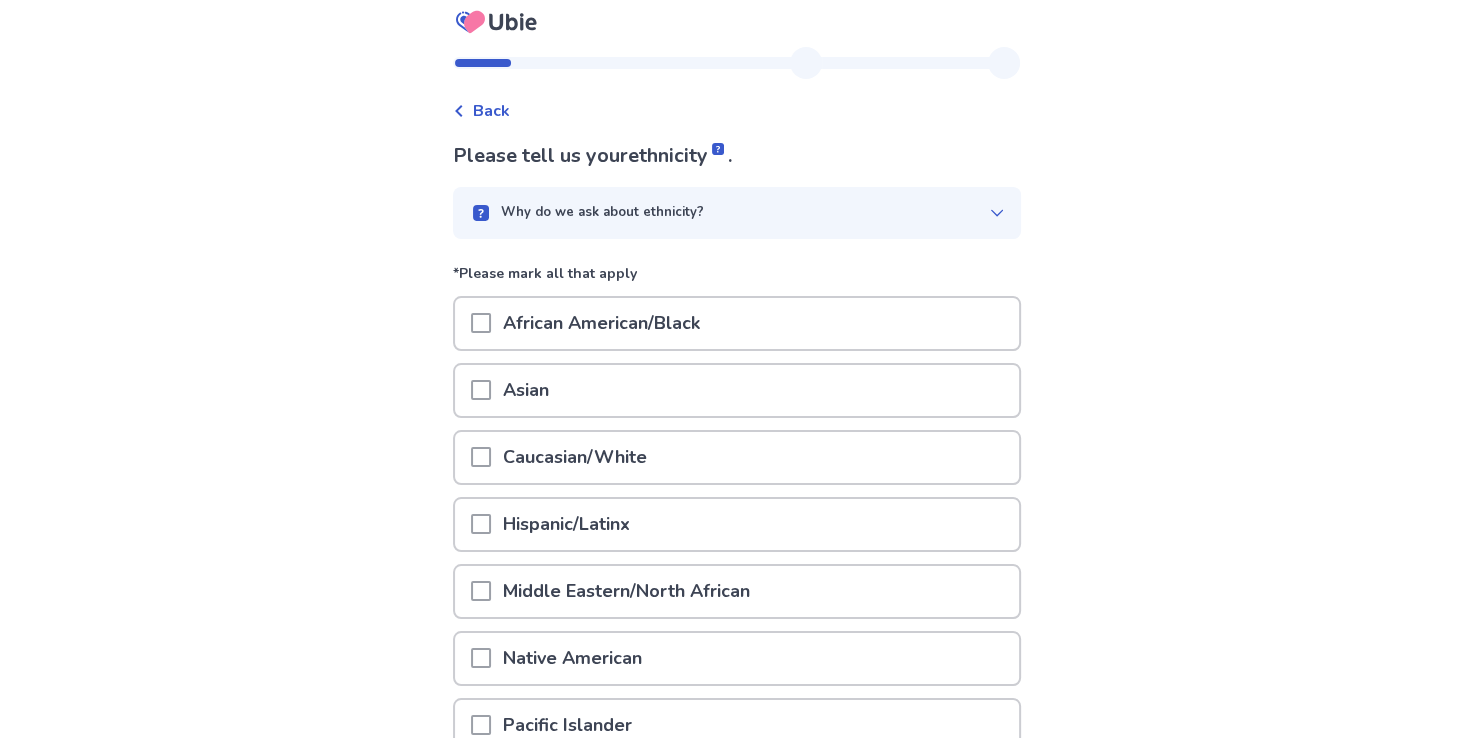 scroll, scrollTop: 12, scrollLeft: 0, axis: vertical 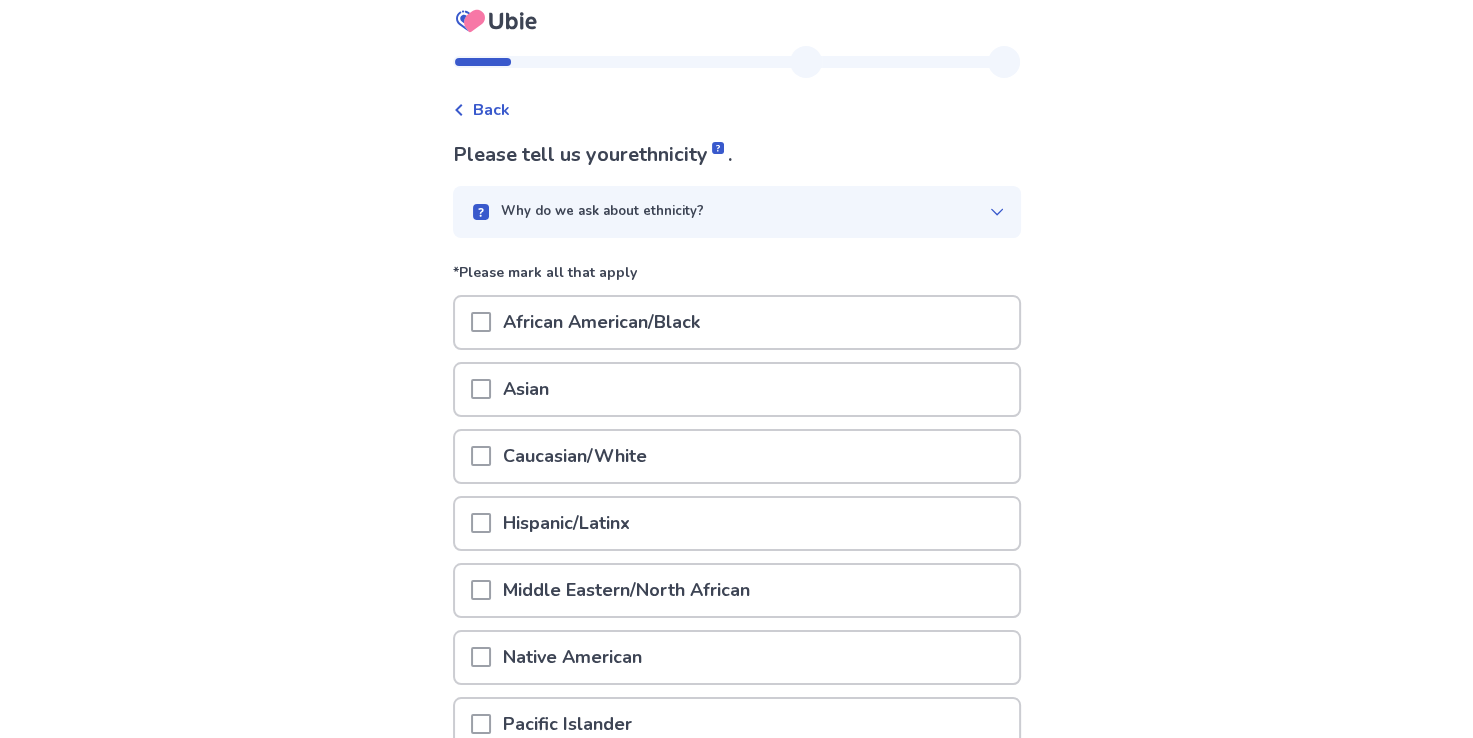 click at bounding box center (481, 456) 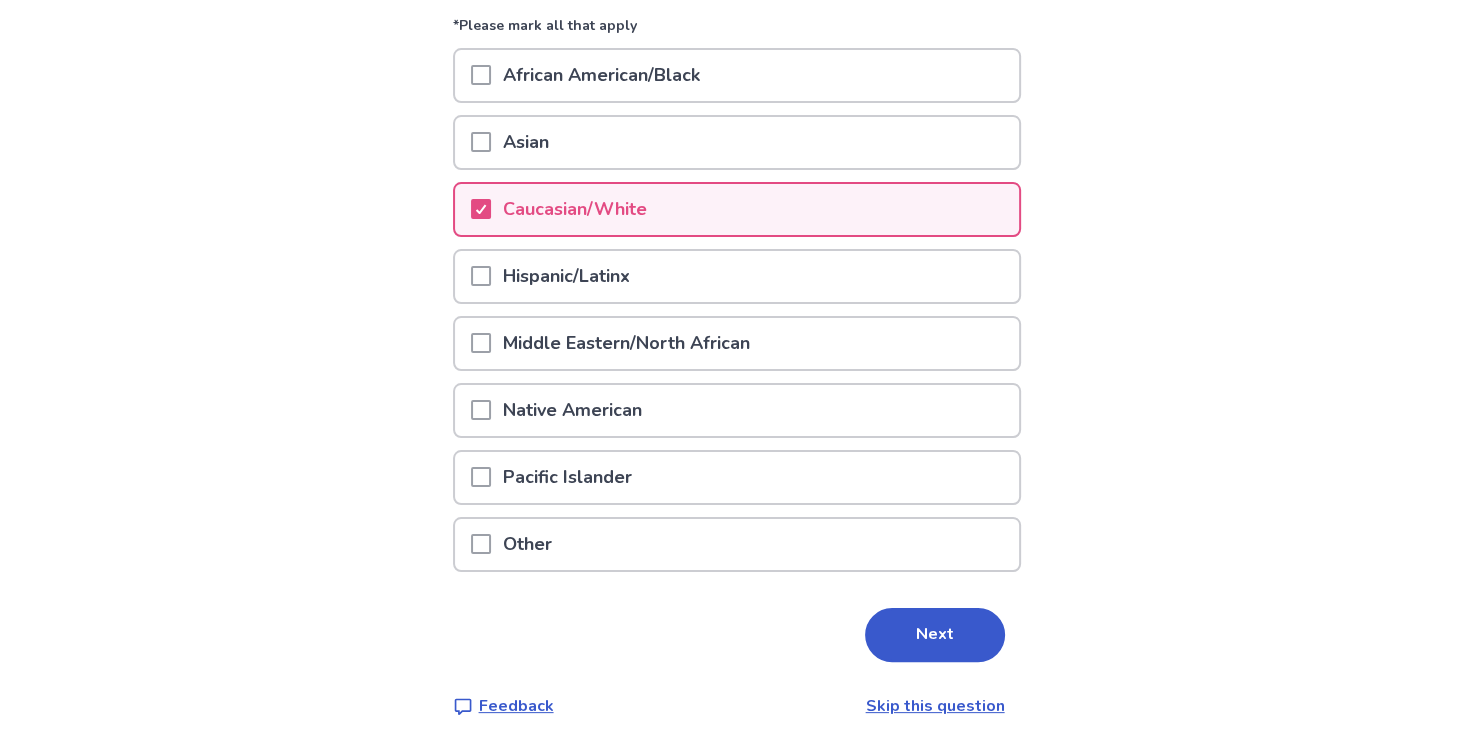 scroll, scrollTop: 264, scrollLeft: 0, axis: vertical 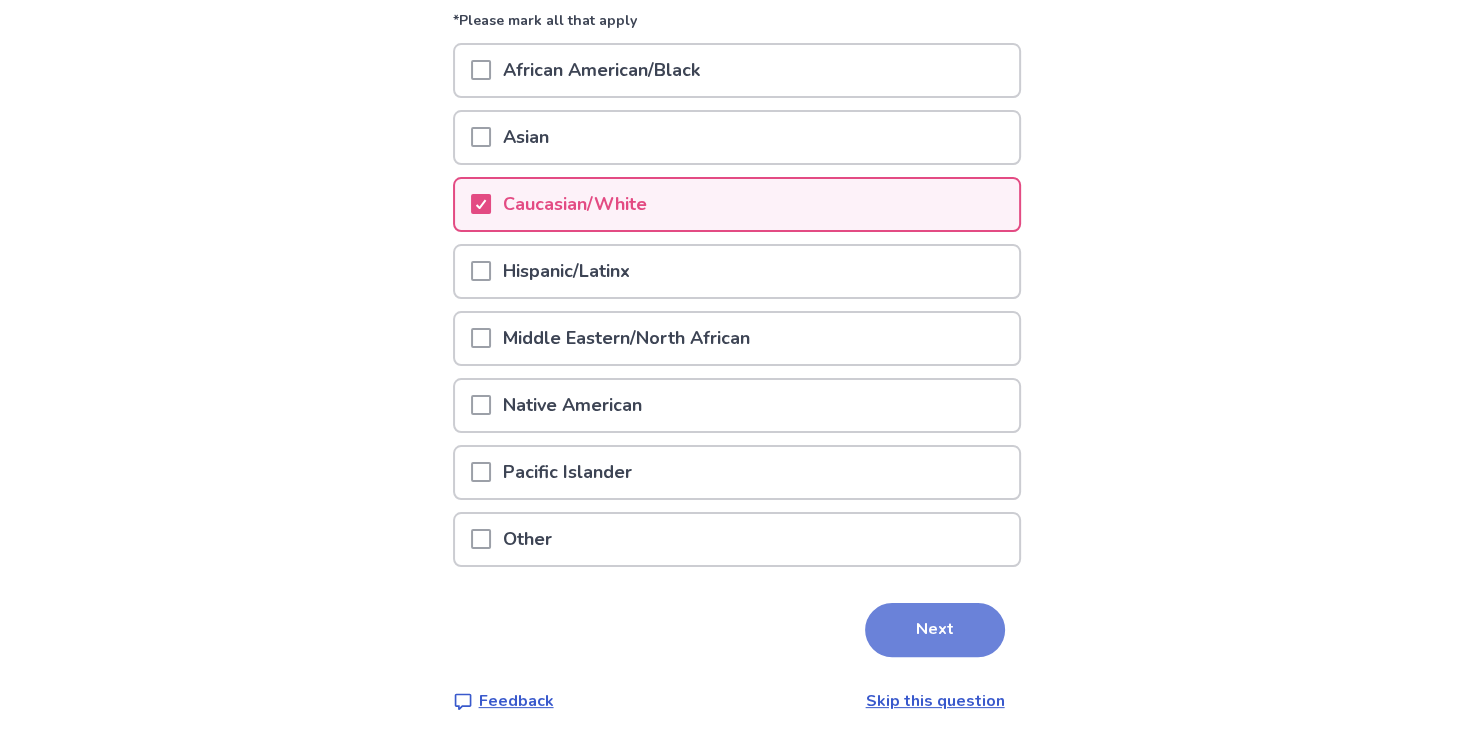 click on "Next" at bounding box center (935, 630) 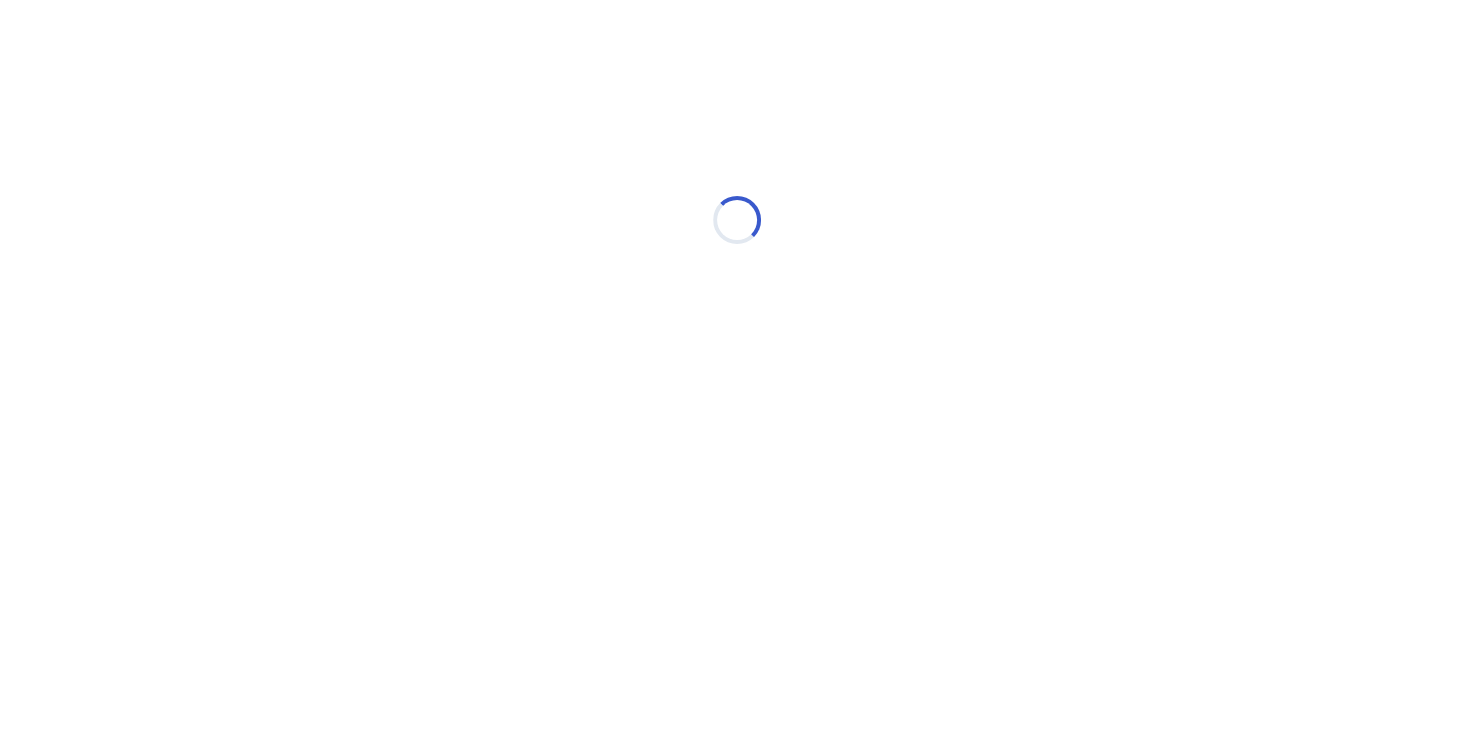 scroll, scrollTop: 0, scrollLeft: 0, axis: both 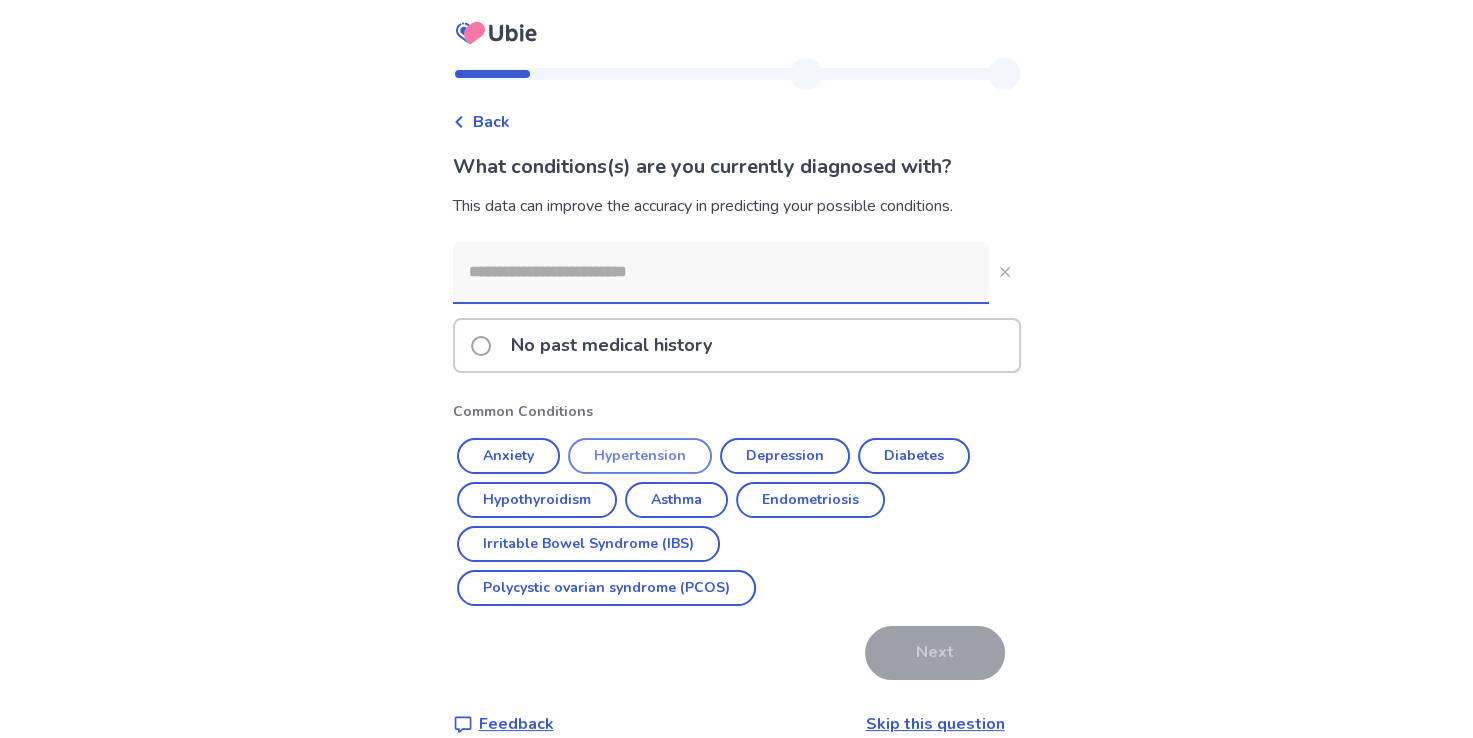 click on "Hypertension" at bounding box center (640, 456) 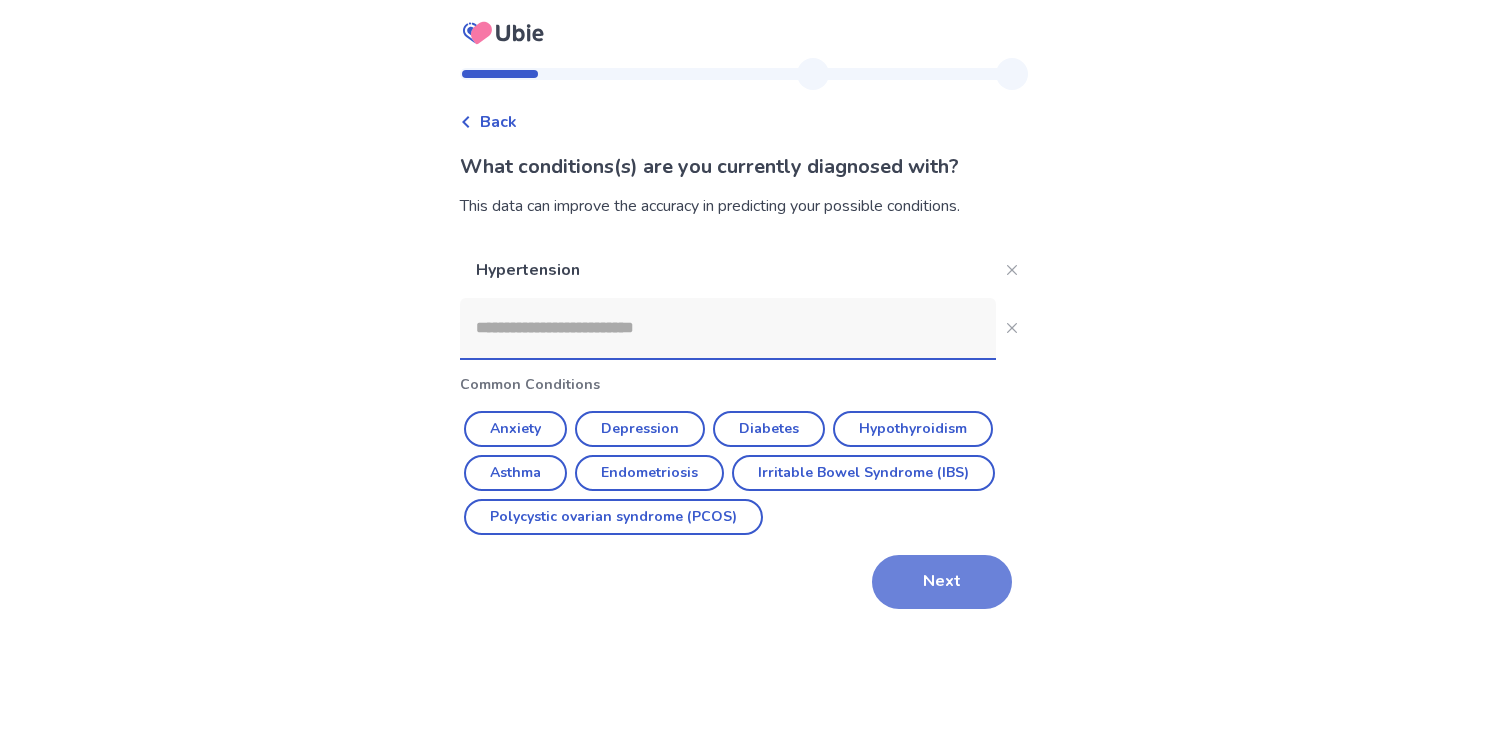 click on "Next" at bounding box center (942, 582) 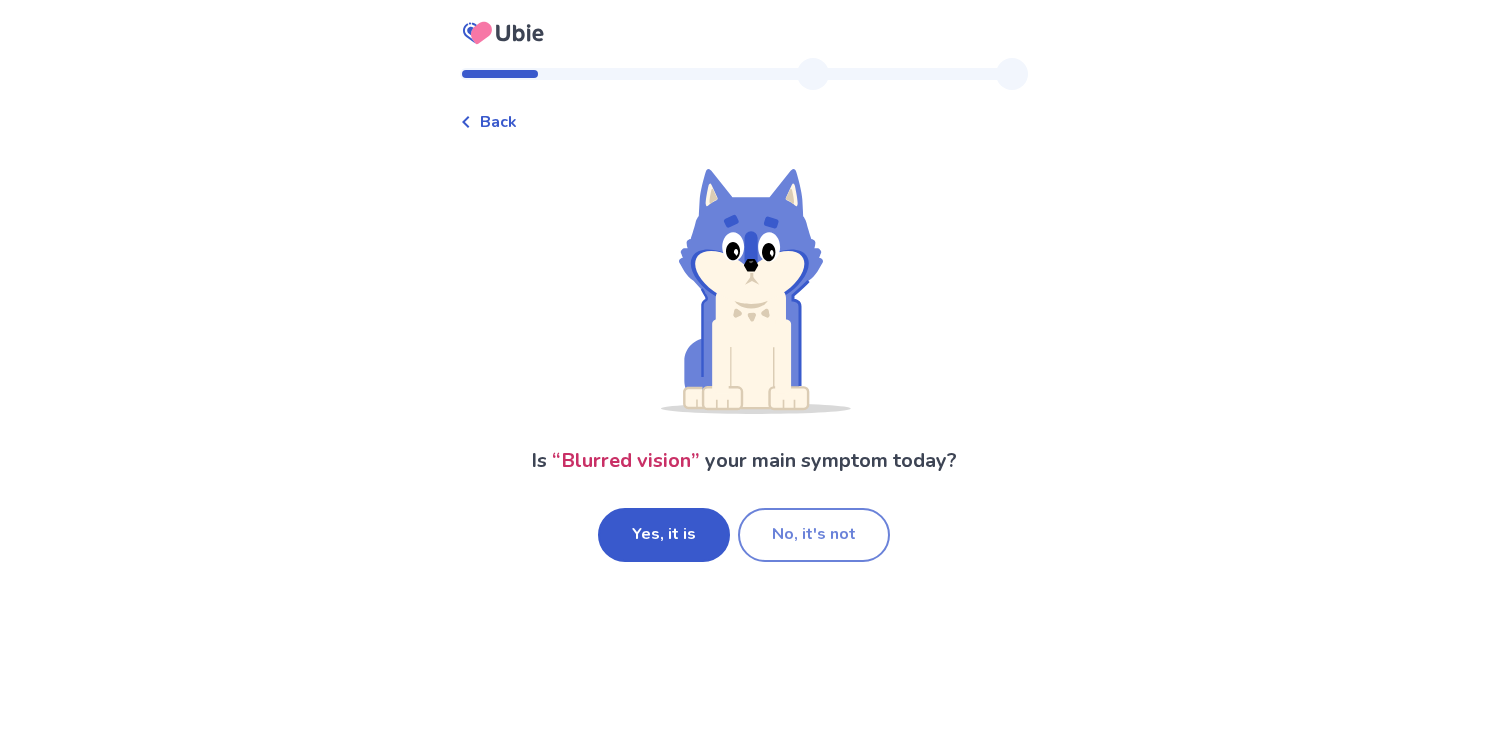 click on "No, it's not" at bounding box center [814, 535] 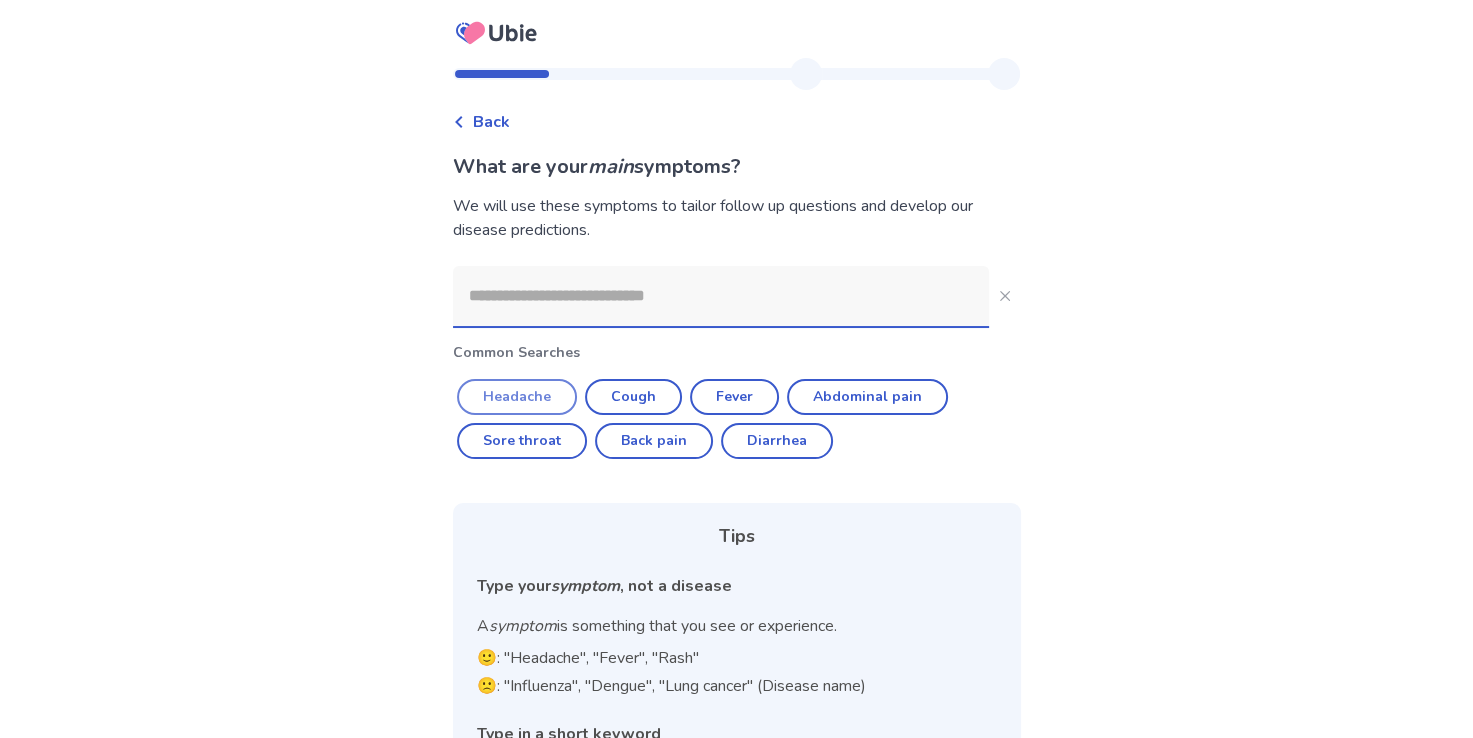 click on "Headache" 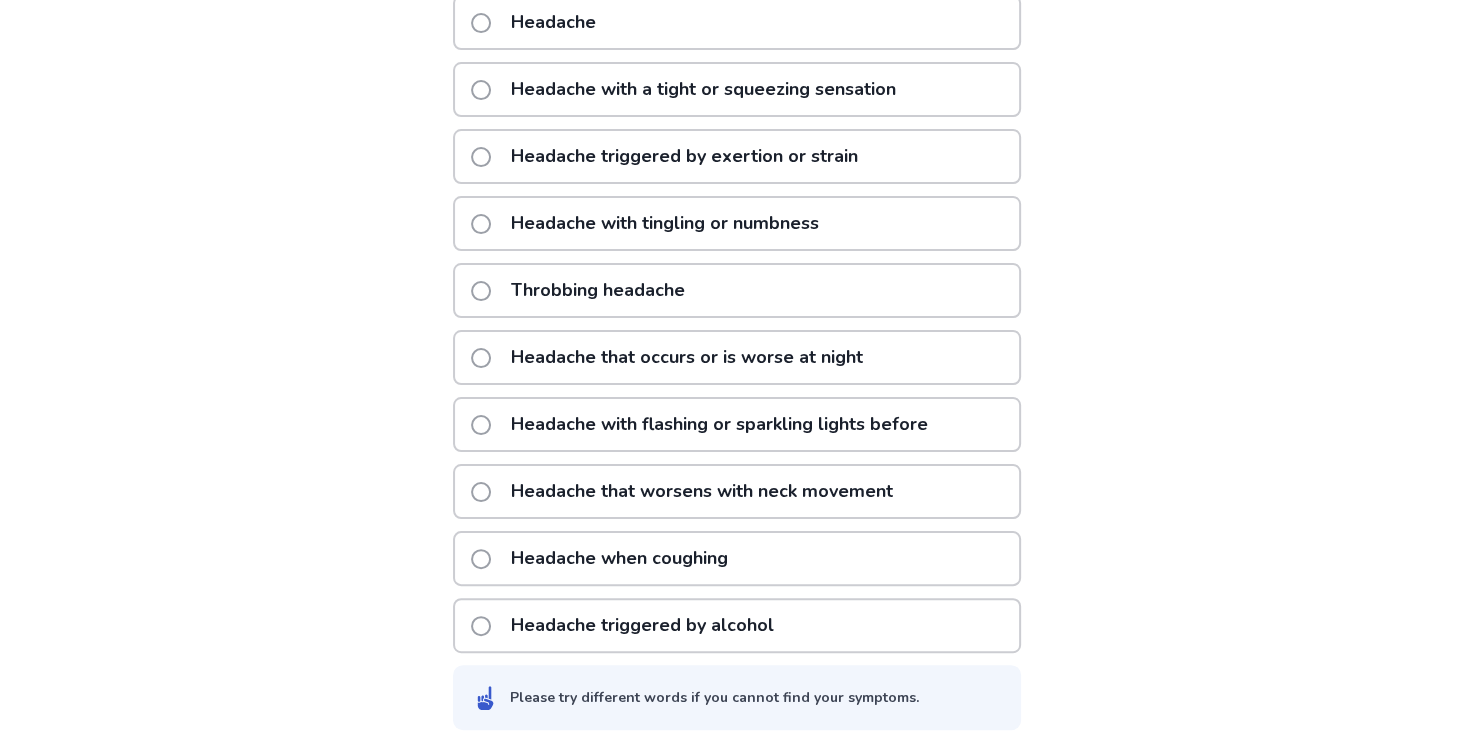 scroll, scrollTop: 387, scrollLeft: 0, axis: vertical 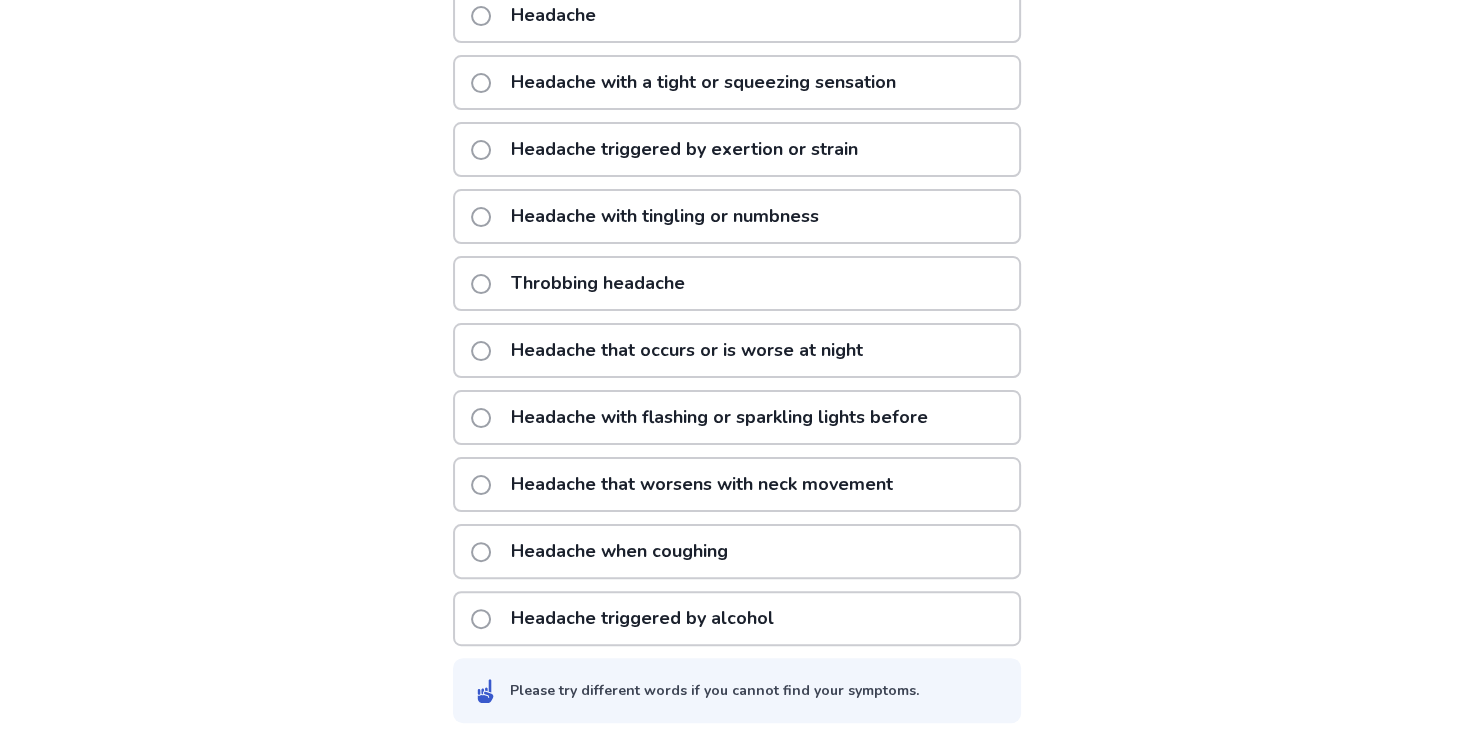 click 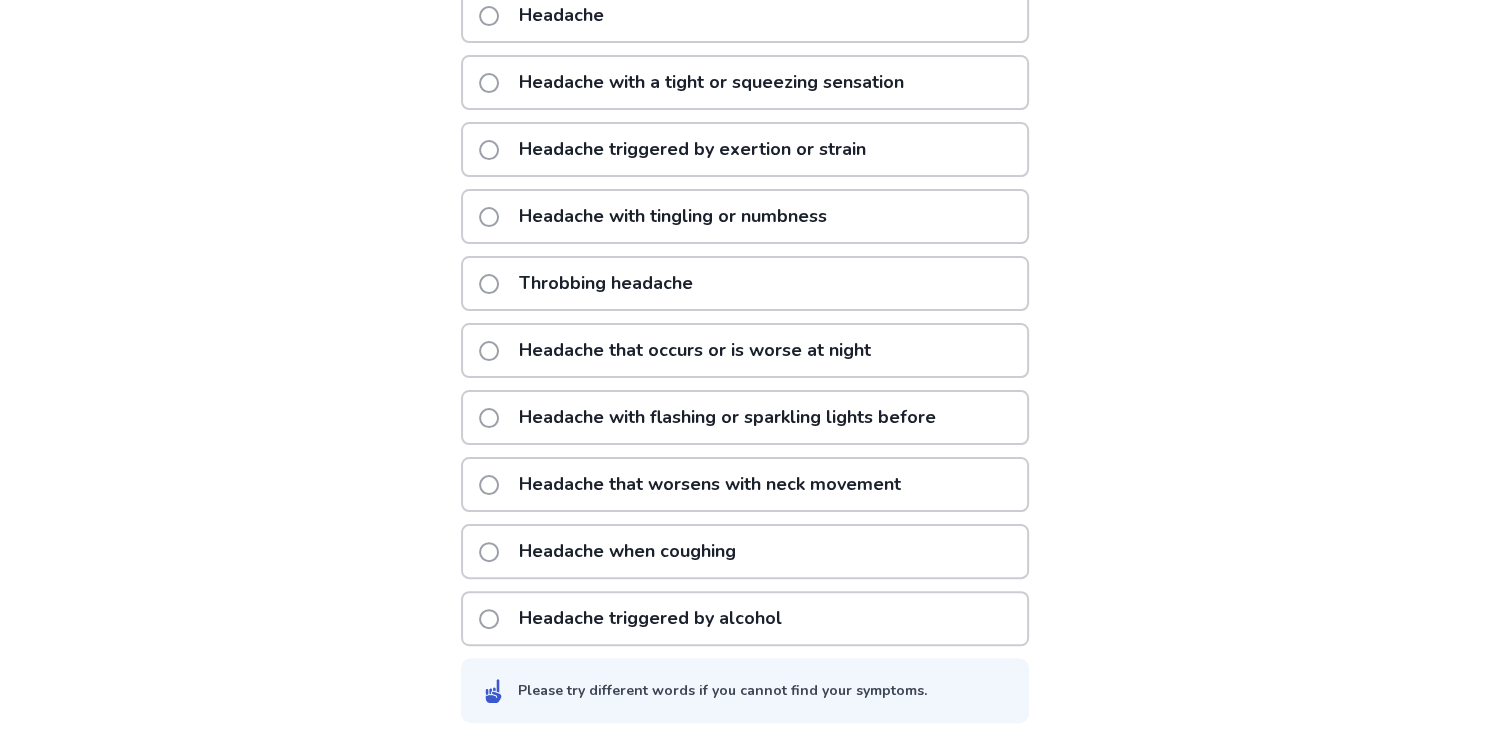 scroll, scrollTop: 0, scrollLeft: 0, axis: both 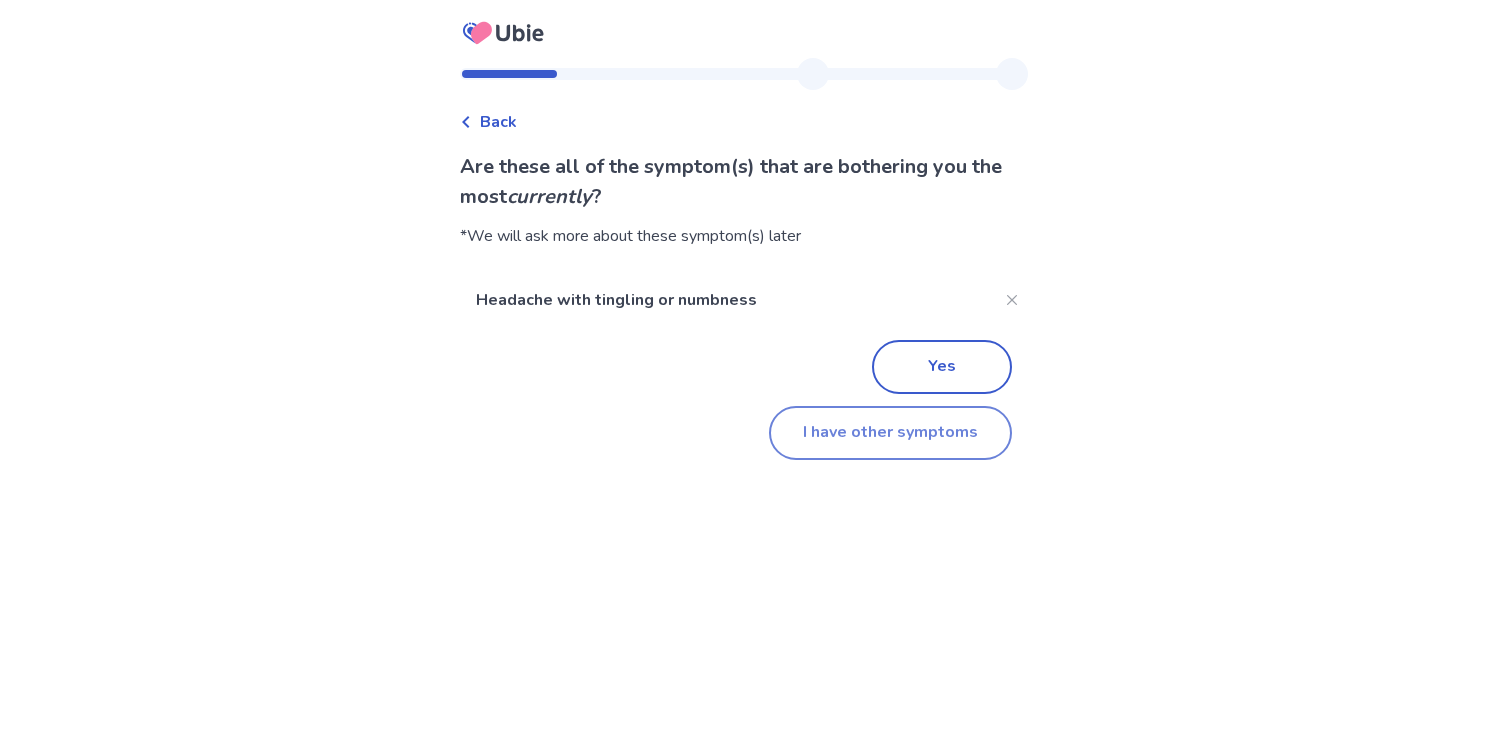 click on "I have other symptoms" 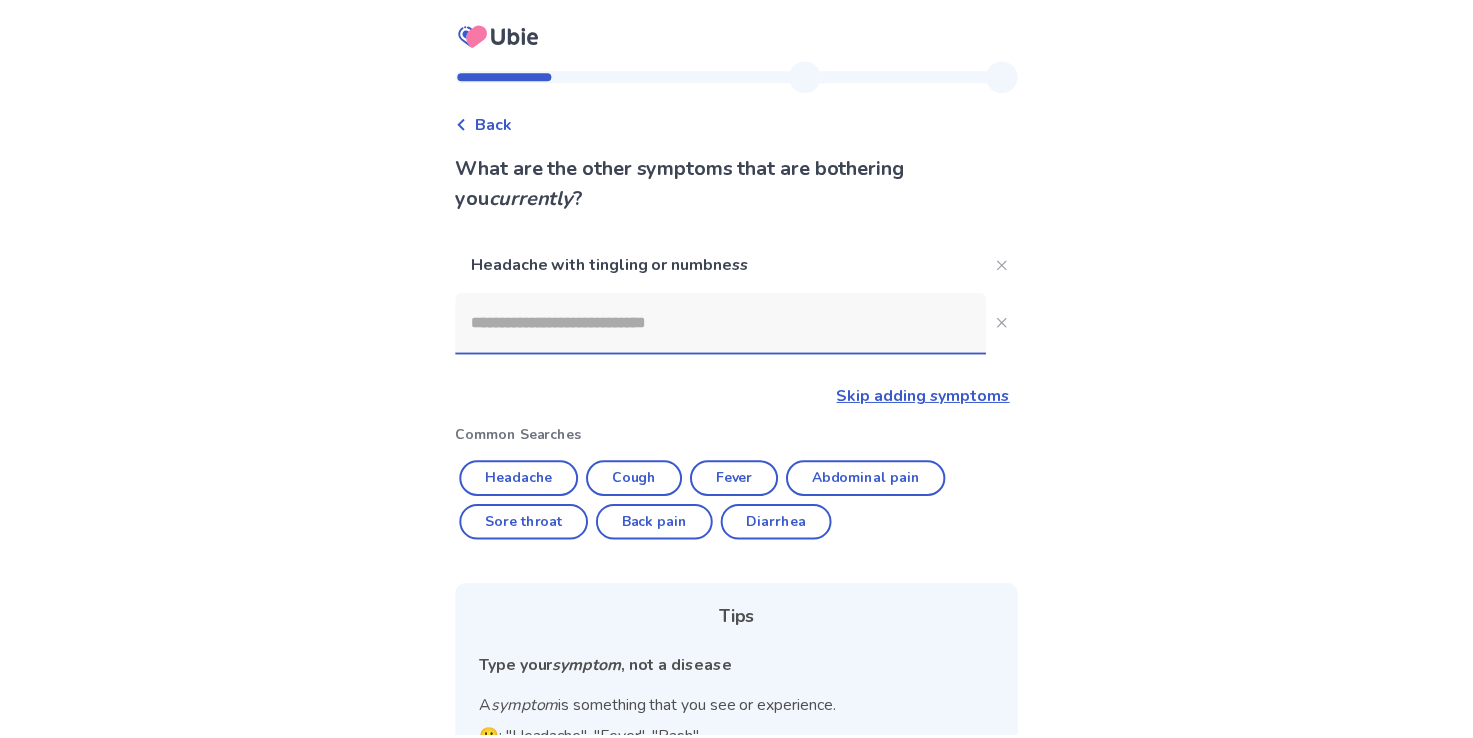 scroll, scrollTop: 217, scrollLeft: 0, axis: vertical 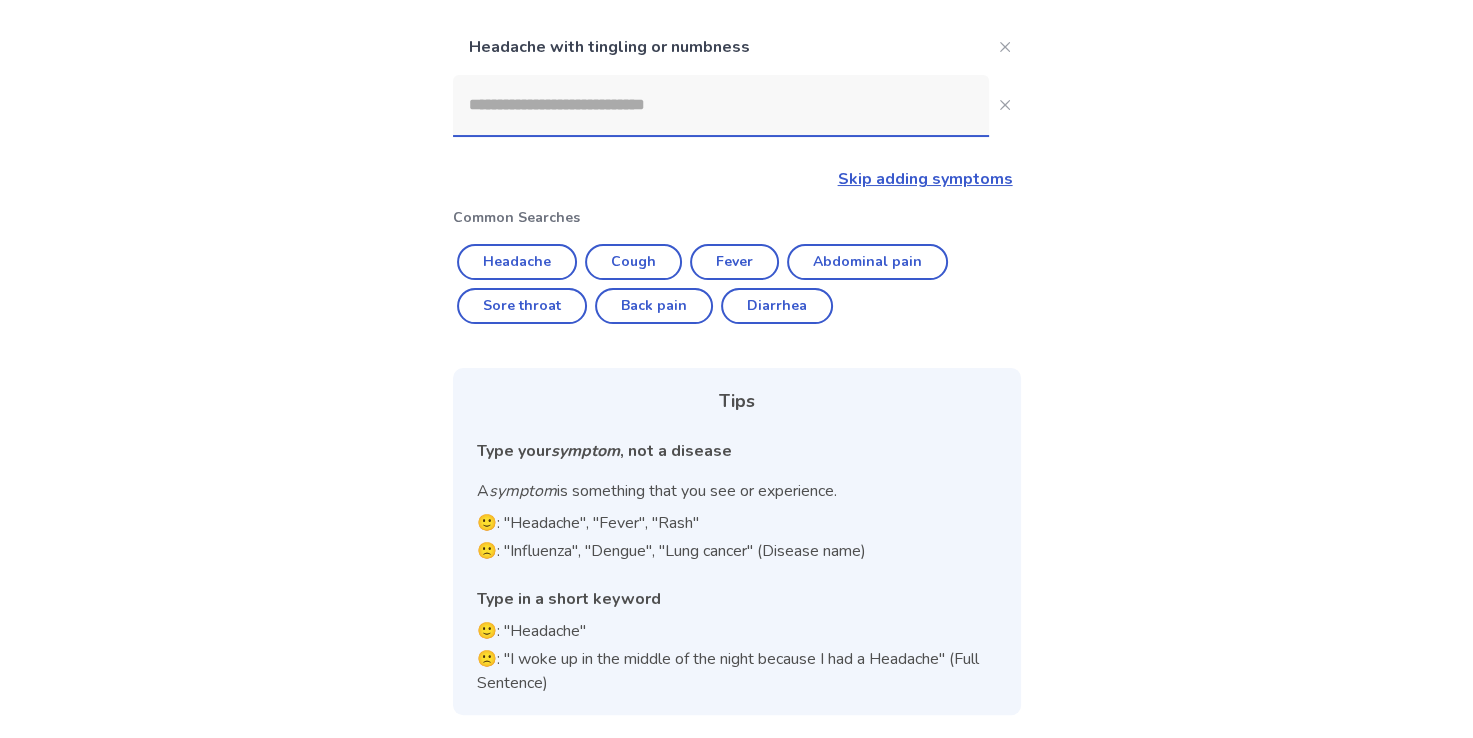 click 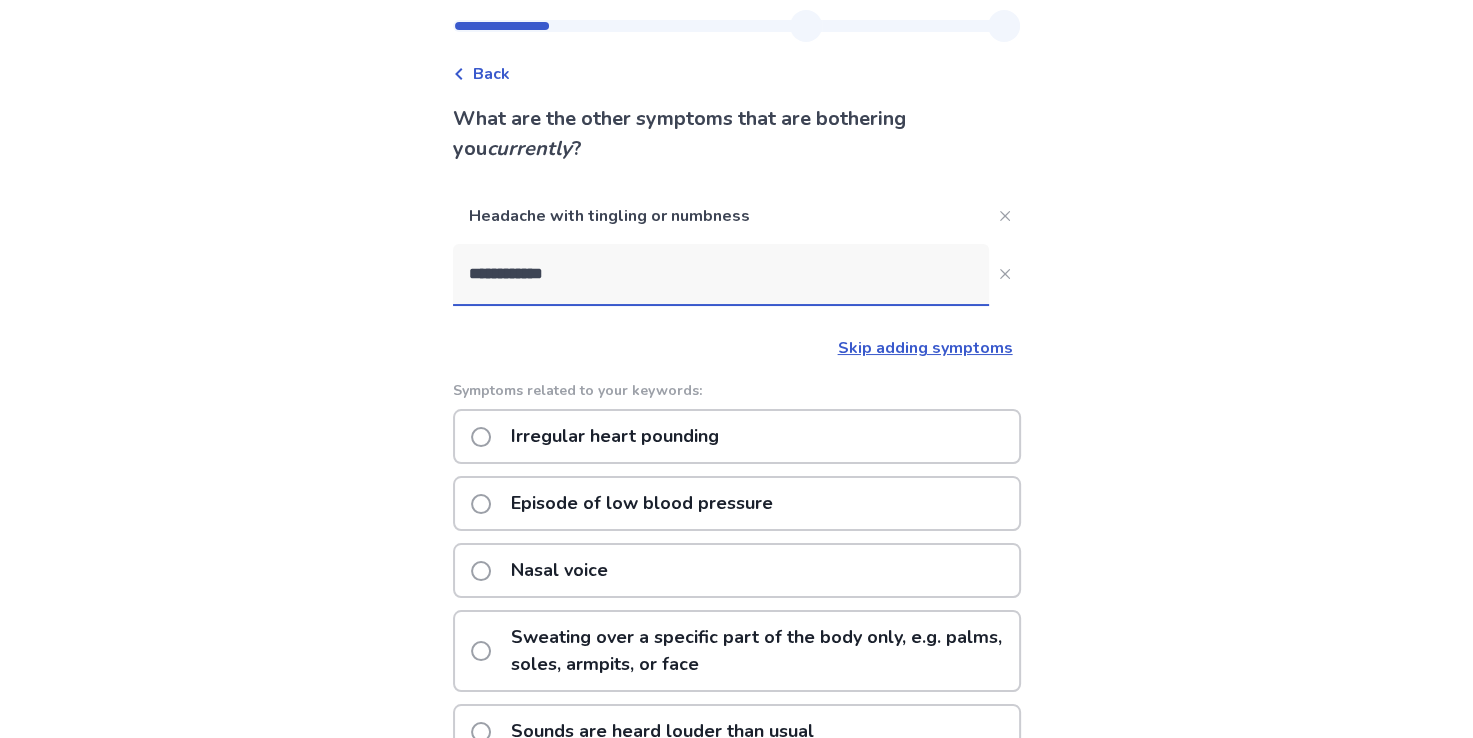 scroll, scrollTop: 0, scrollLeft: 0, axis: both 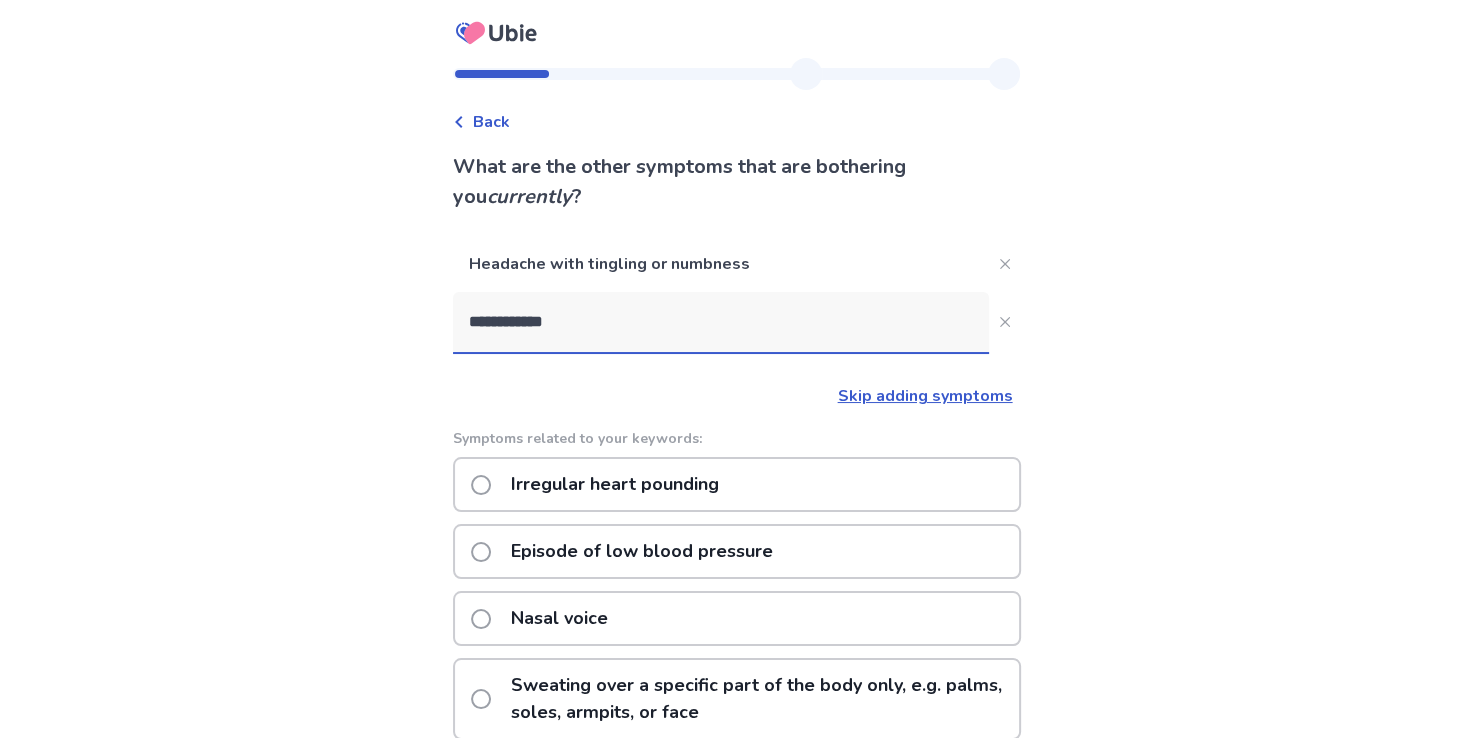 drag, startPoint x: 612, startPoint y: 320, endPoint x: 461, endPoint y: 319, distance: 151.00331 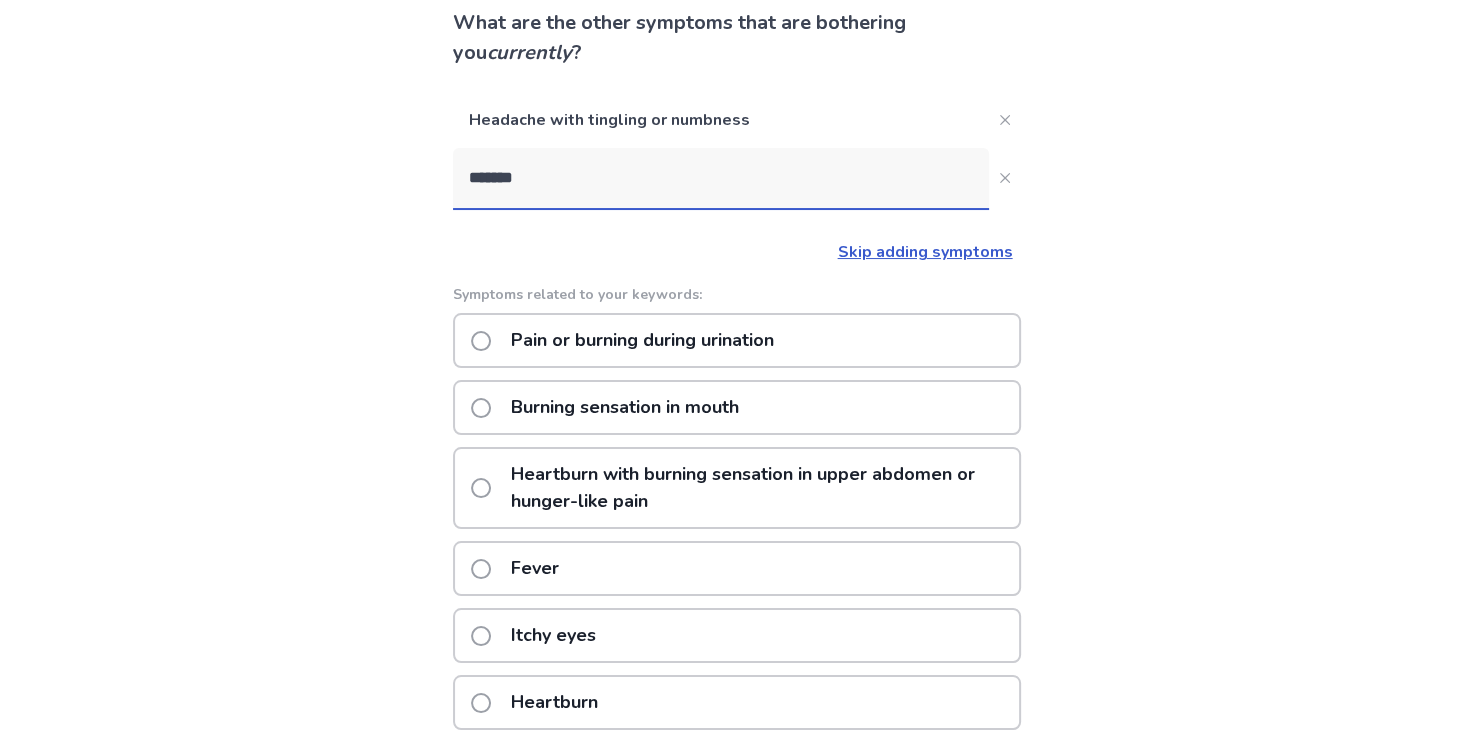 scroll, scrollTop: 0, scrollLeft: 0, axis: both 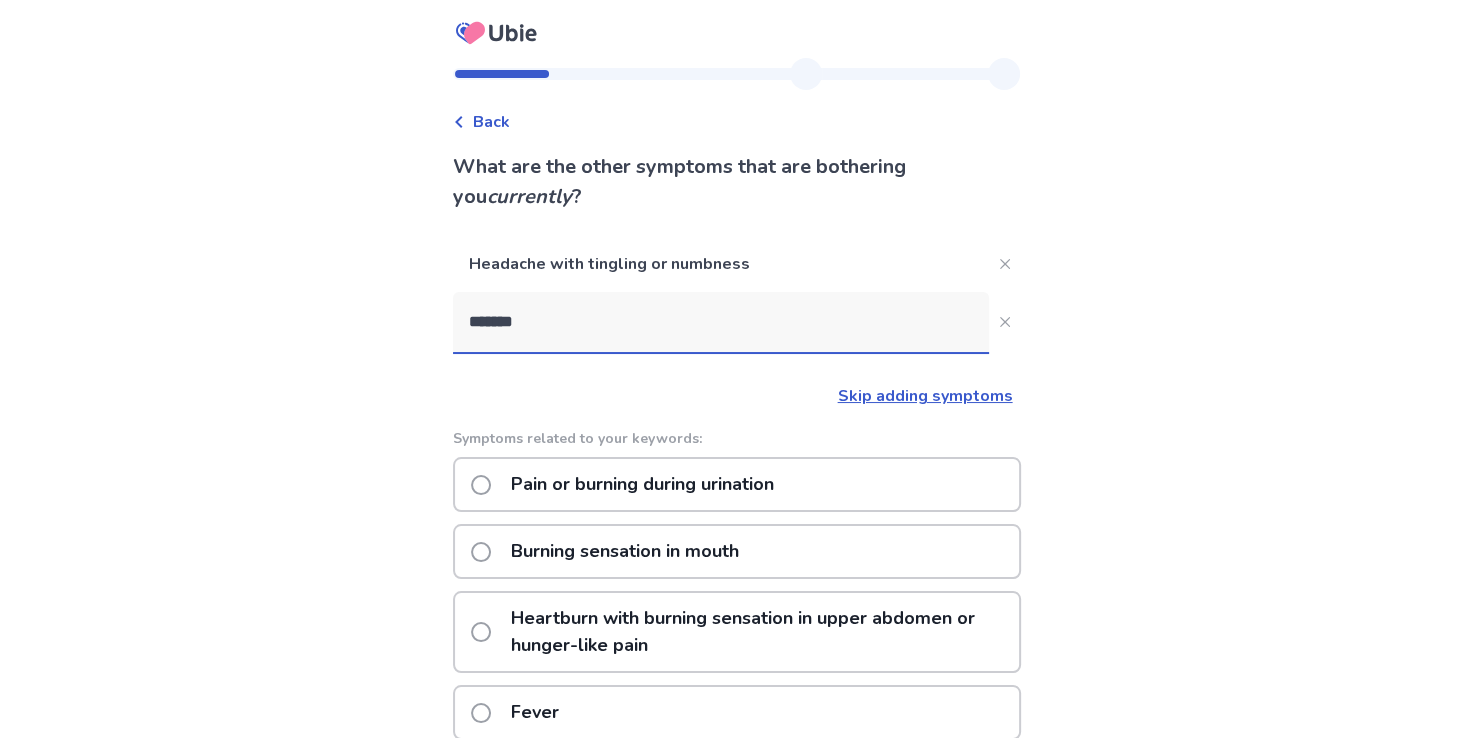 drag, startPoint x: 568, startPoint y: 322, endPoint x: 461, endPoint y: 325, distance: 107.042046 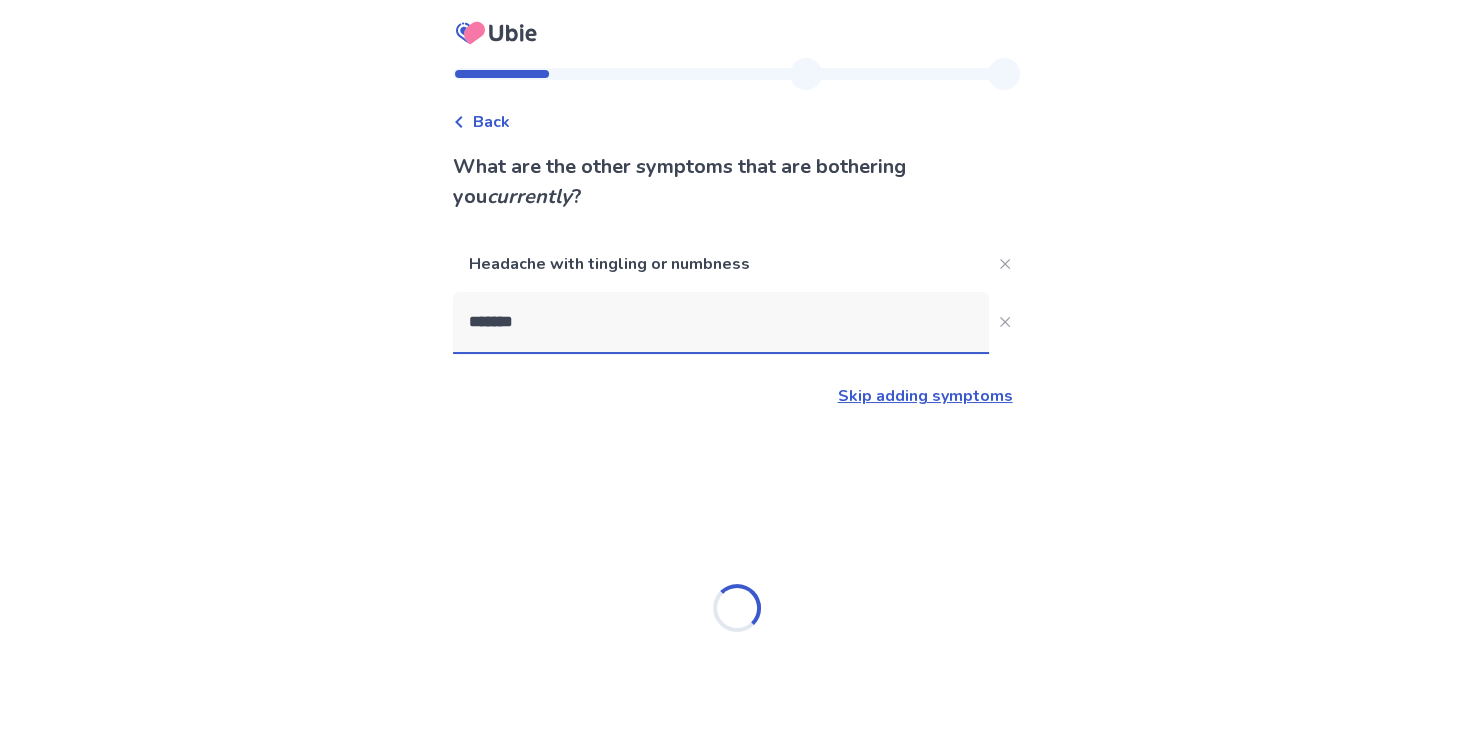 type on "********" 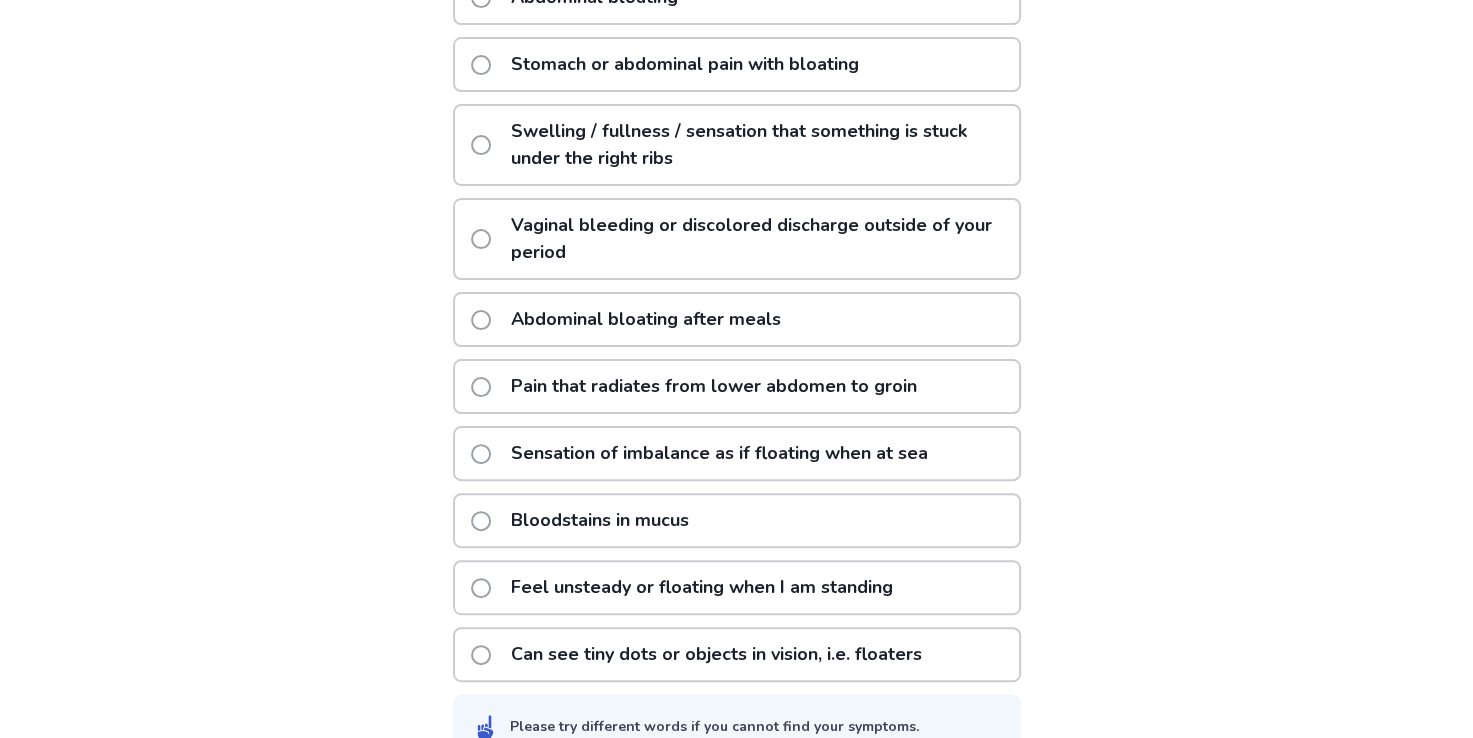 scroll, scrollTop: 488, scrollLeft: 0, axis: vertical 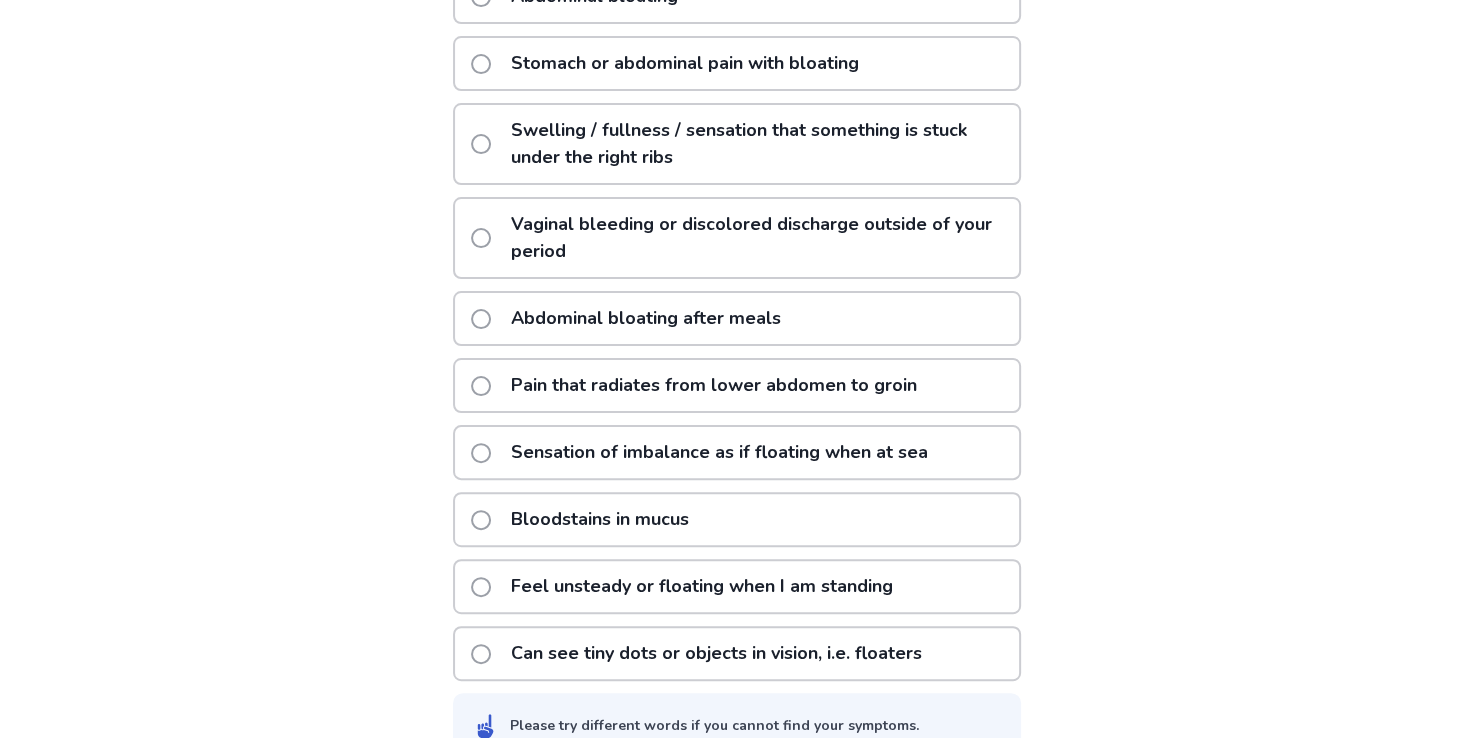 click on "Swelling / fullness / sensation that something is stuck under the right ribs" 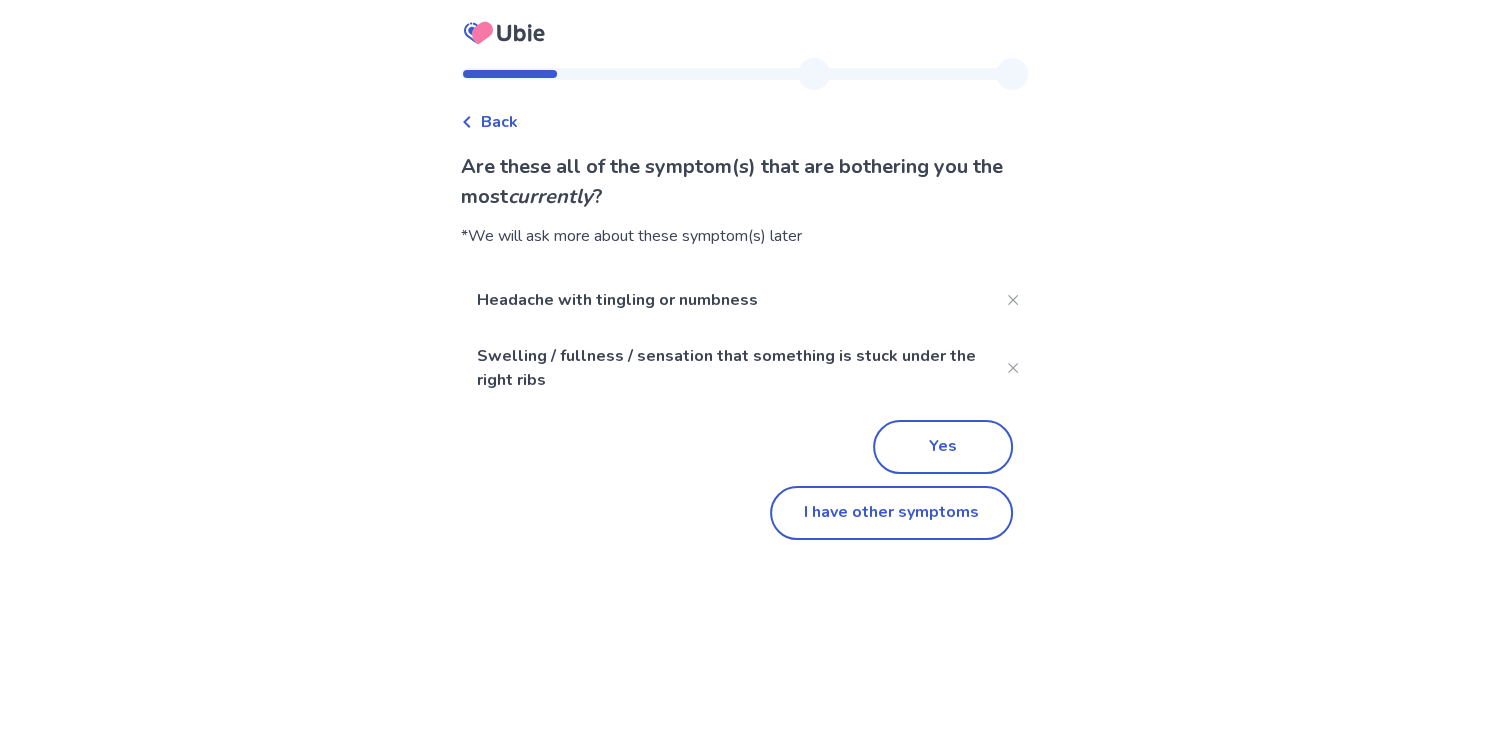 scroll, scrollTop: 0, scrollLeft: 0, axis: both 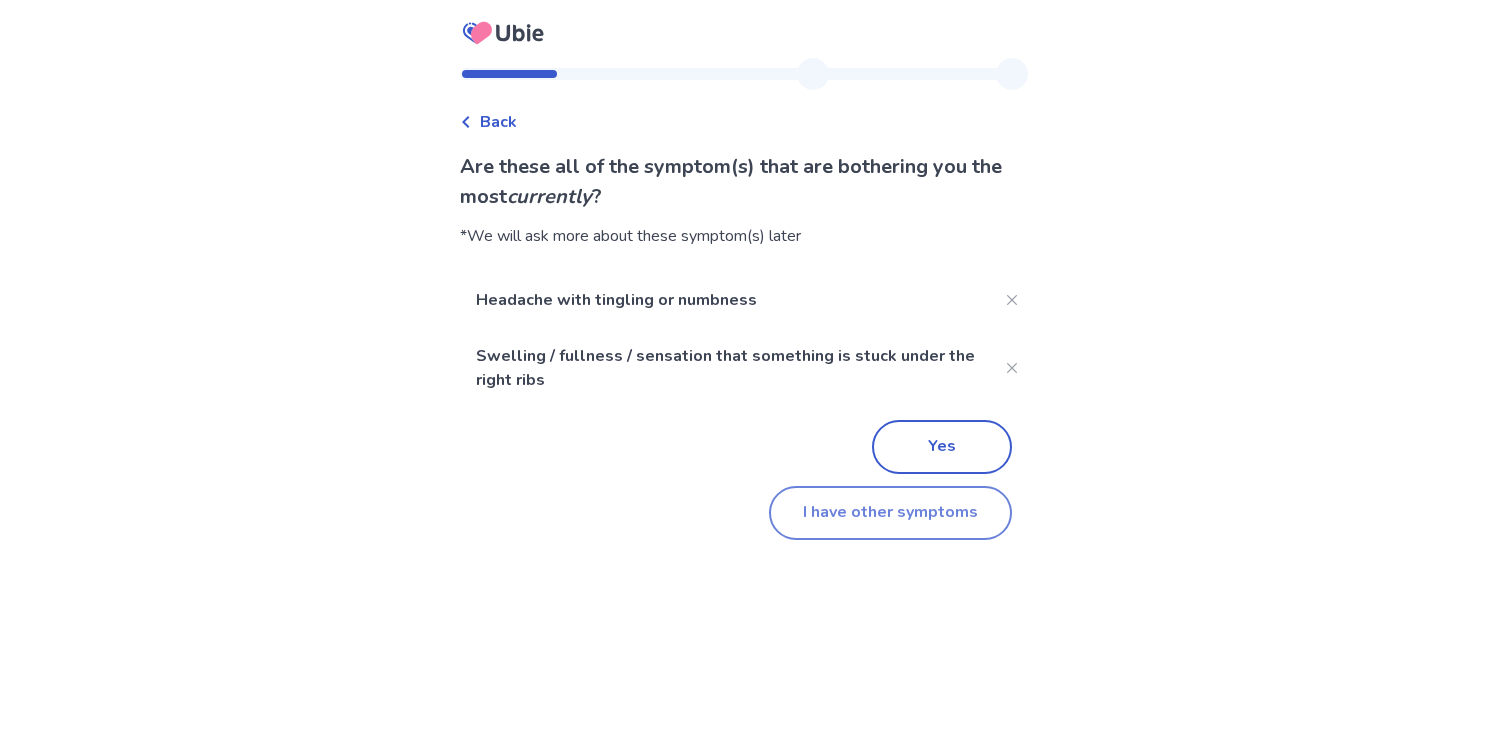 click on "I have other symptoms" 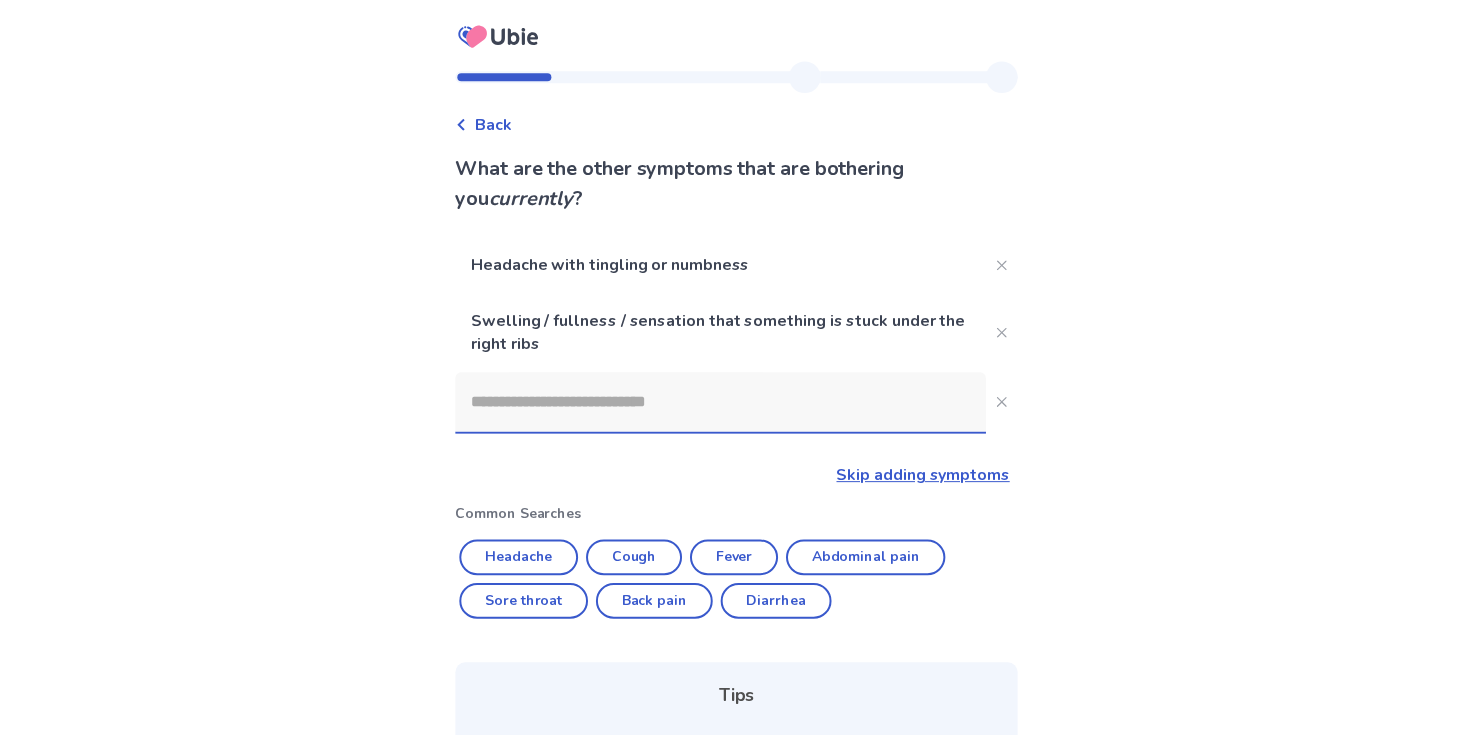 scroll, scrollTop: 297, scrollLeft: 0, axis: vertical 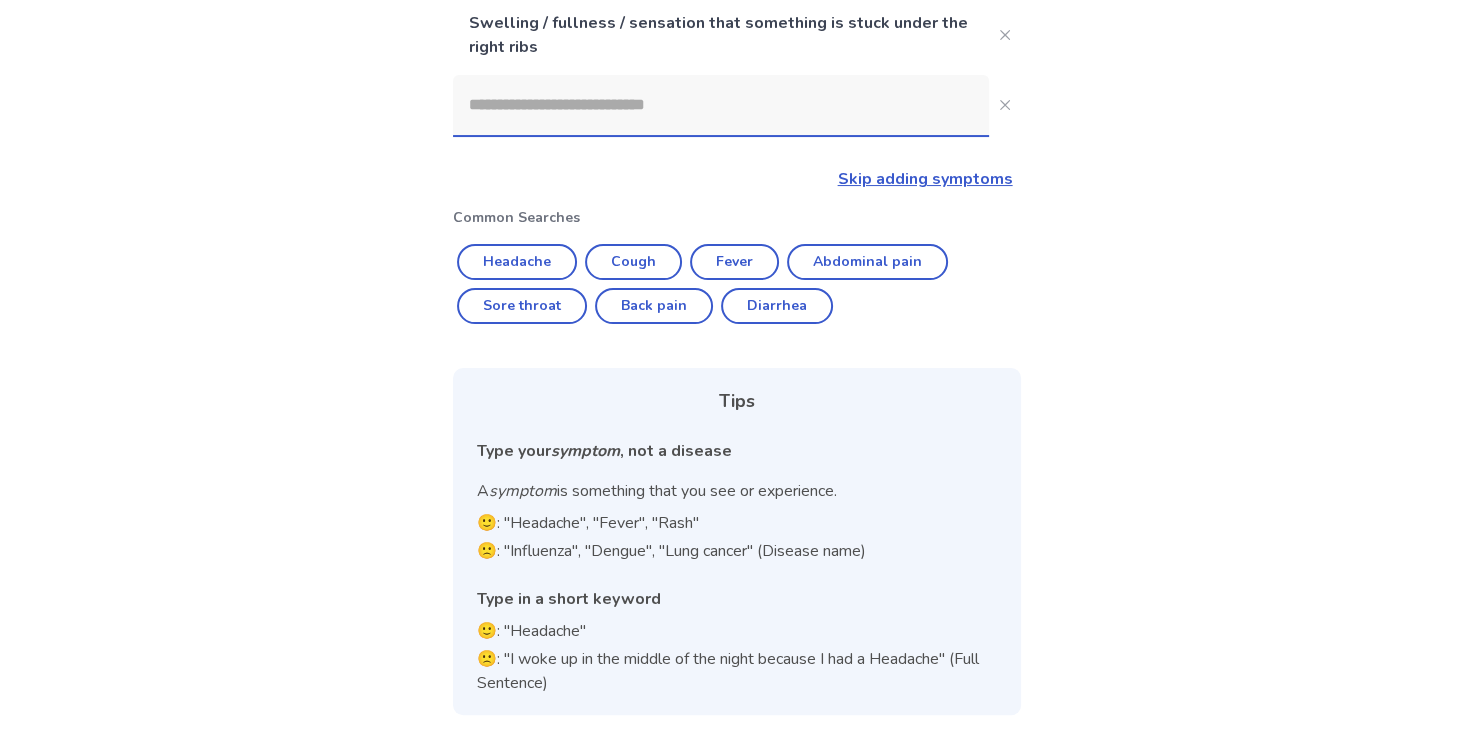 click 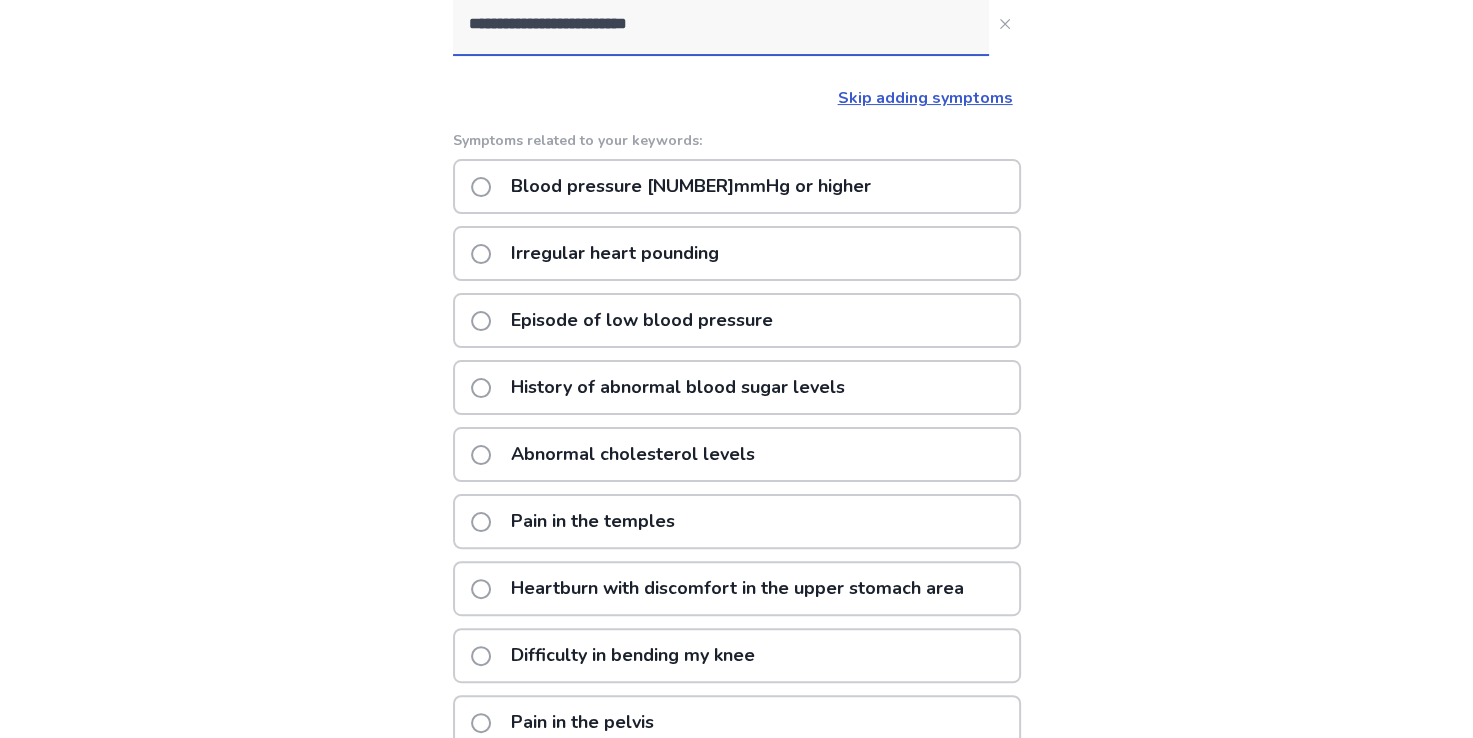 scroll, scrollTop: 372, scrollLeft: 0, axis: vertical 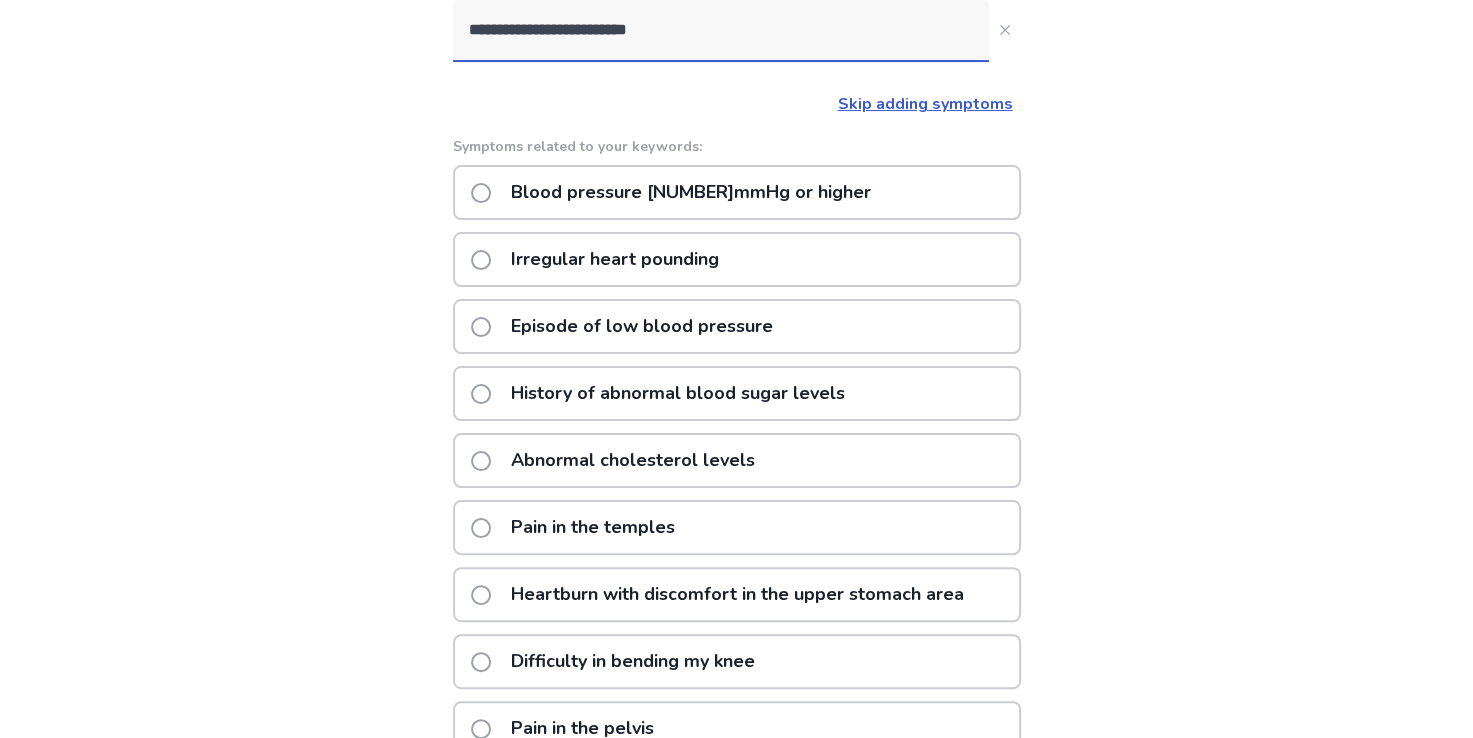 type on "**********" 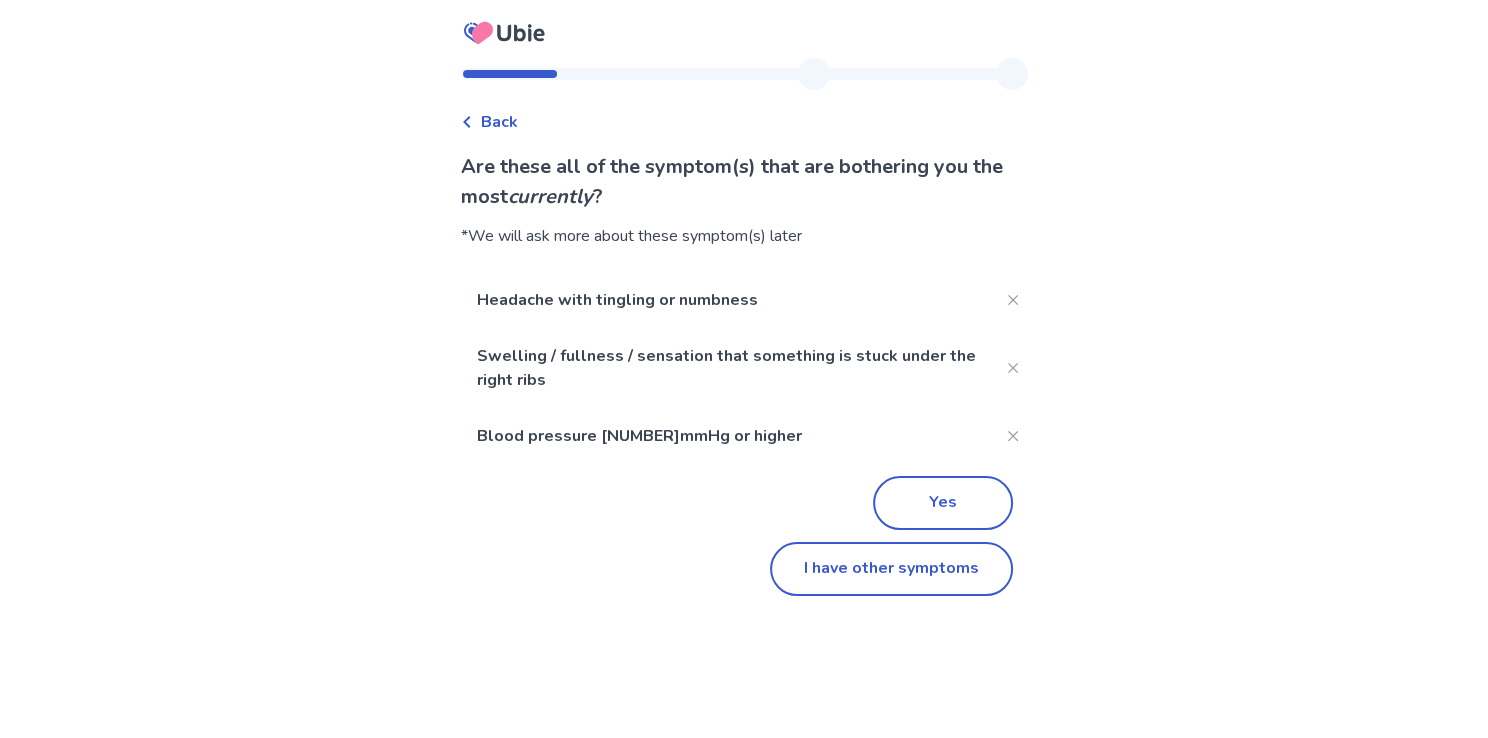 scroll, scrollTop: 0, scrollLeft: 0, axis: both 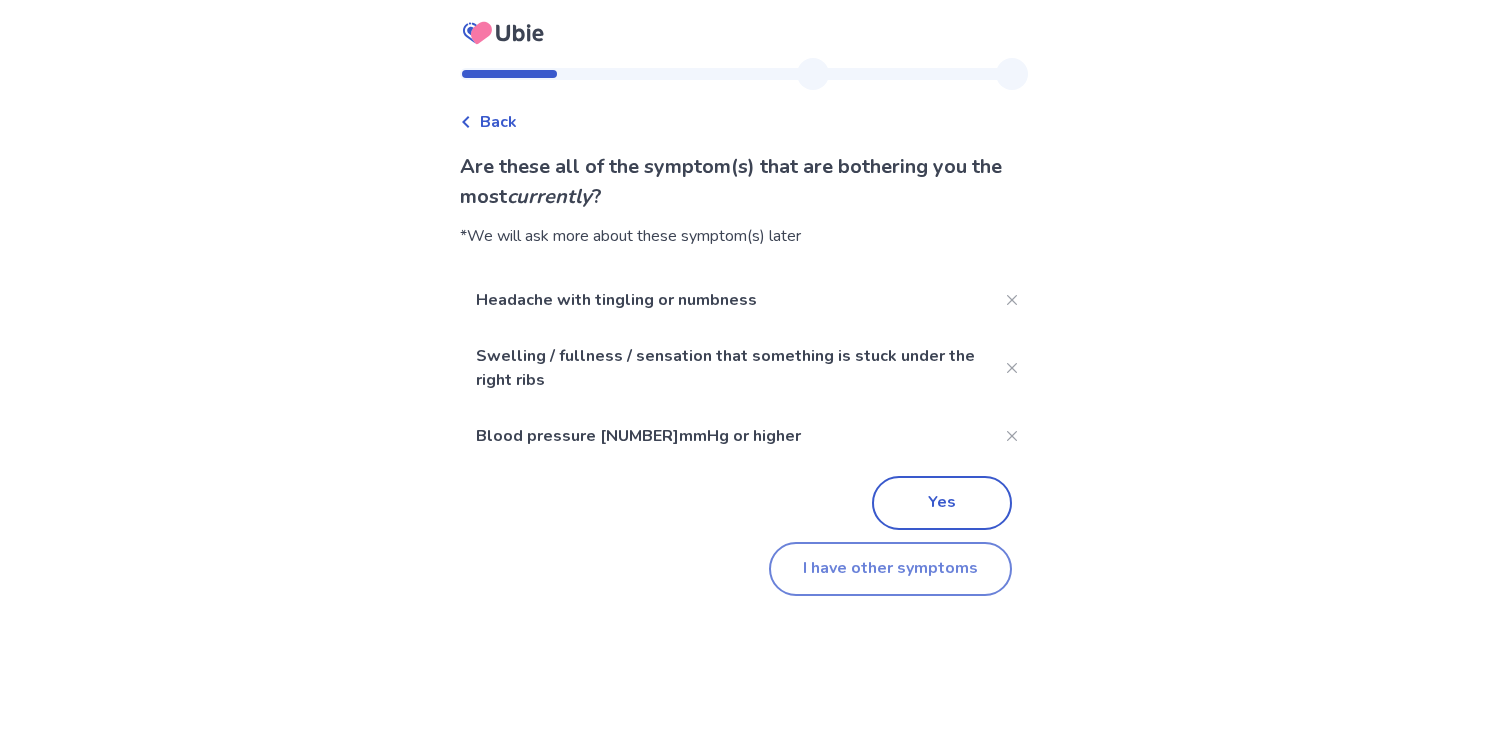 click on "I have other symptoms" 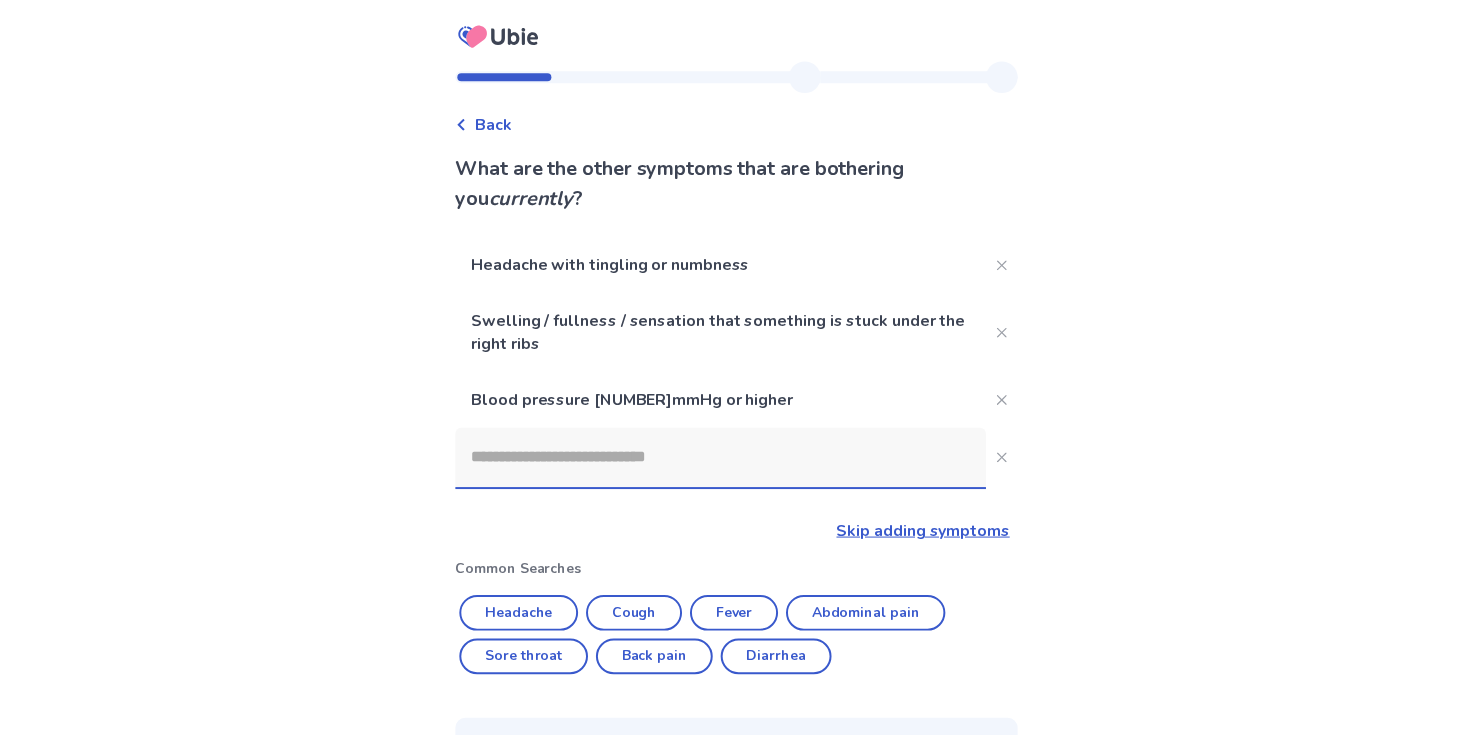 scroll, scrollTop: 353, scrollLeft: 0, axis: vertical 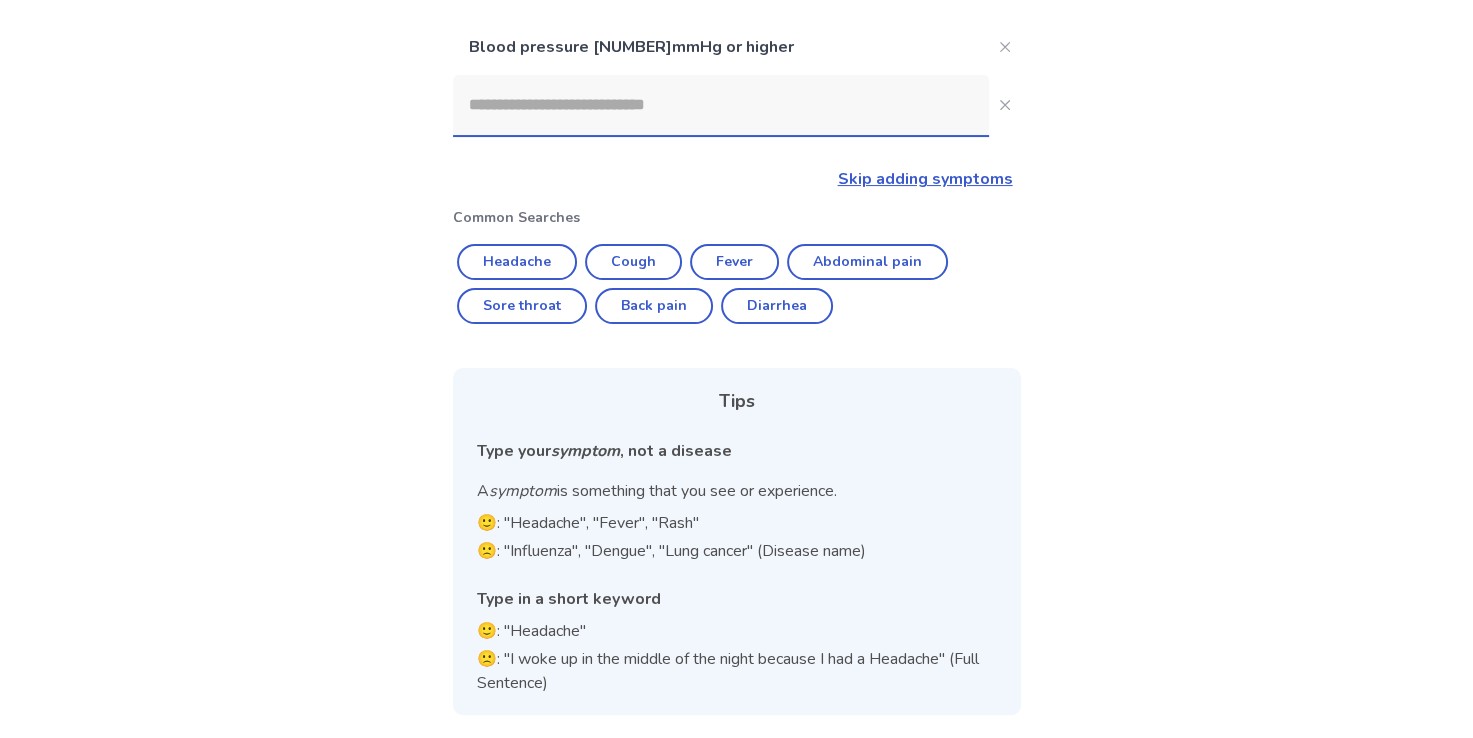 click 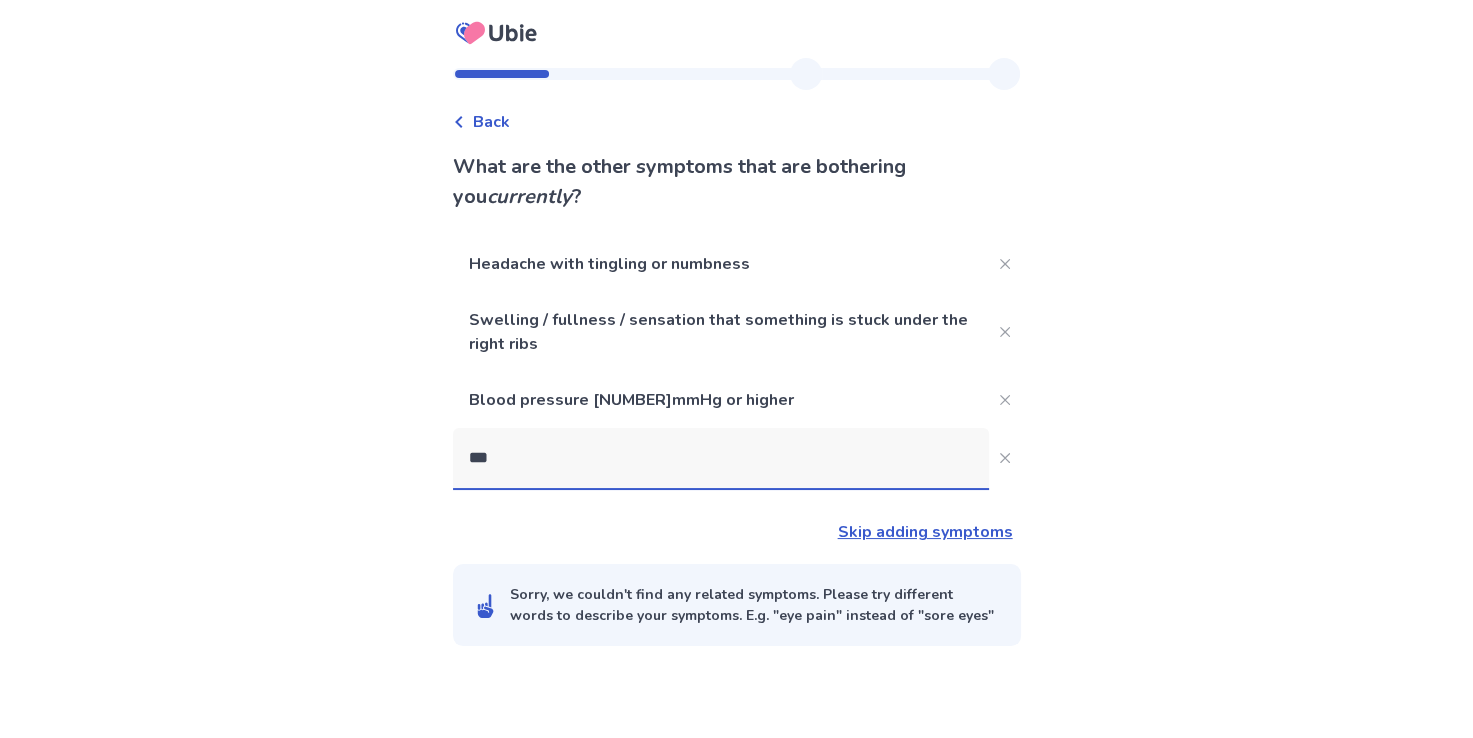 scroll, scrollTop: 0, scrollLeft: 0, axis: both 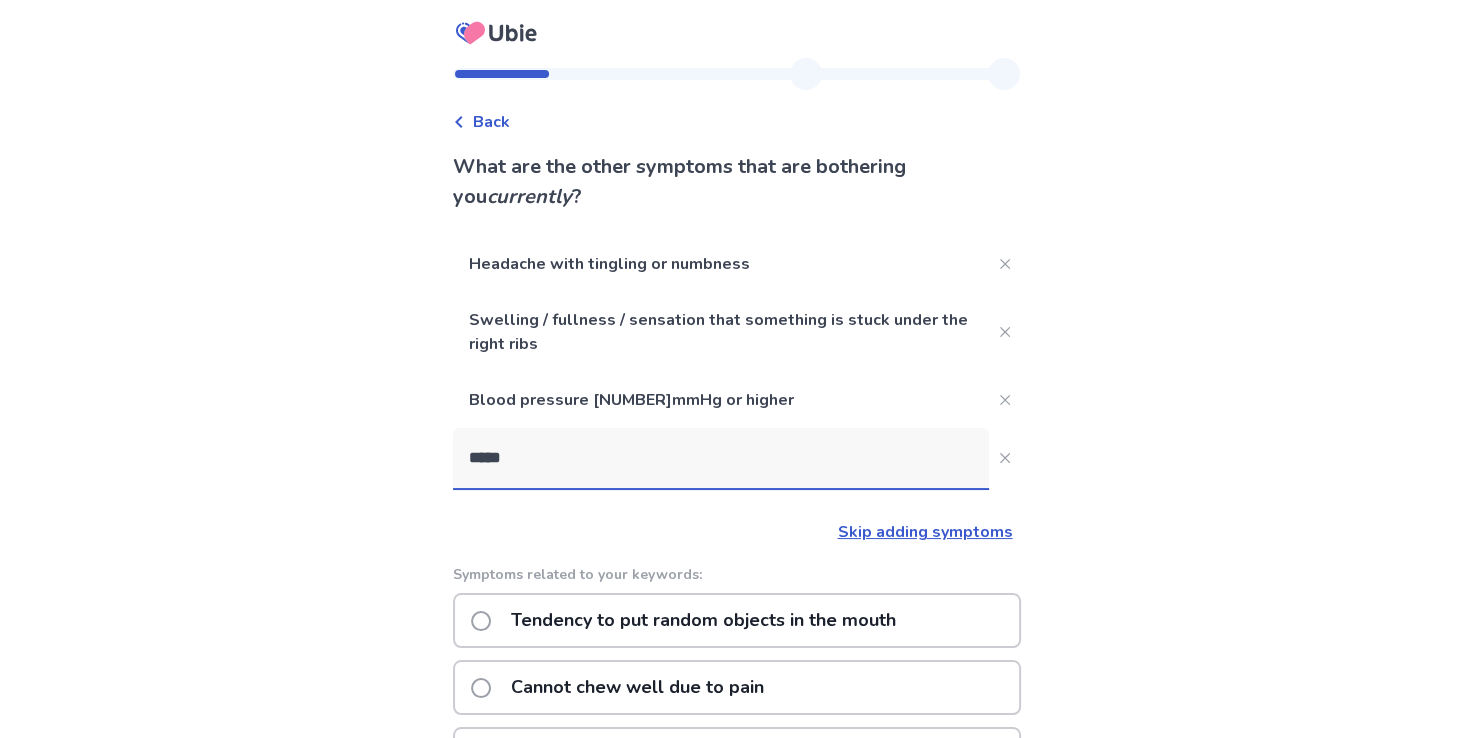 type on "******" 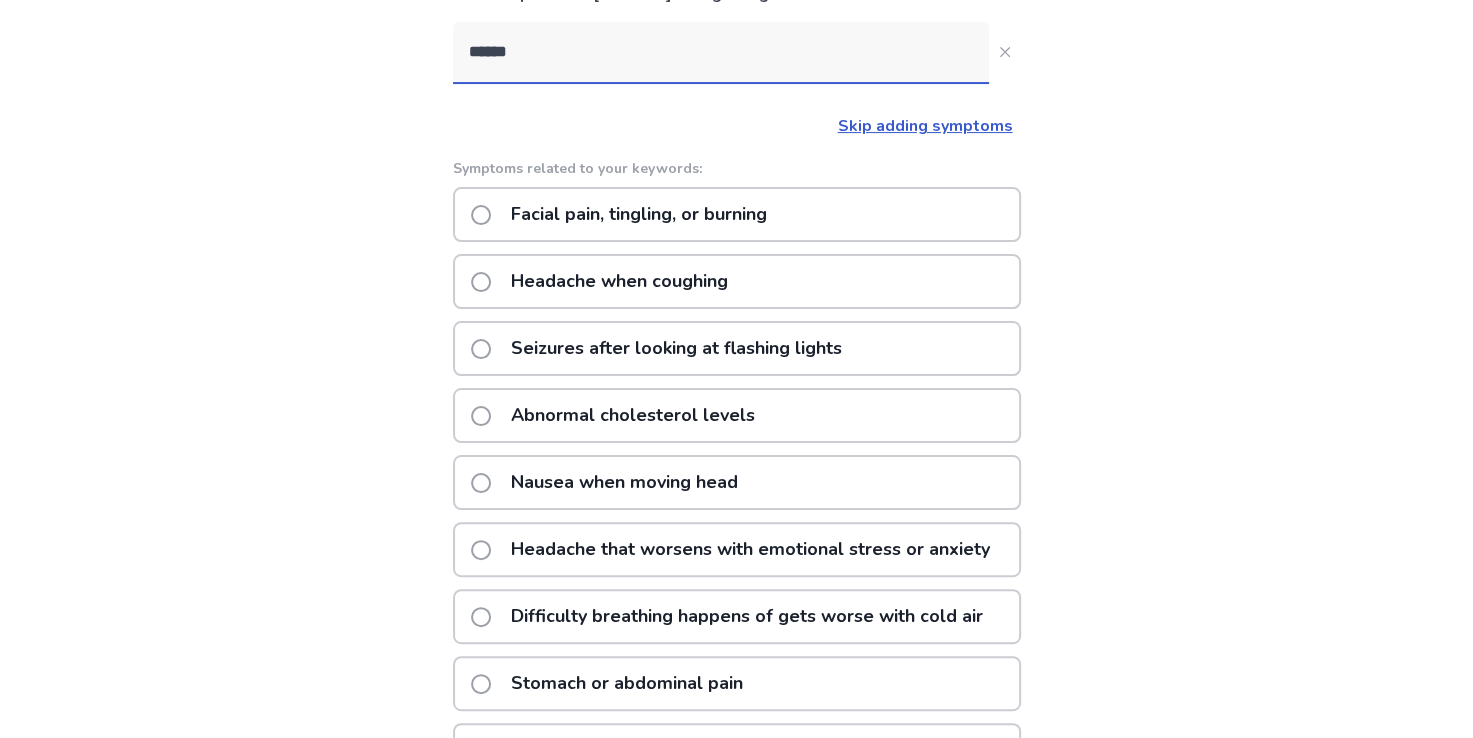 scroll, scrollTop: 397, scrollLeft: 0, axis: vertical 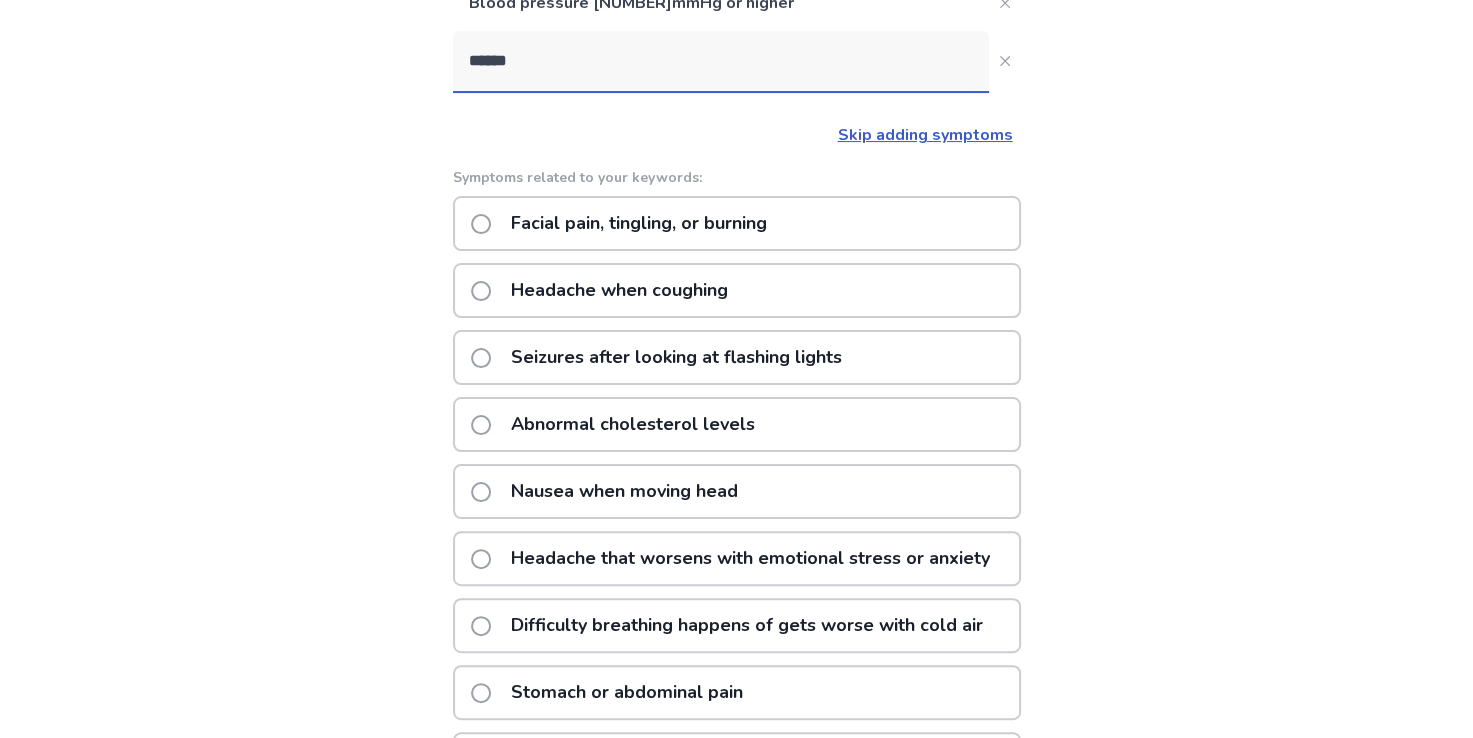 click on "Facial pain, tingling, or burning" 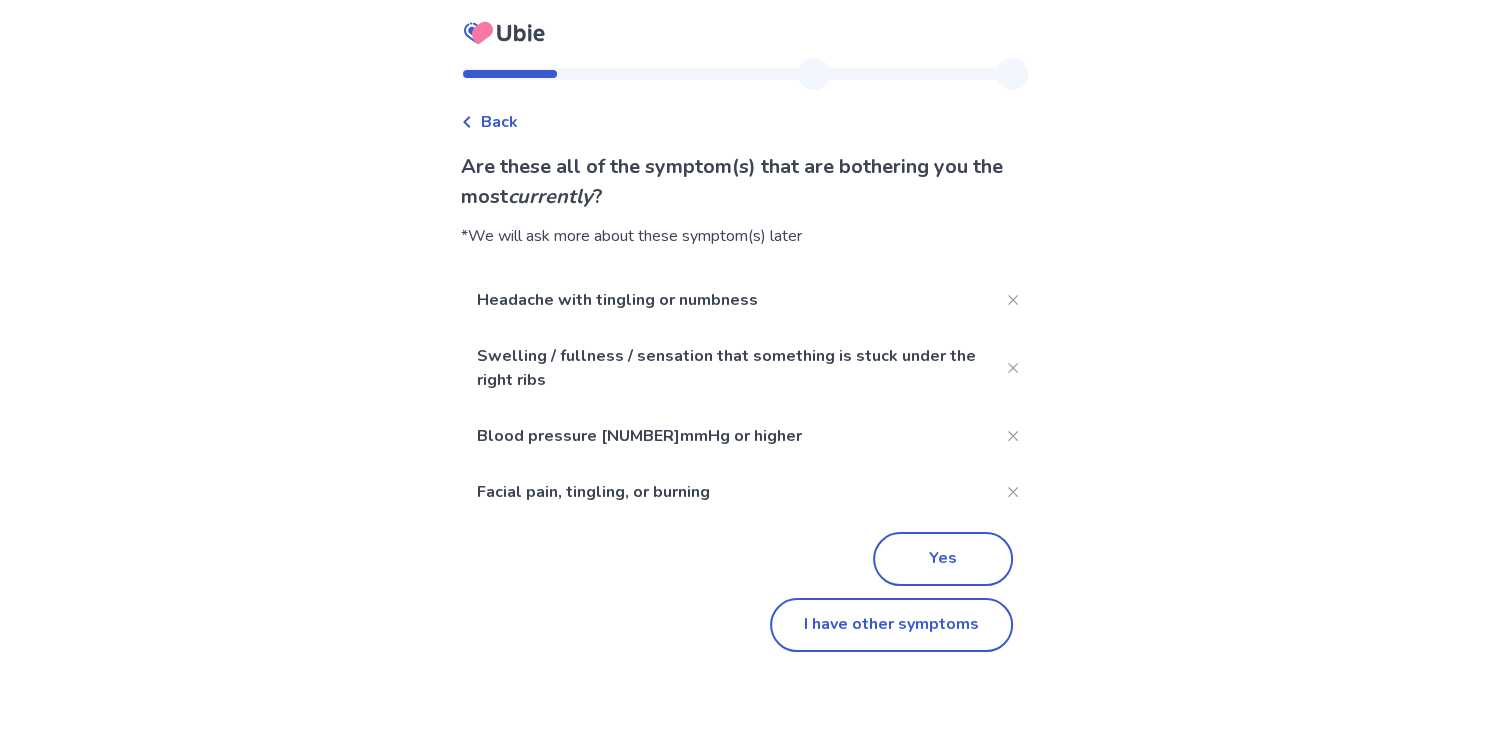 scroll, scrollTop: 0, scrollLeft: 0, axis: both 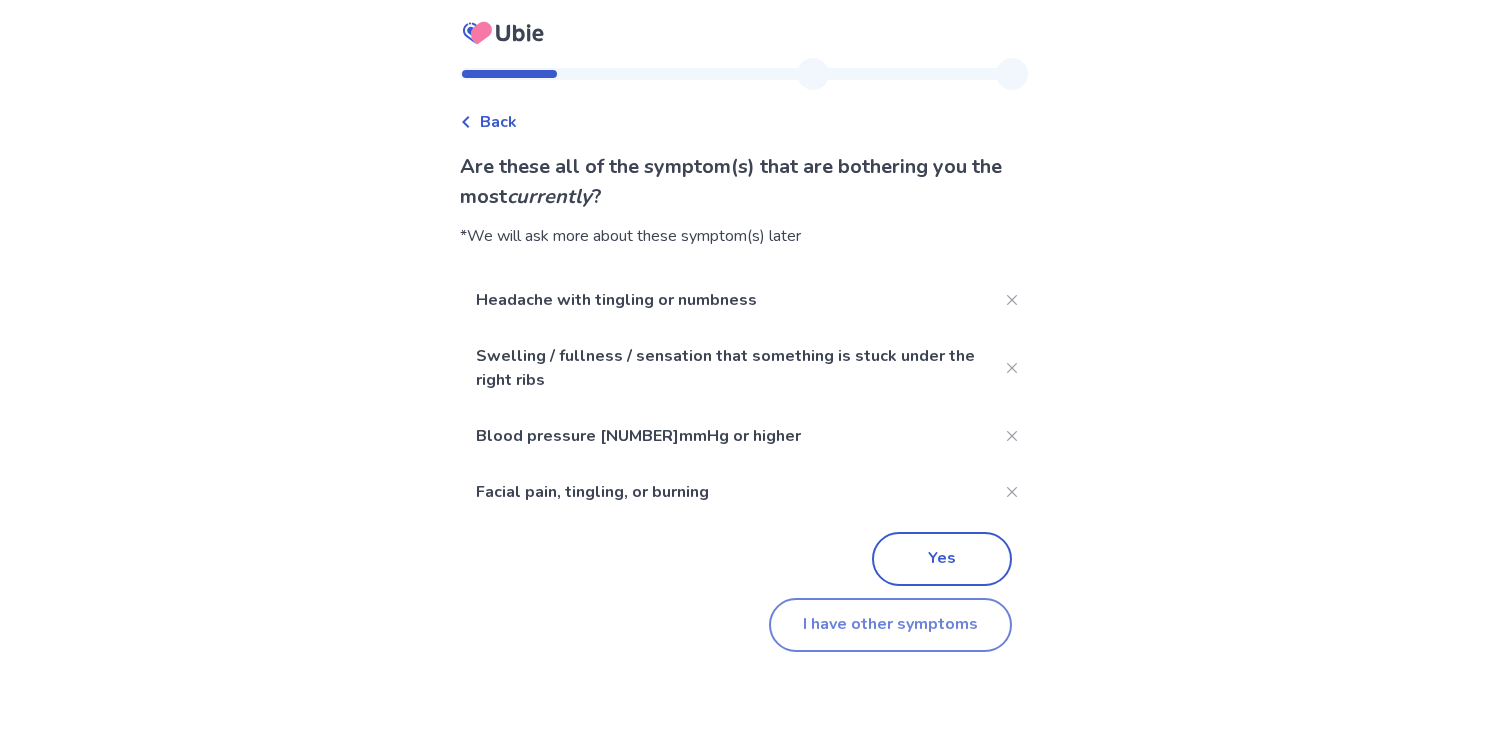 click on "I have other symptoms" 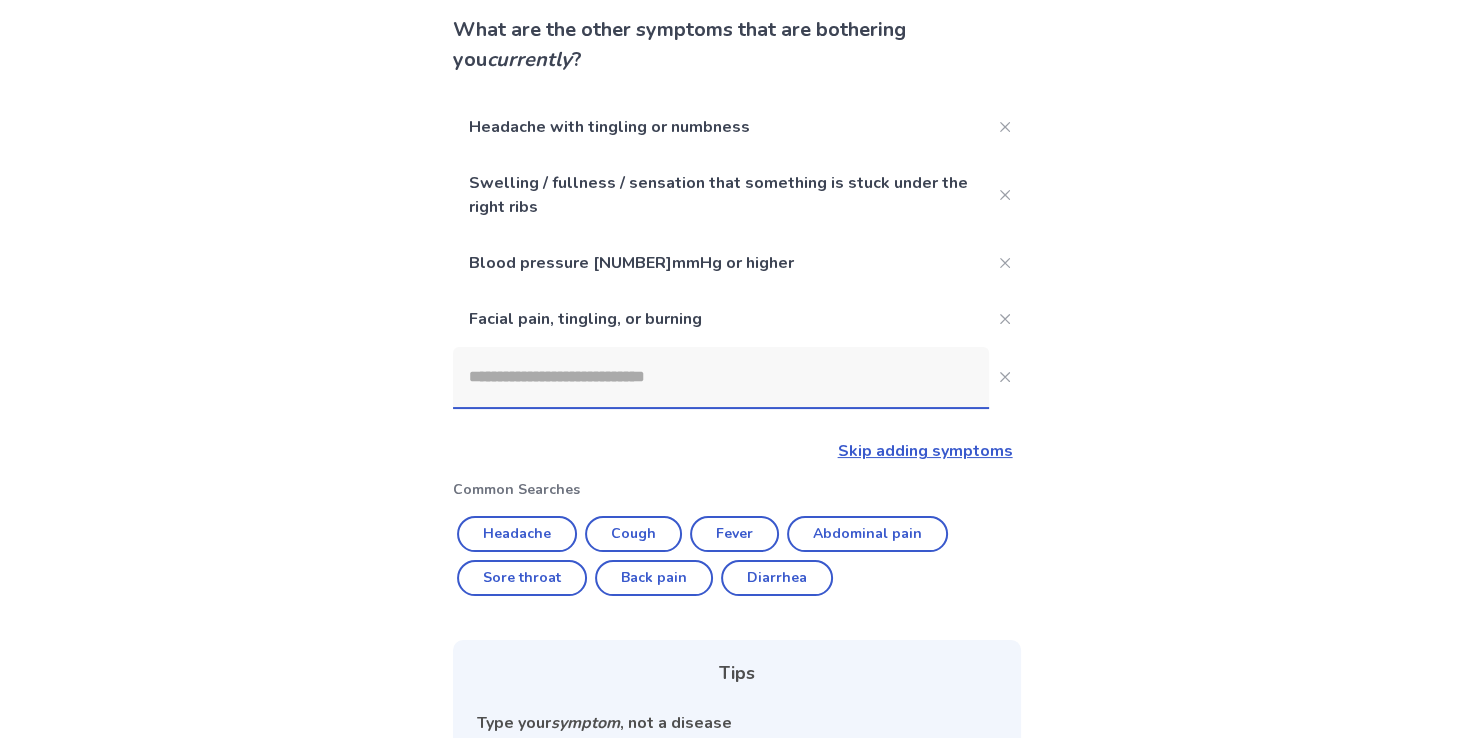 scroll, scrollTop: 138, scrollLeft: 0, axis: vertical 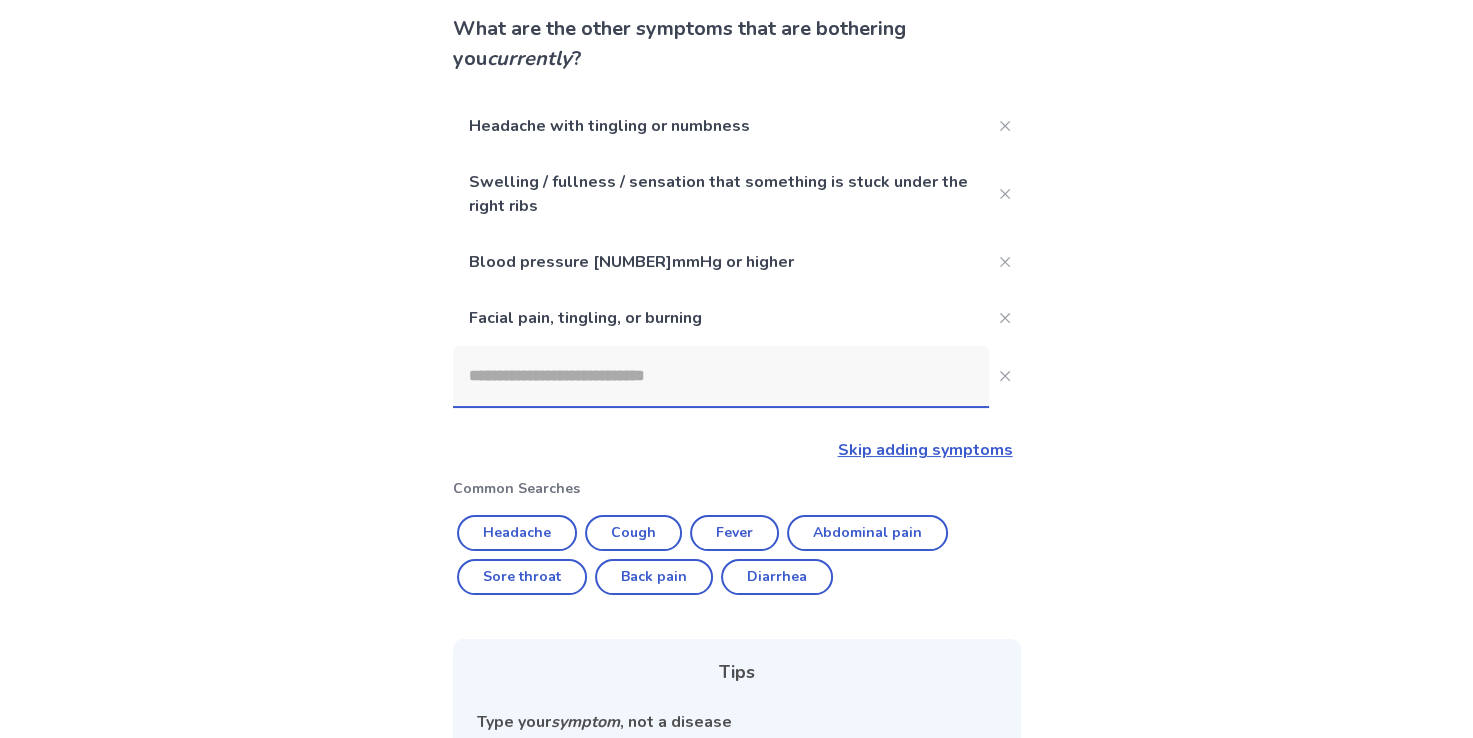 click 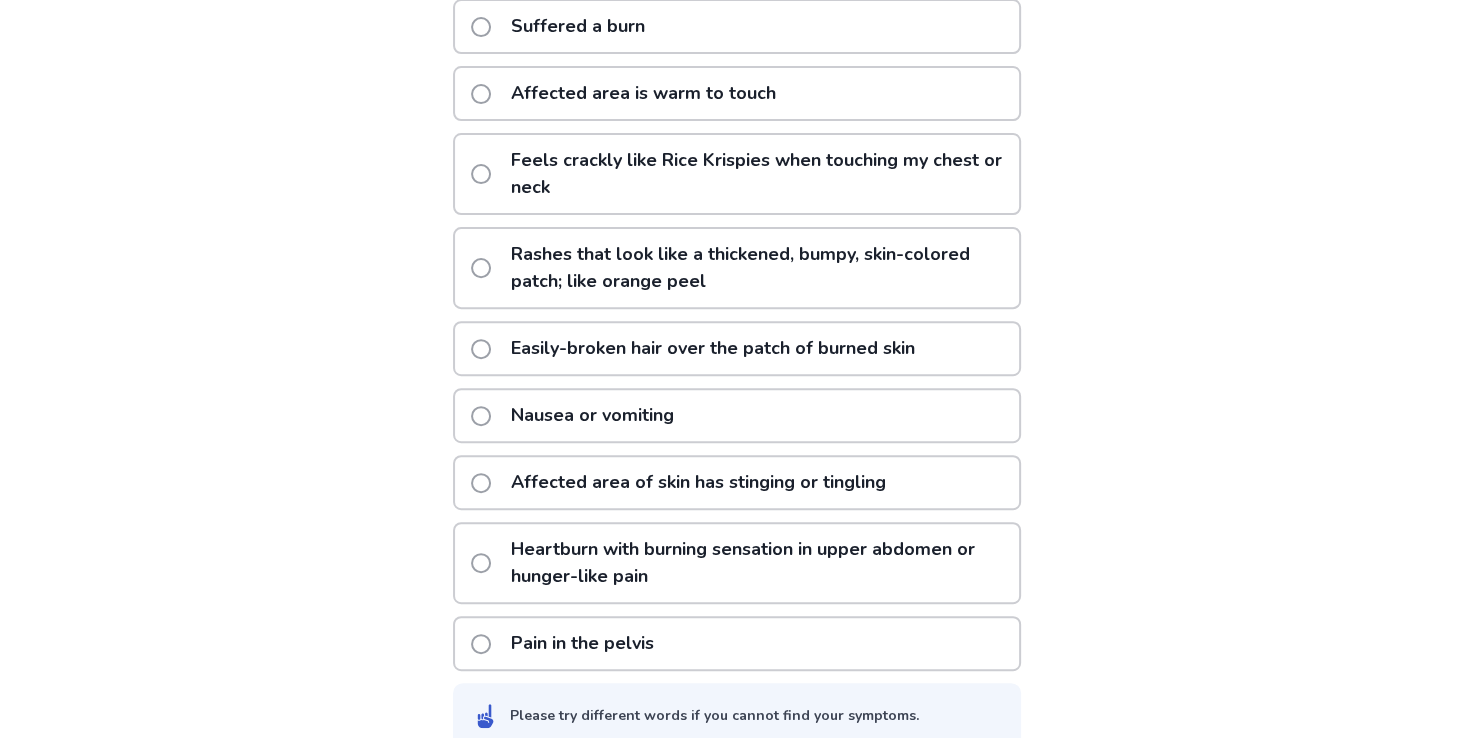 scroll, scrollTop: 676, scrollLeft: 0, axis: vertical 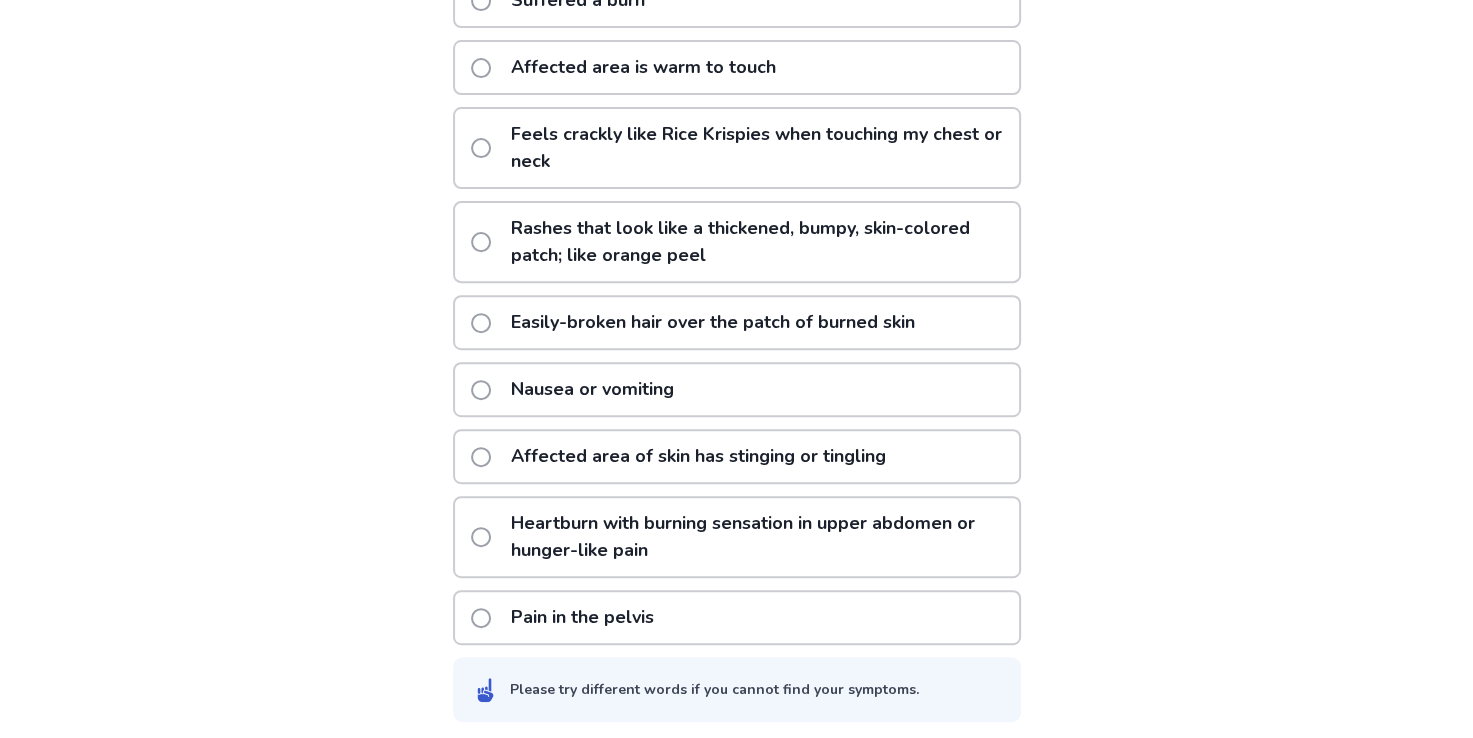 type on "**********" 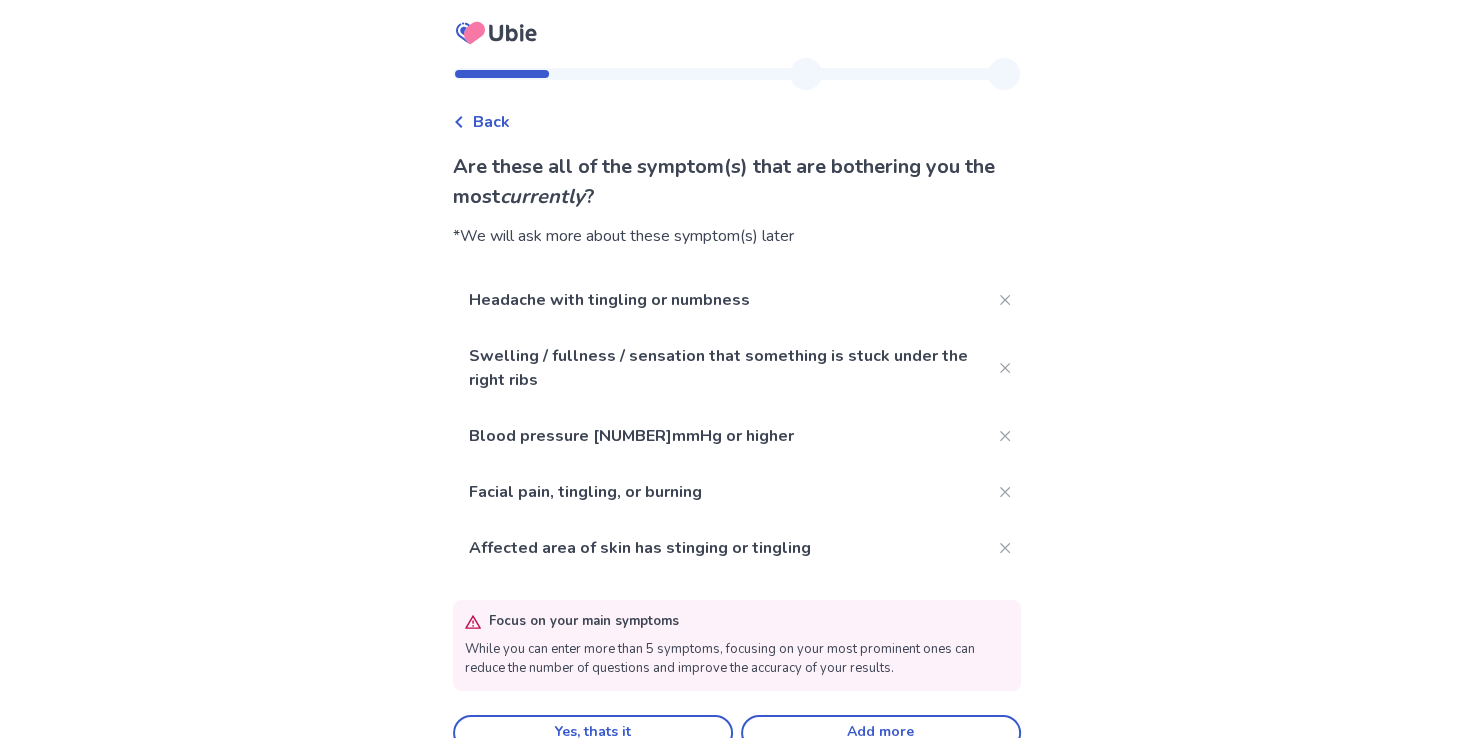 scroll, scrollTop: 36, scrollLeft: 0, axis: vertical 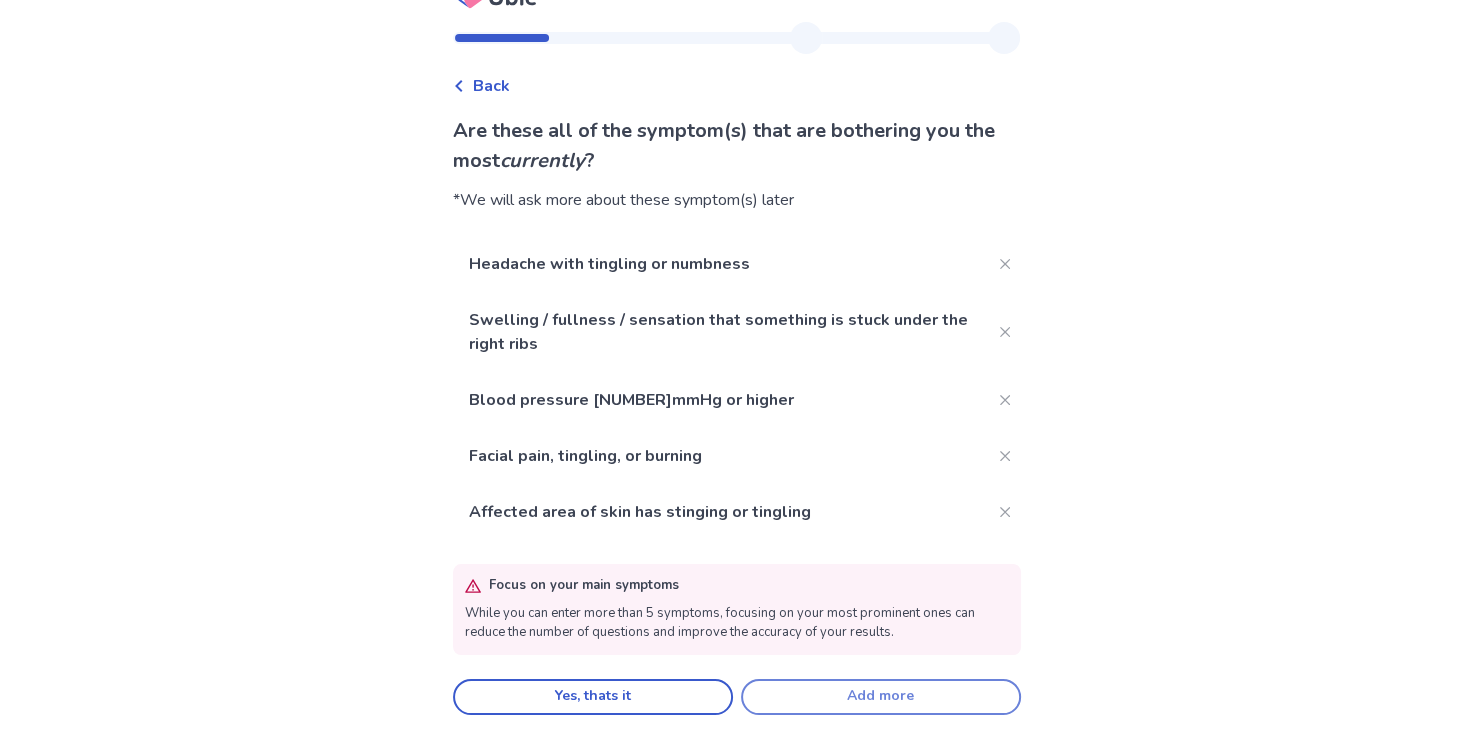 click on "Add more" 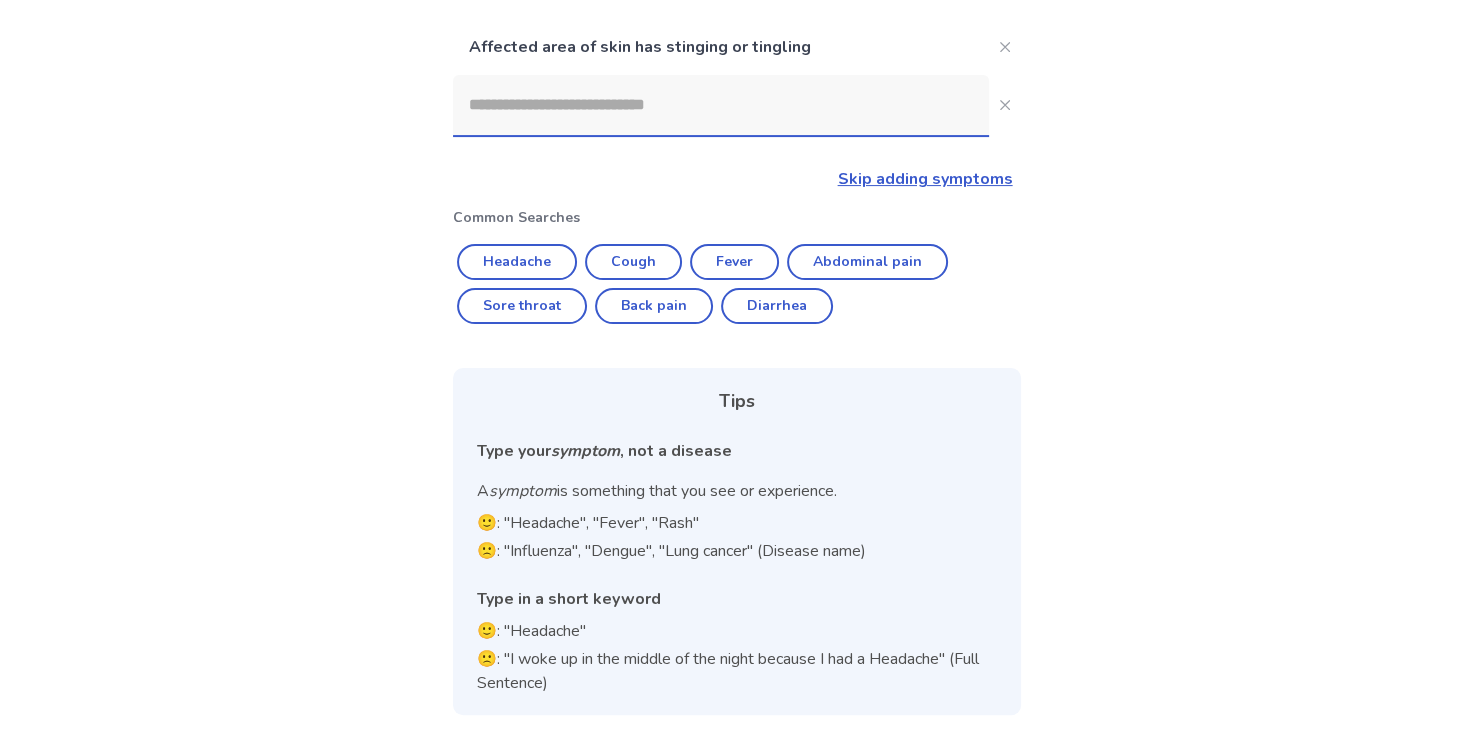 click 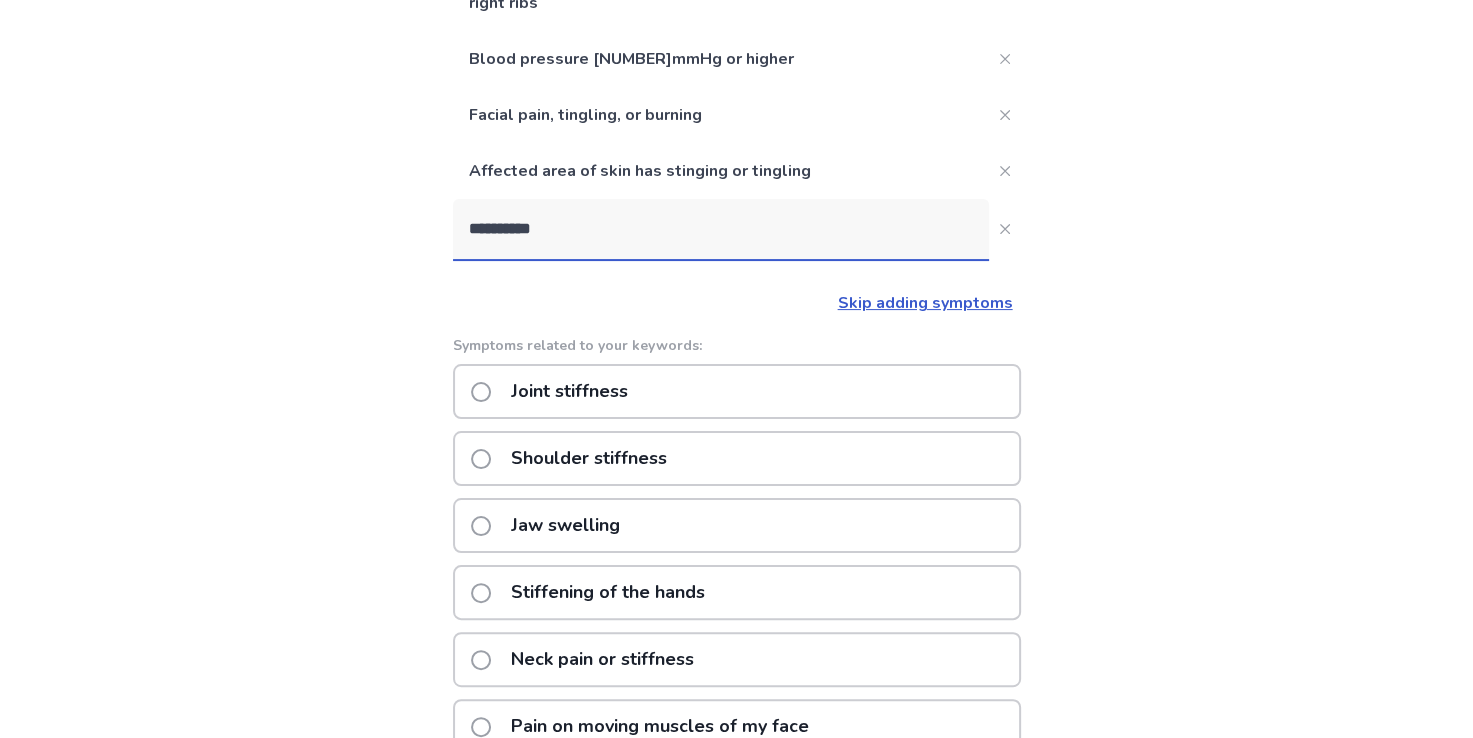 scroll, scrollTop: 465, scrollLeft: 0, axis: vertical 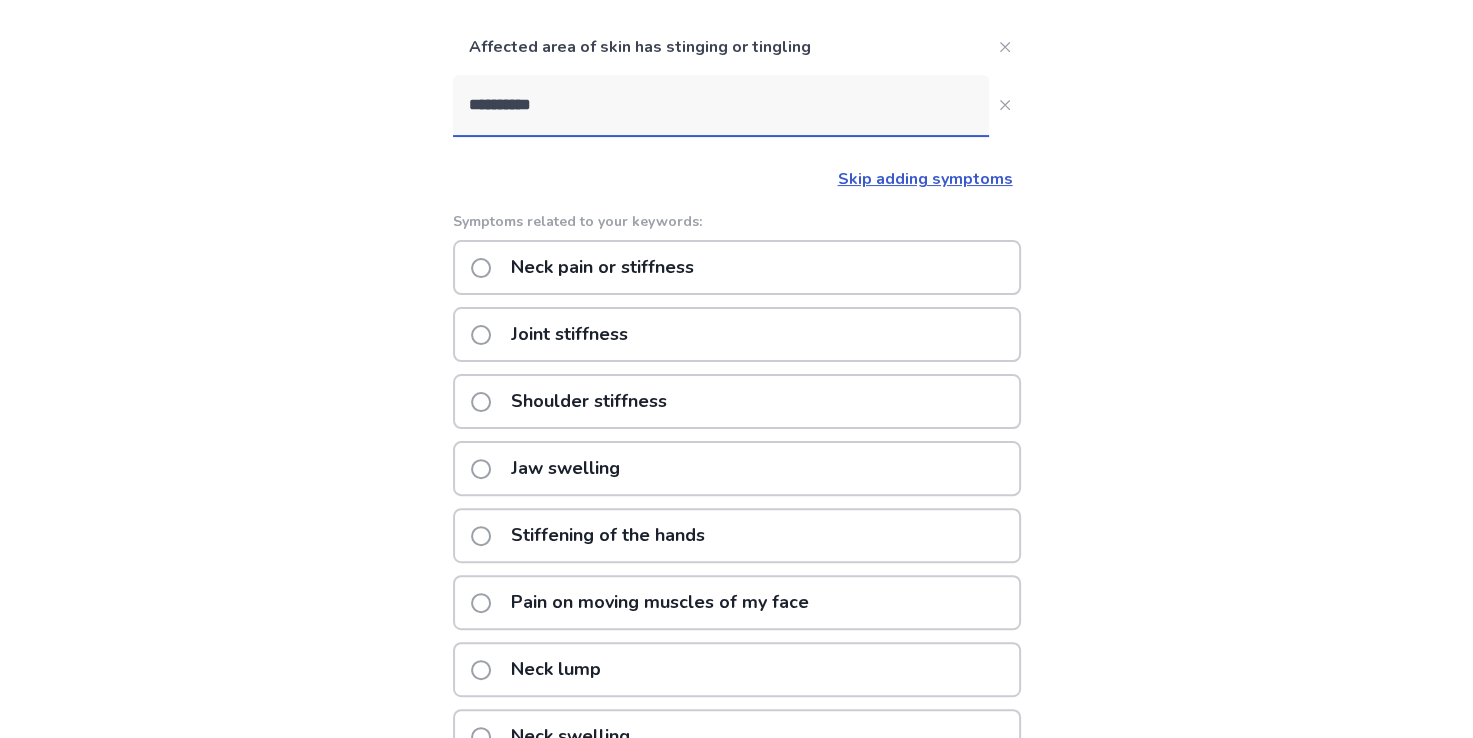 type on "**********" 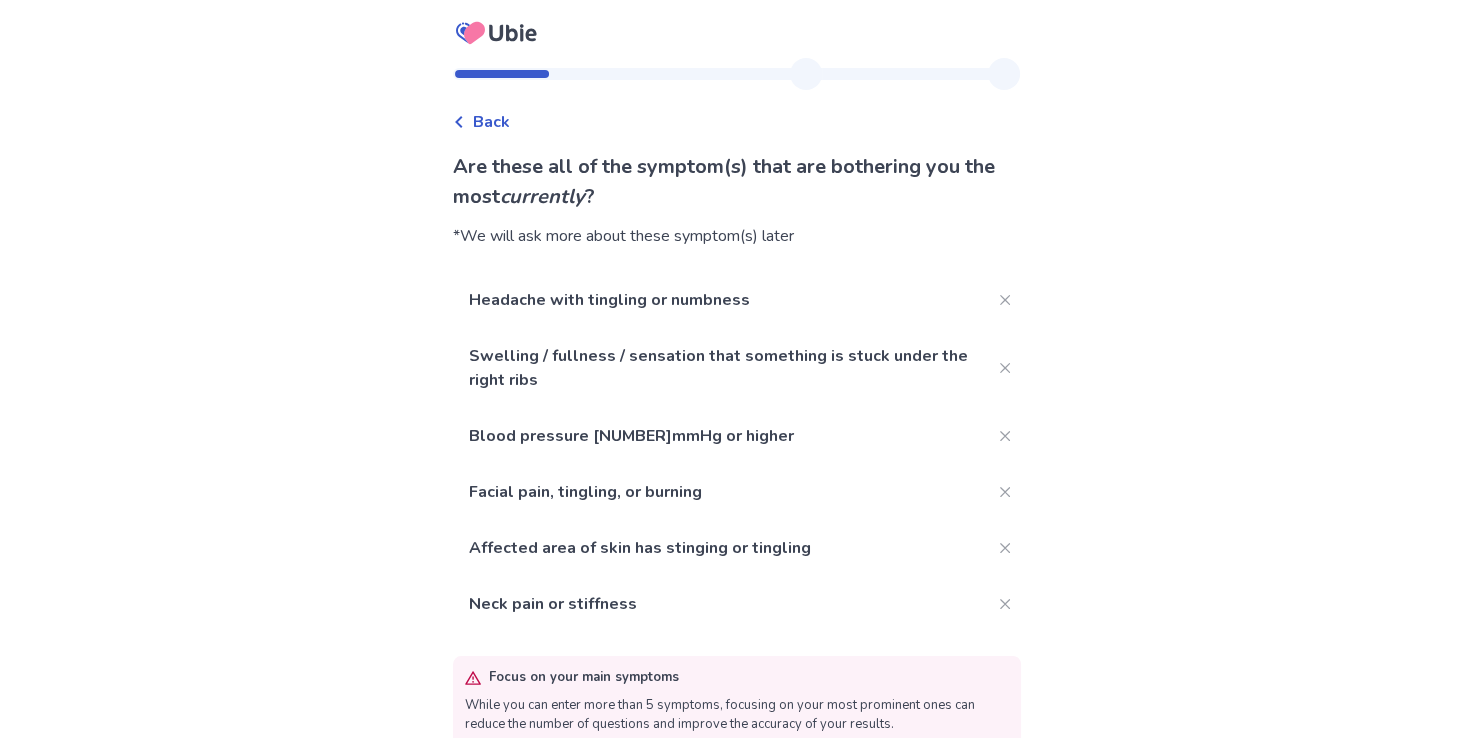 scroll, scrollTop: 92, scrollLeft: 0, axis: vertical 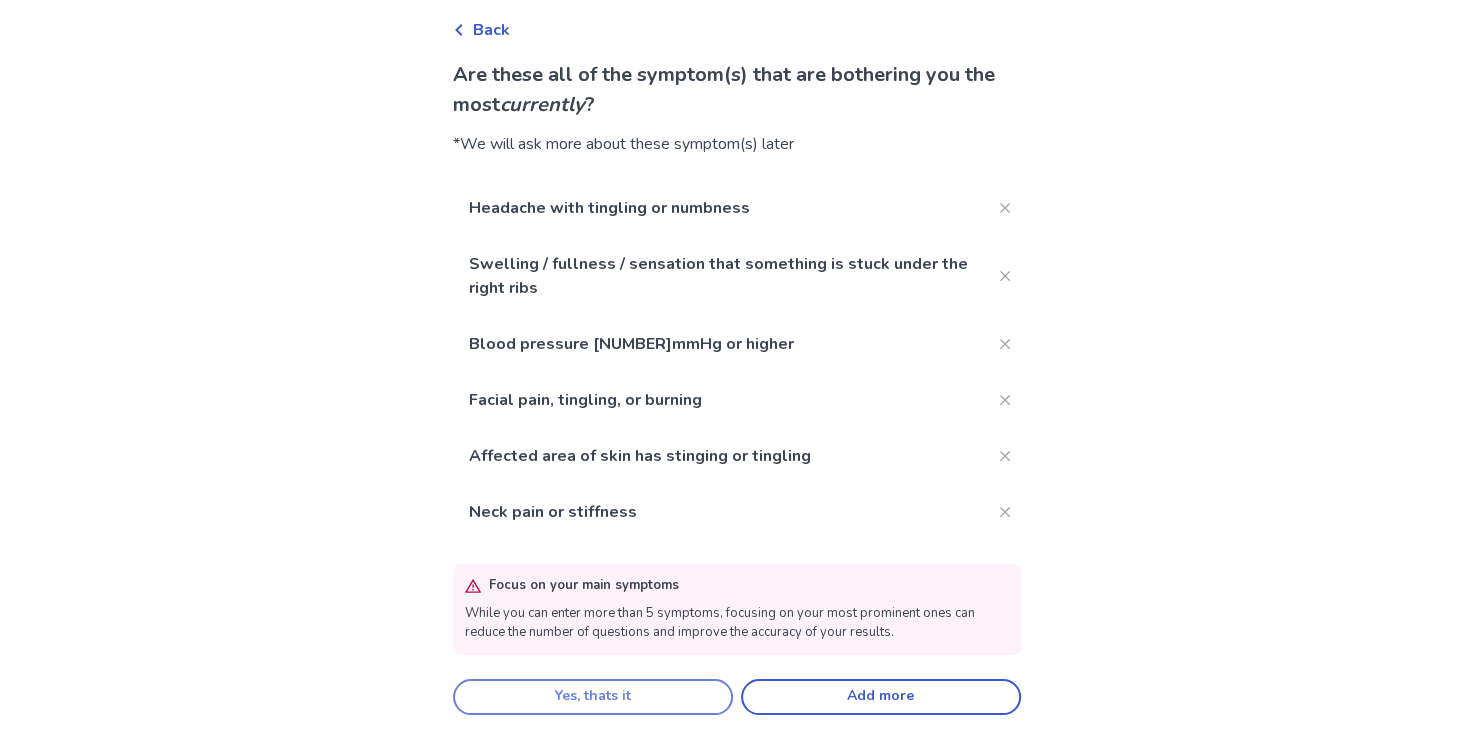 click on "Yes, thats it" 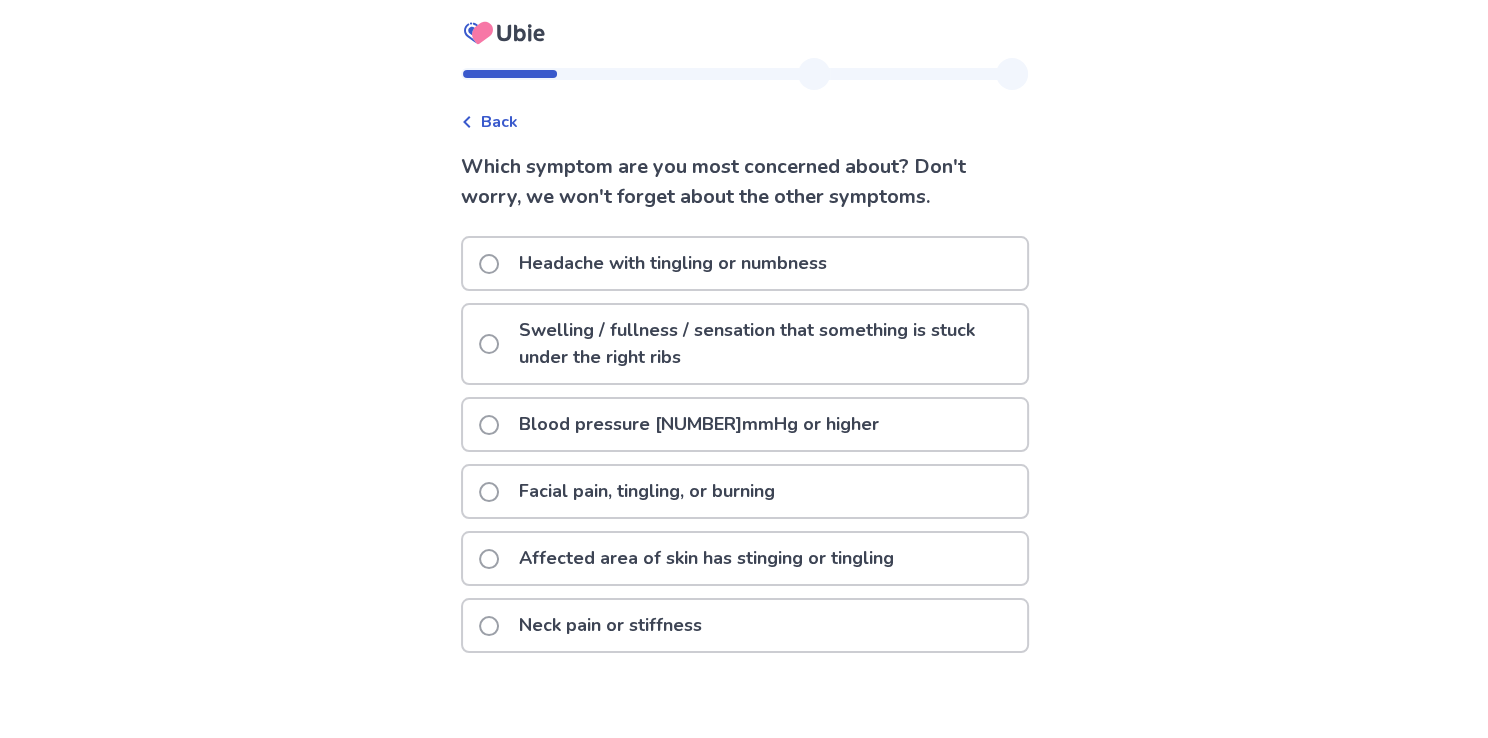 scroll, scrollTop: 0, scrollLeft: 0, axis: both 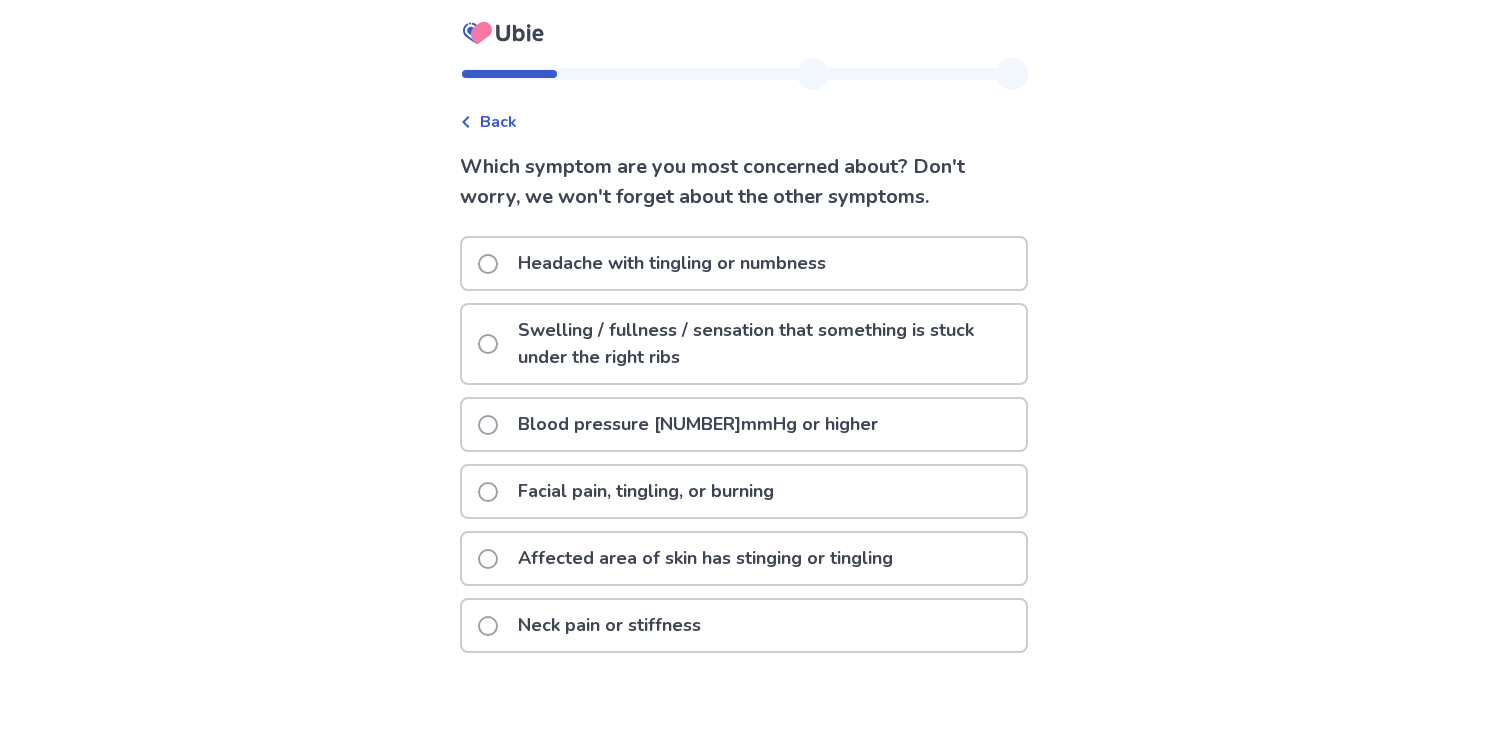 click on "Facial pain, tingling, or burning" 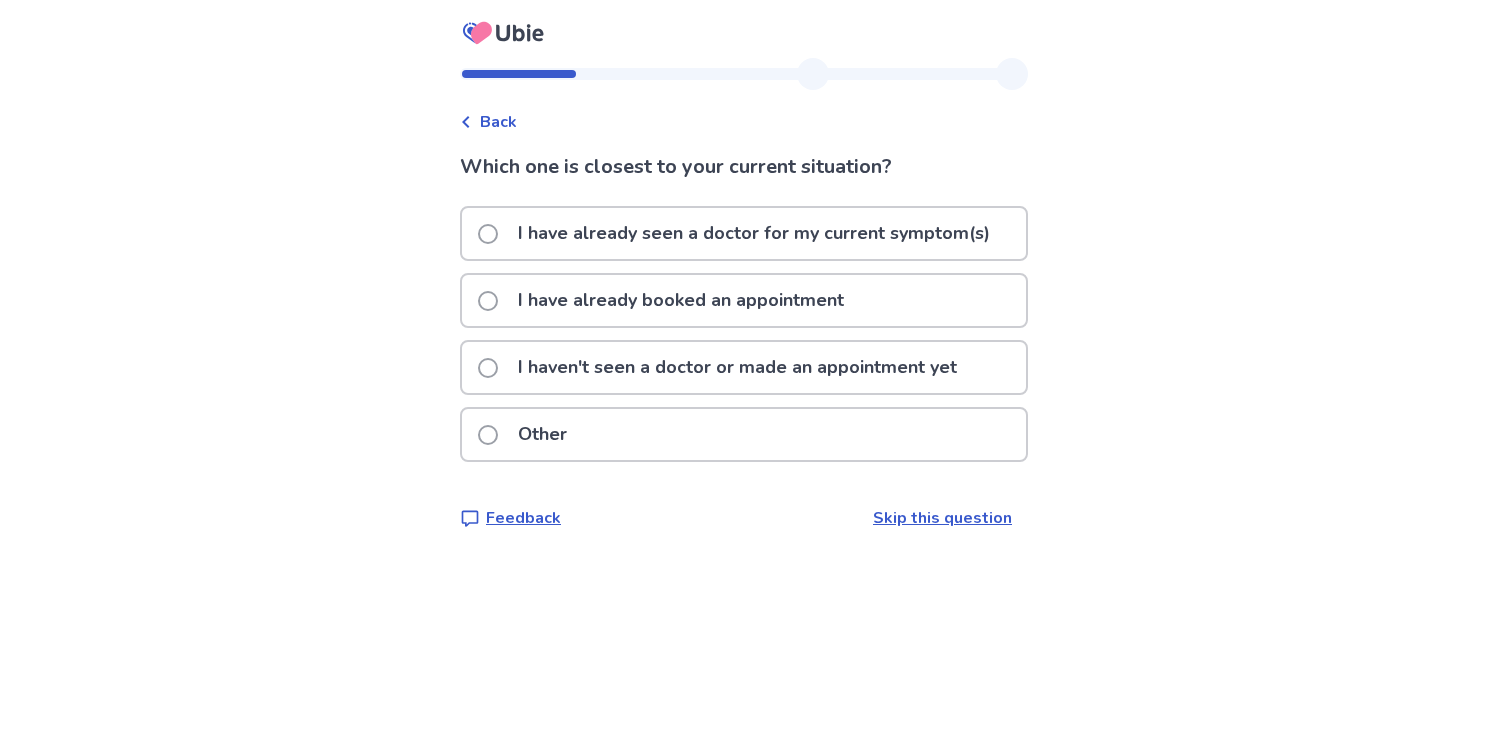 click on "I have already seen a doctor for my current symptom(s)" at bounding box center (754, 233) 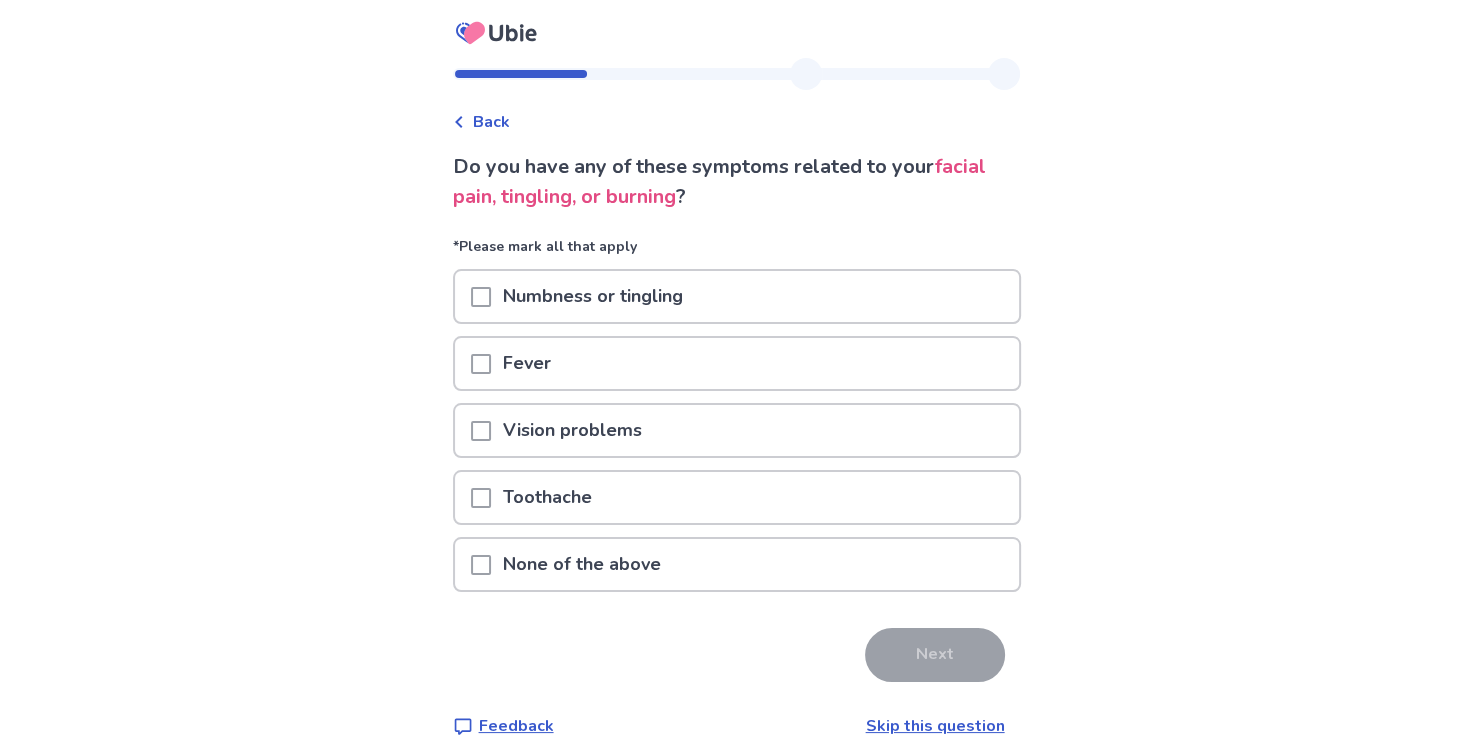click at bounding box center (481, 297) 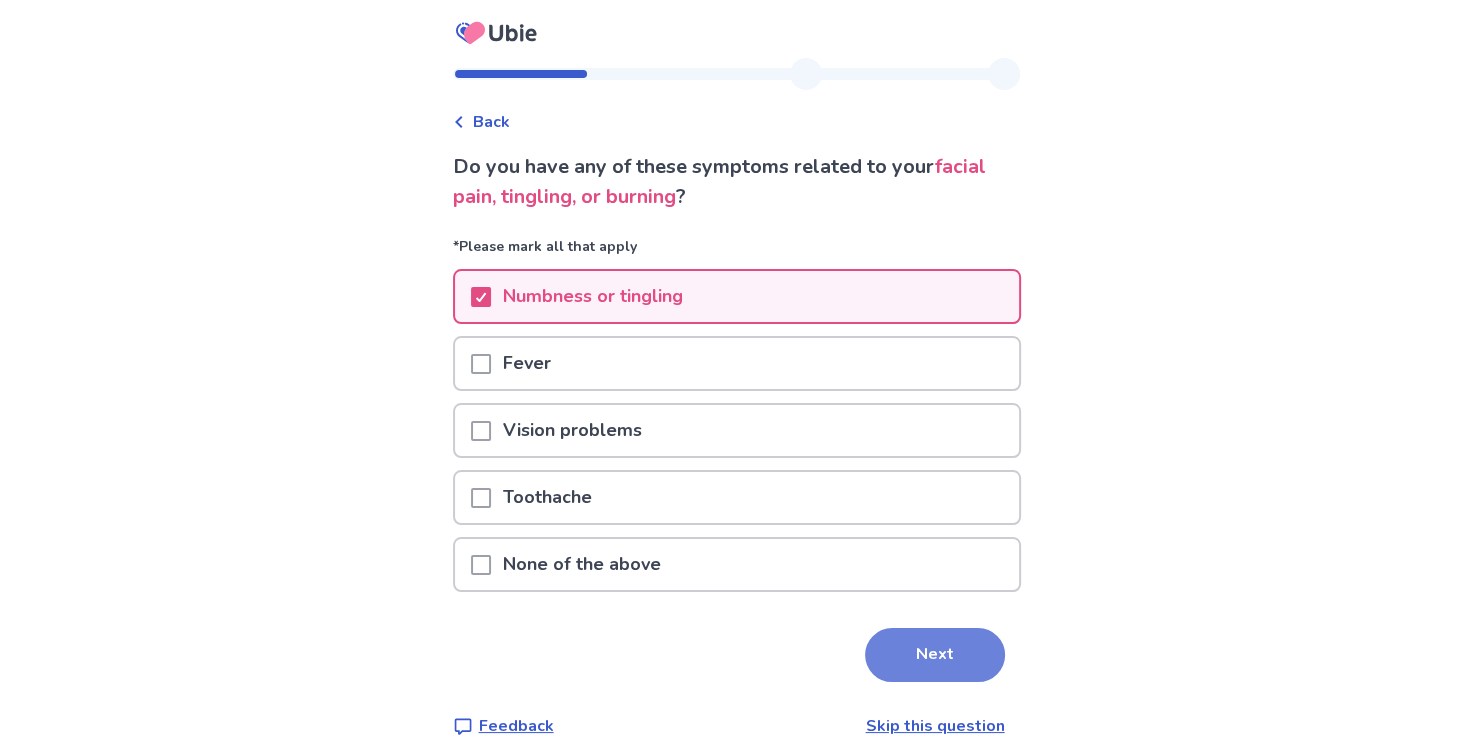 click on "Next" at bounding box center [935, 655] 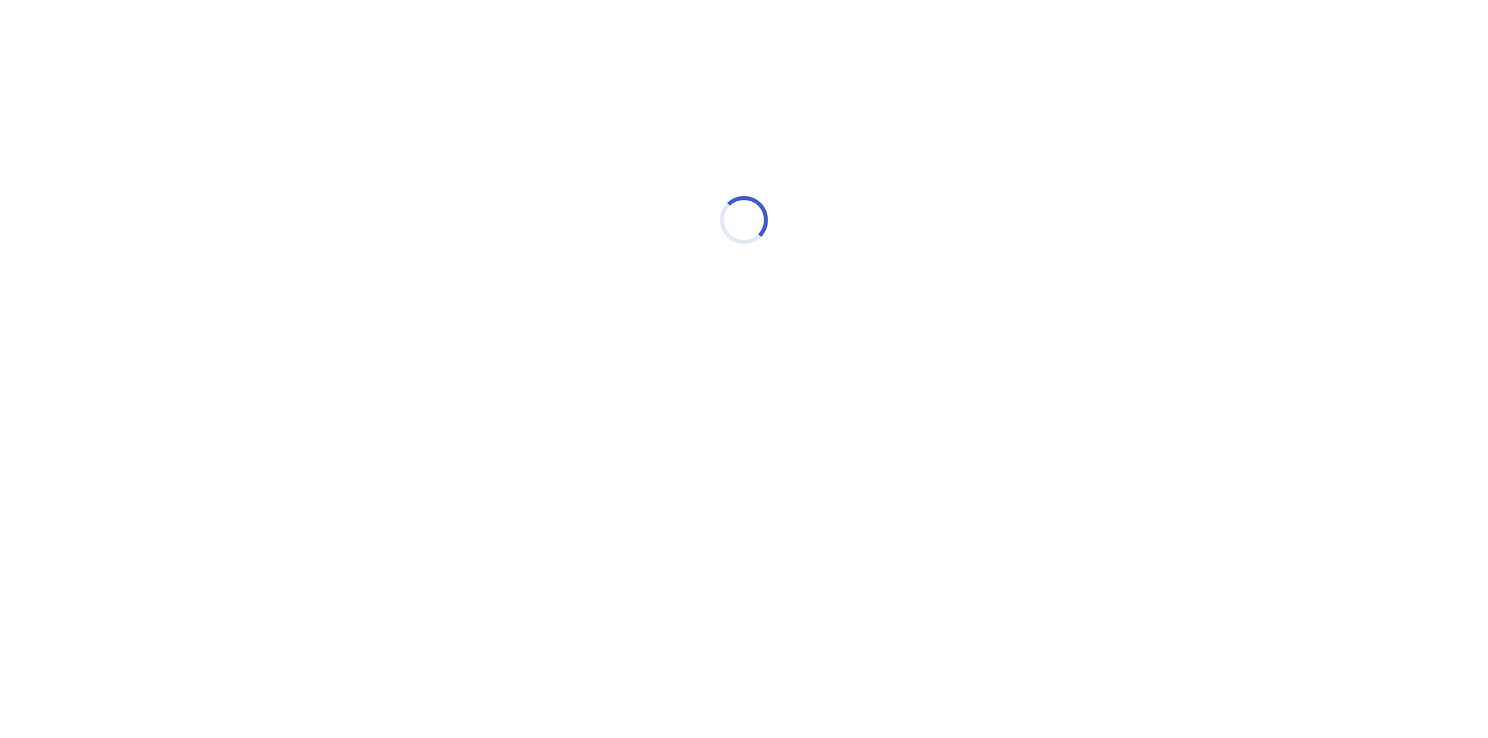 select on "*" 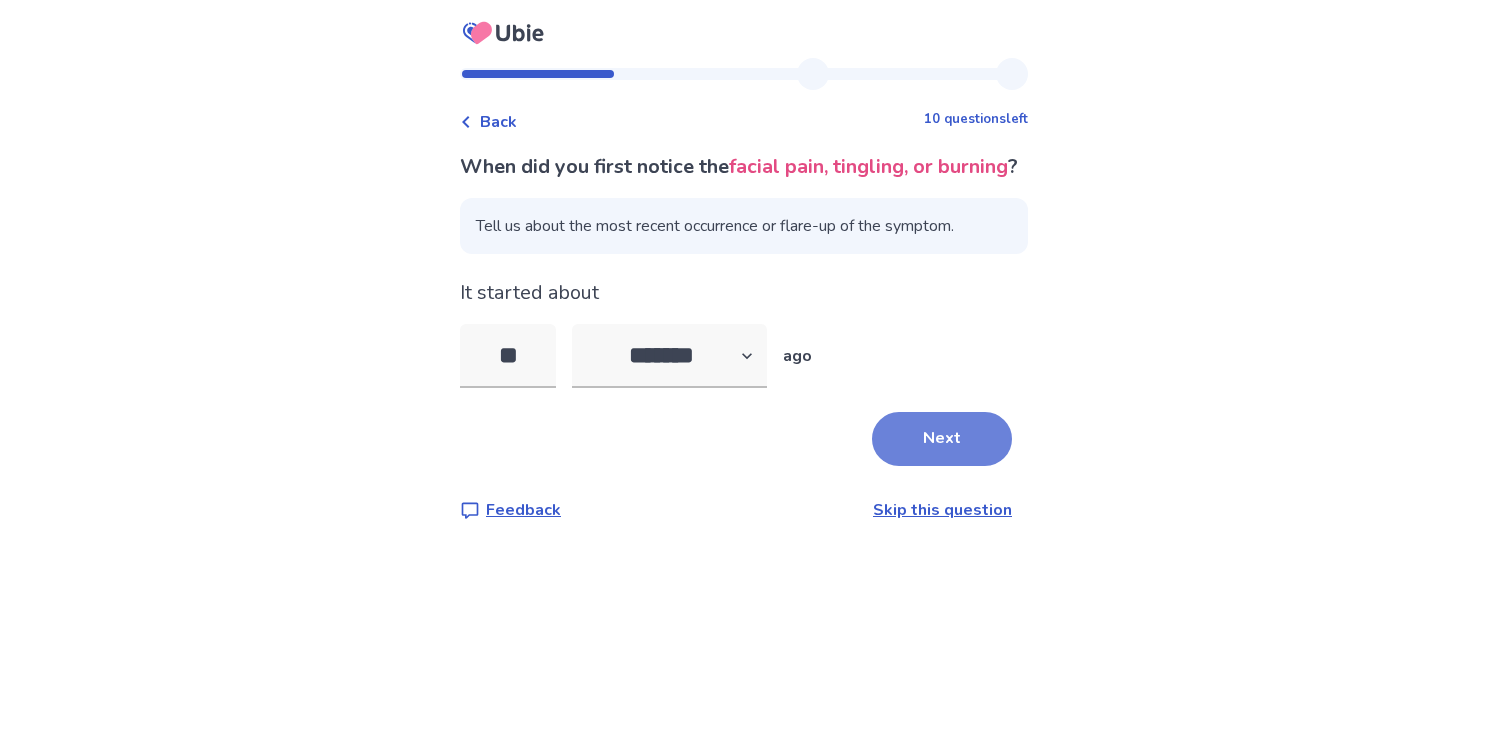 type on "**" 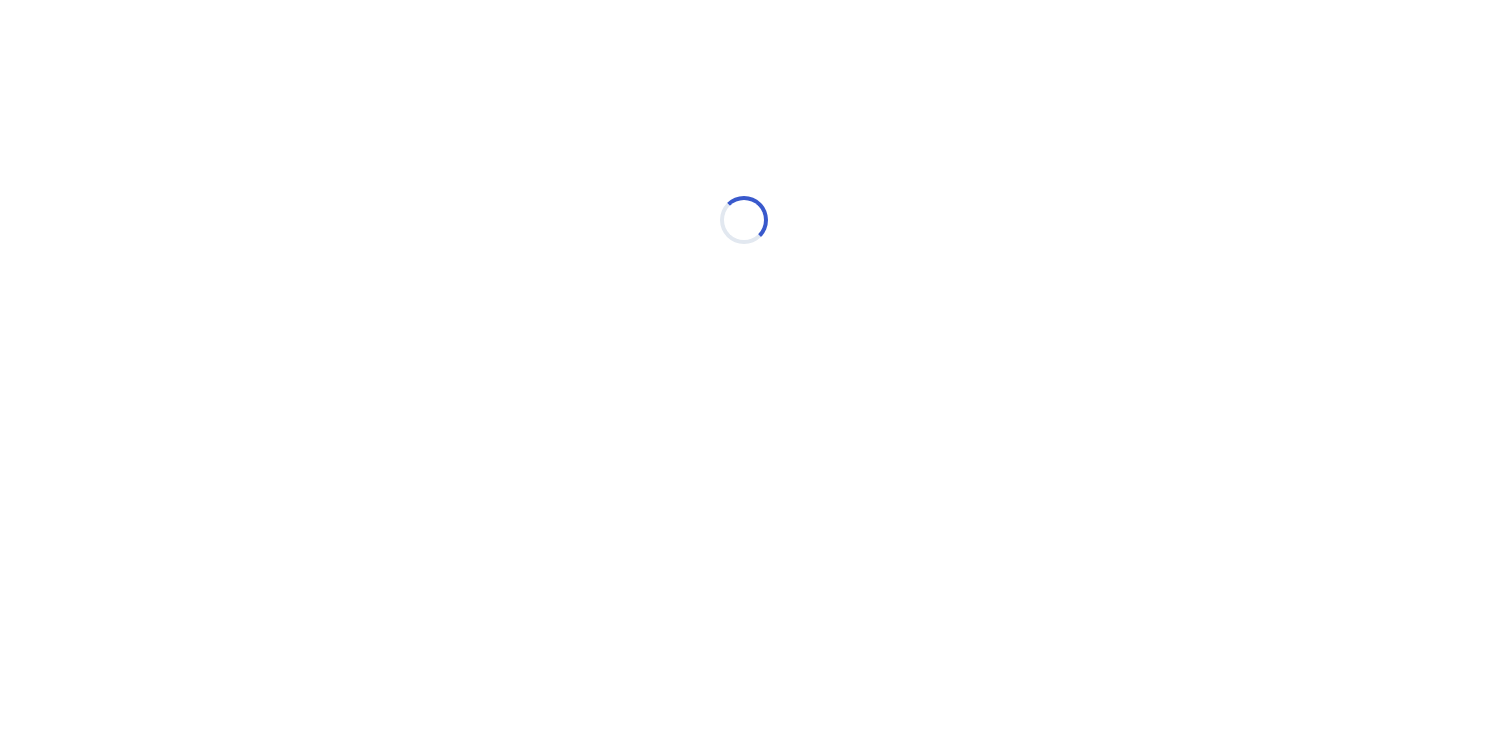 select on "*" 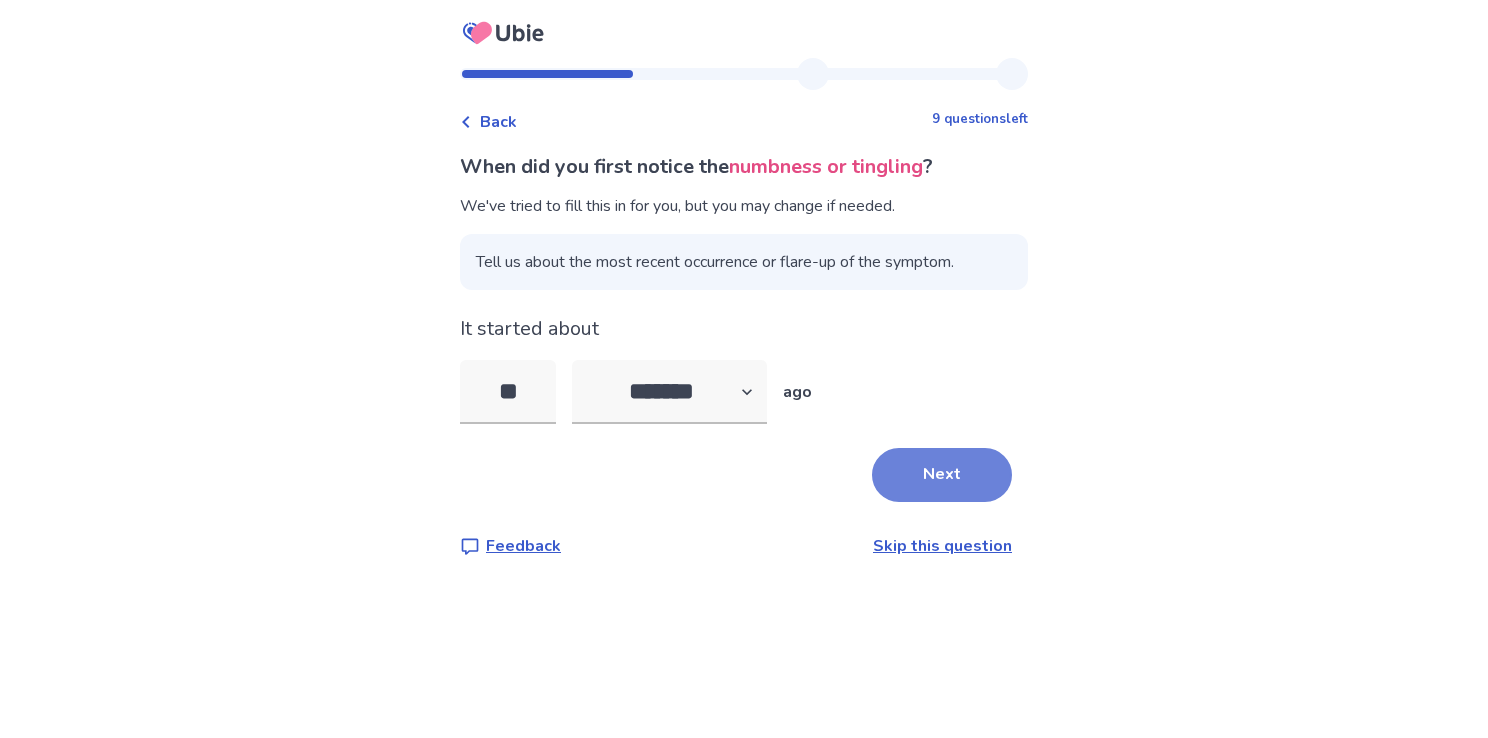 click on "Next" at bounding box center (942, 475) 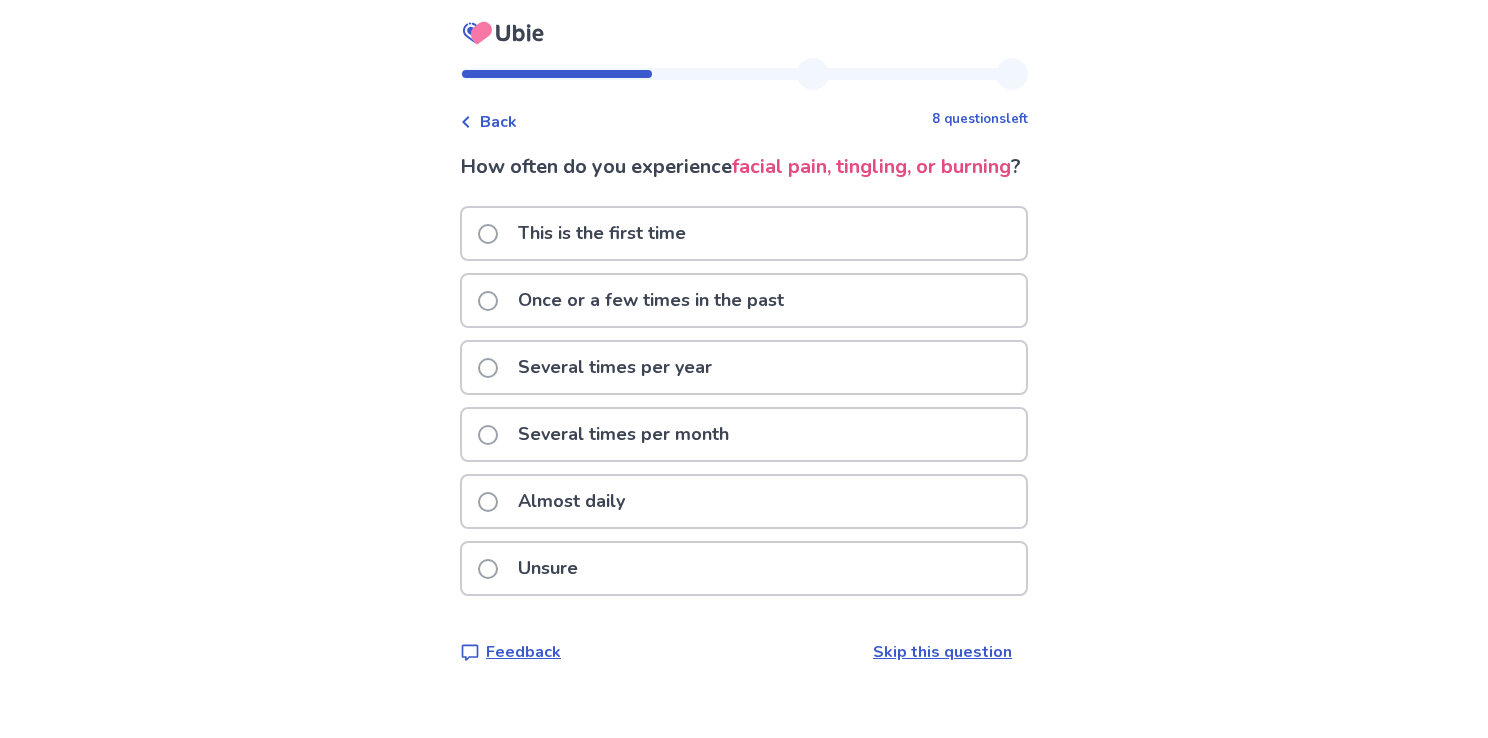 click on "This is the first time" at bounding box center (744, 233) 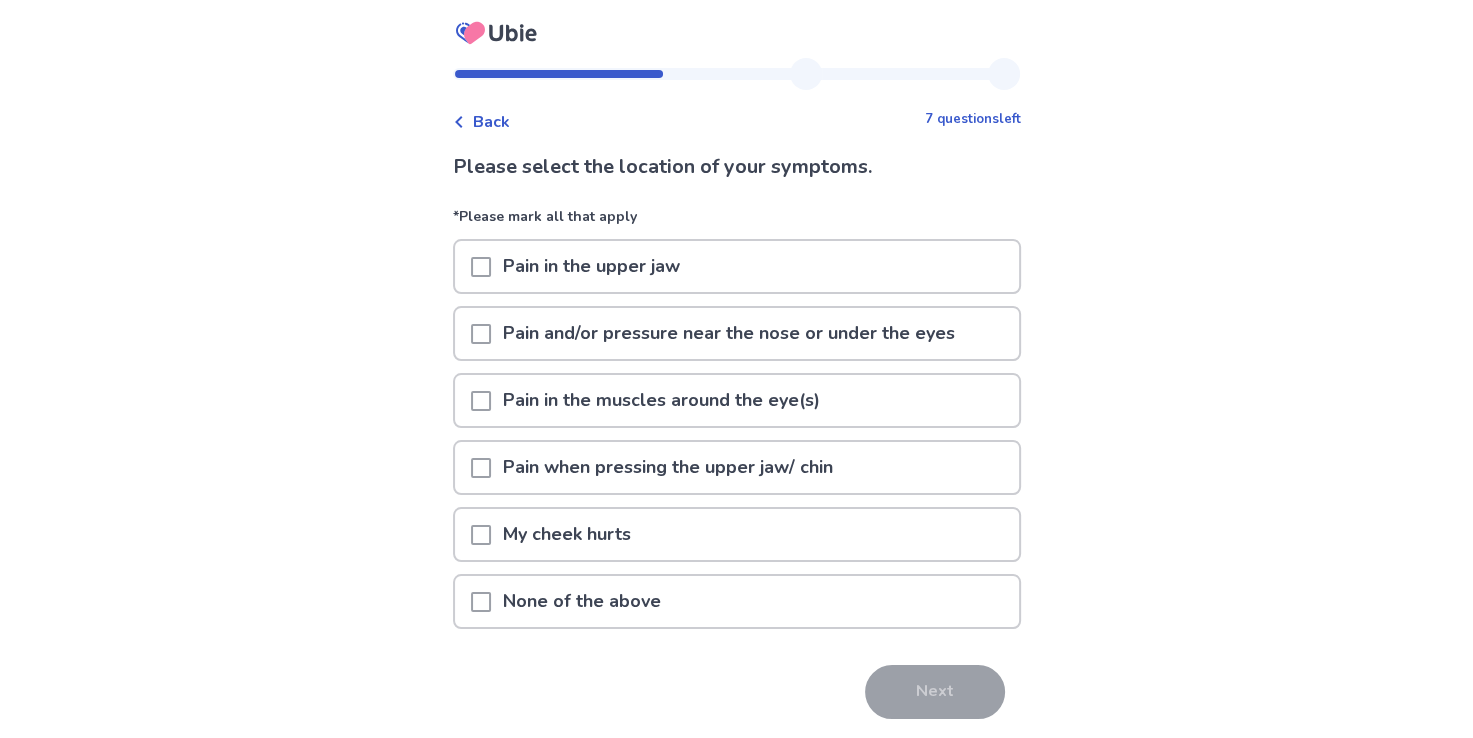 click on "Pain in the upper jaw" at bounding box center (737, 266) 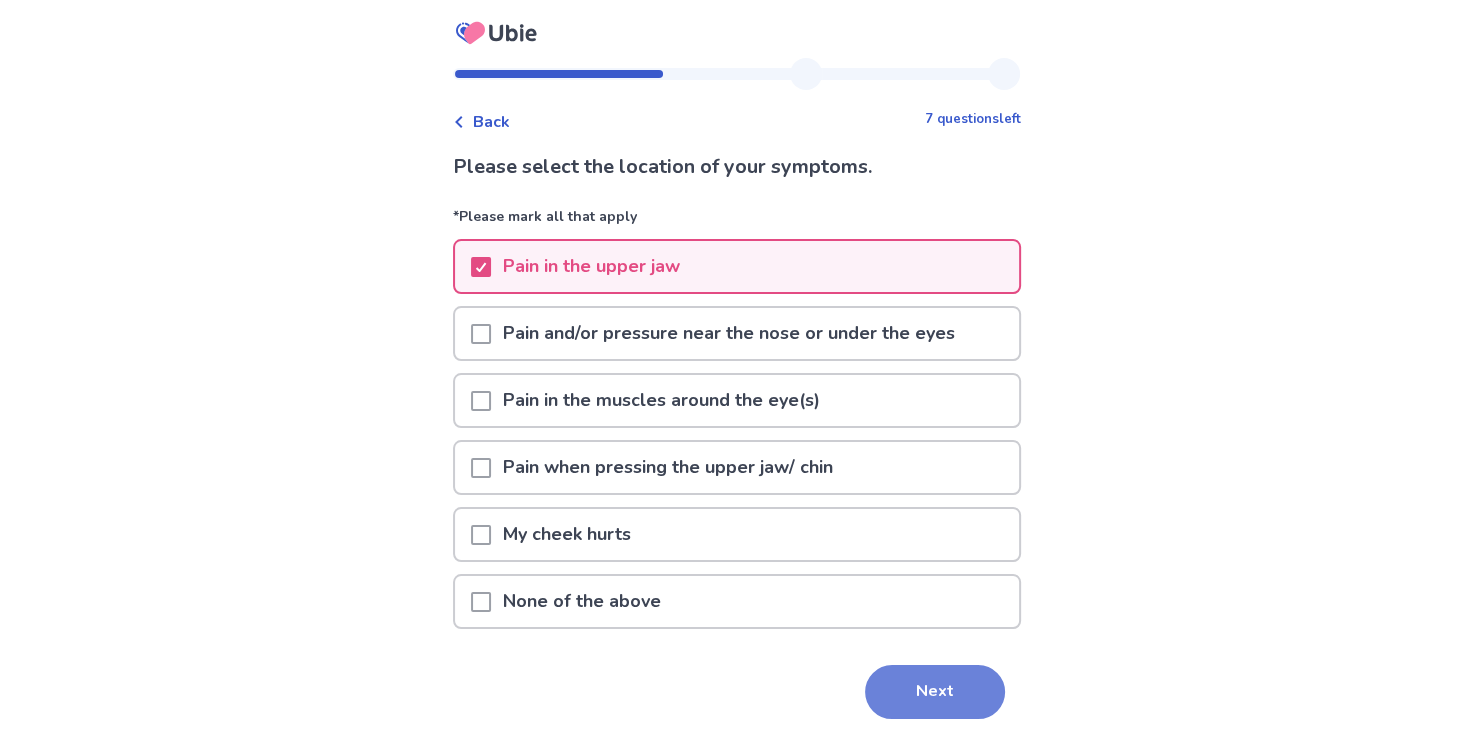 click on "Next" at bounding box center [935, 692] 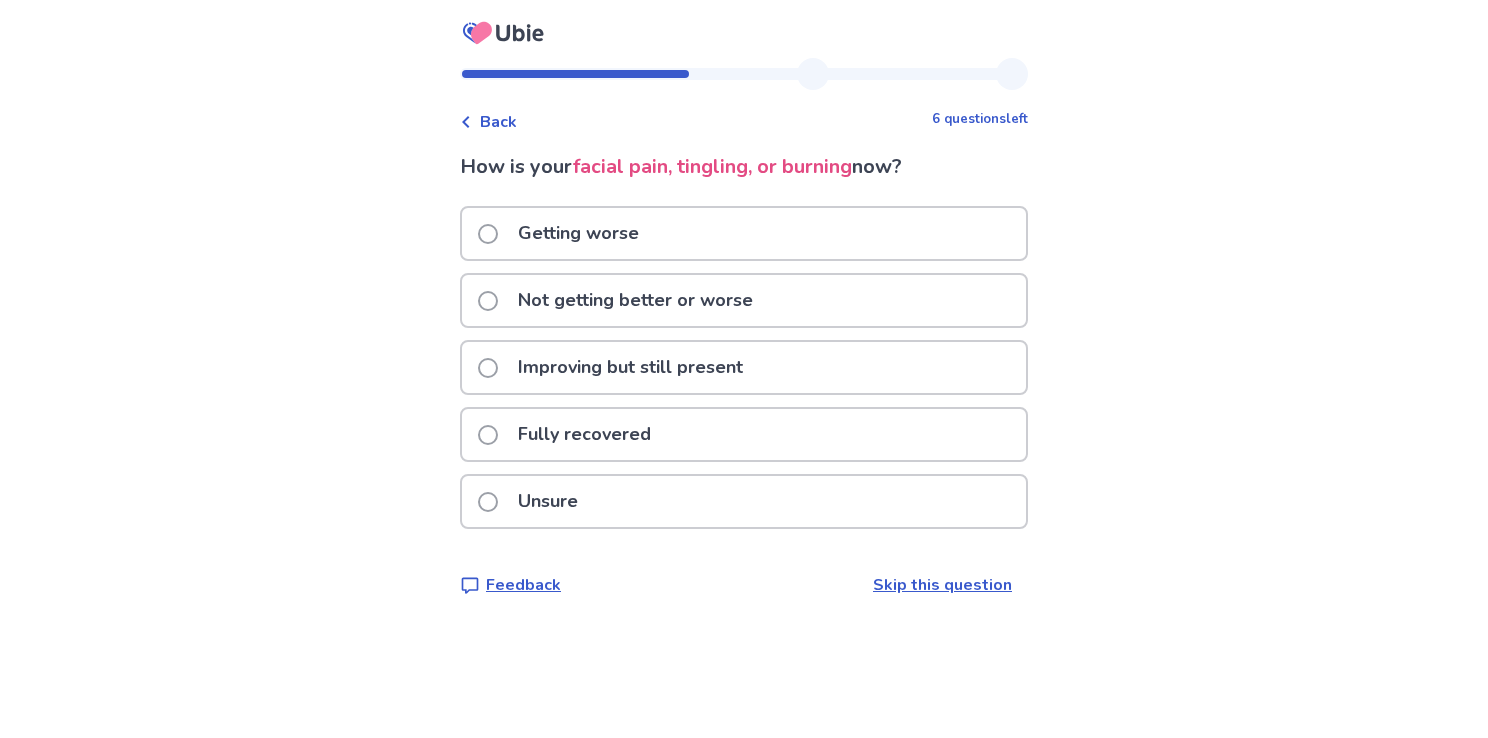 click on "Improving but still present" at bounding box center (630, 367) 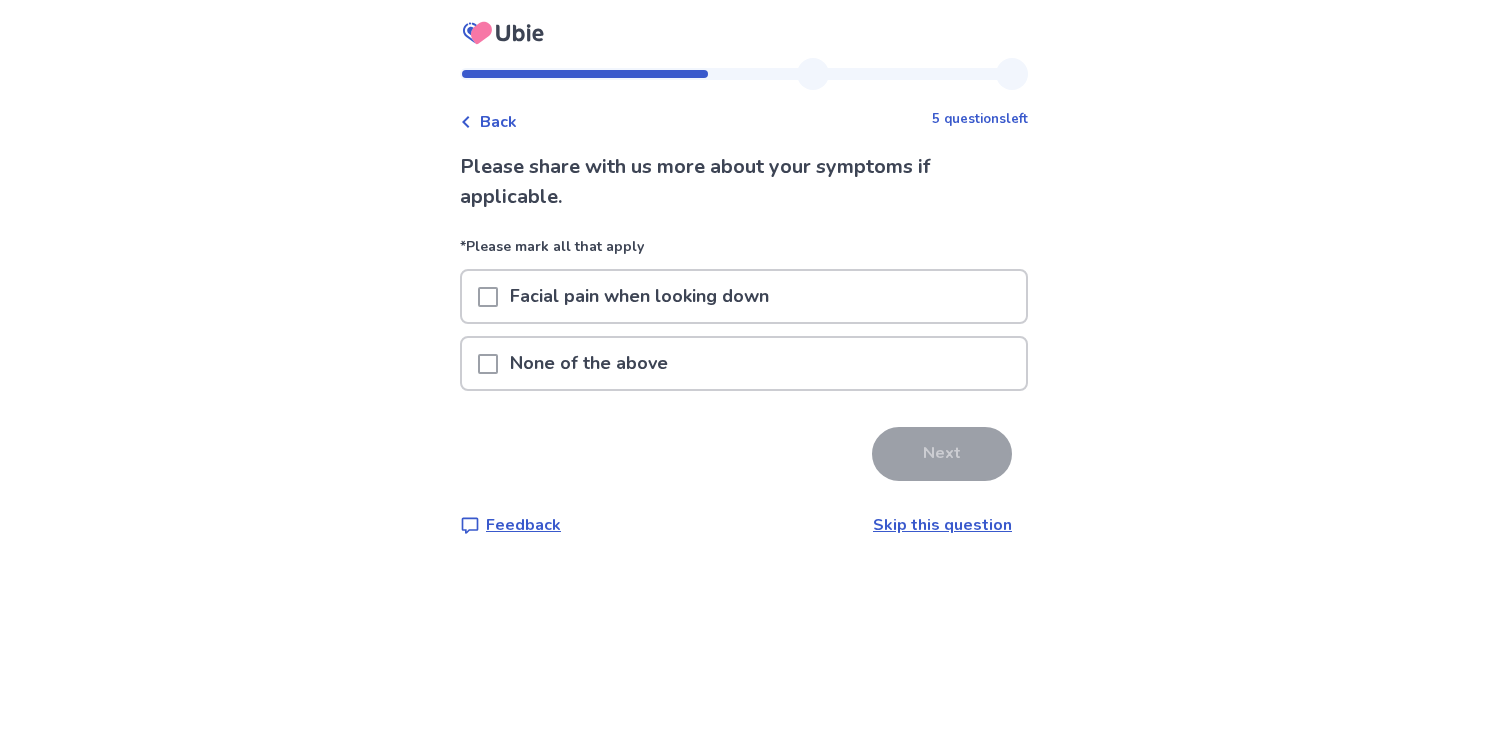click on "None of the above" at bounding box center [744, 363] 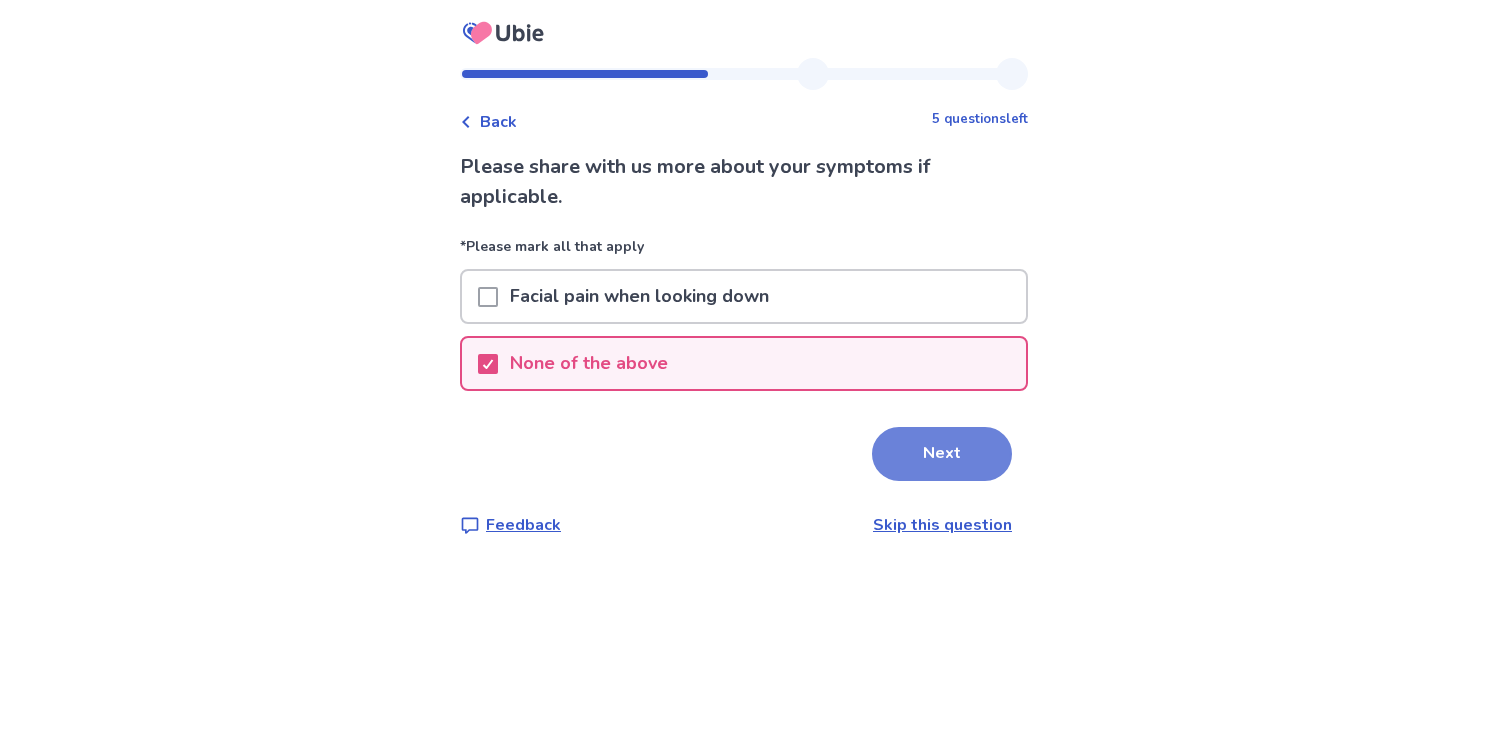 click on "Next" at bounding box center [942, 454] 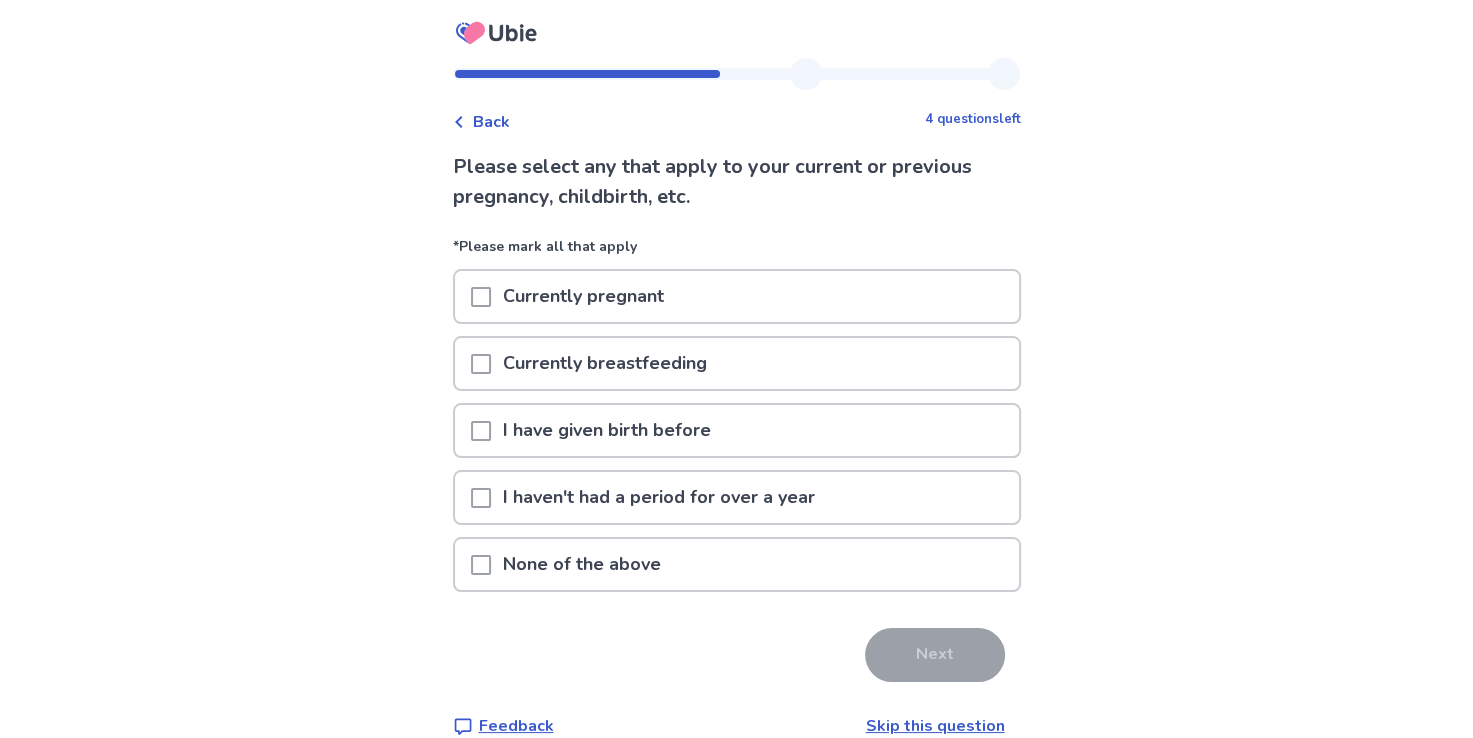 click on "I have given birth before" at bounding box center (737, 430) 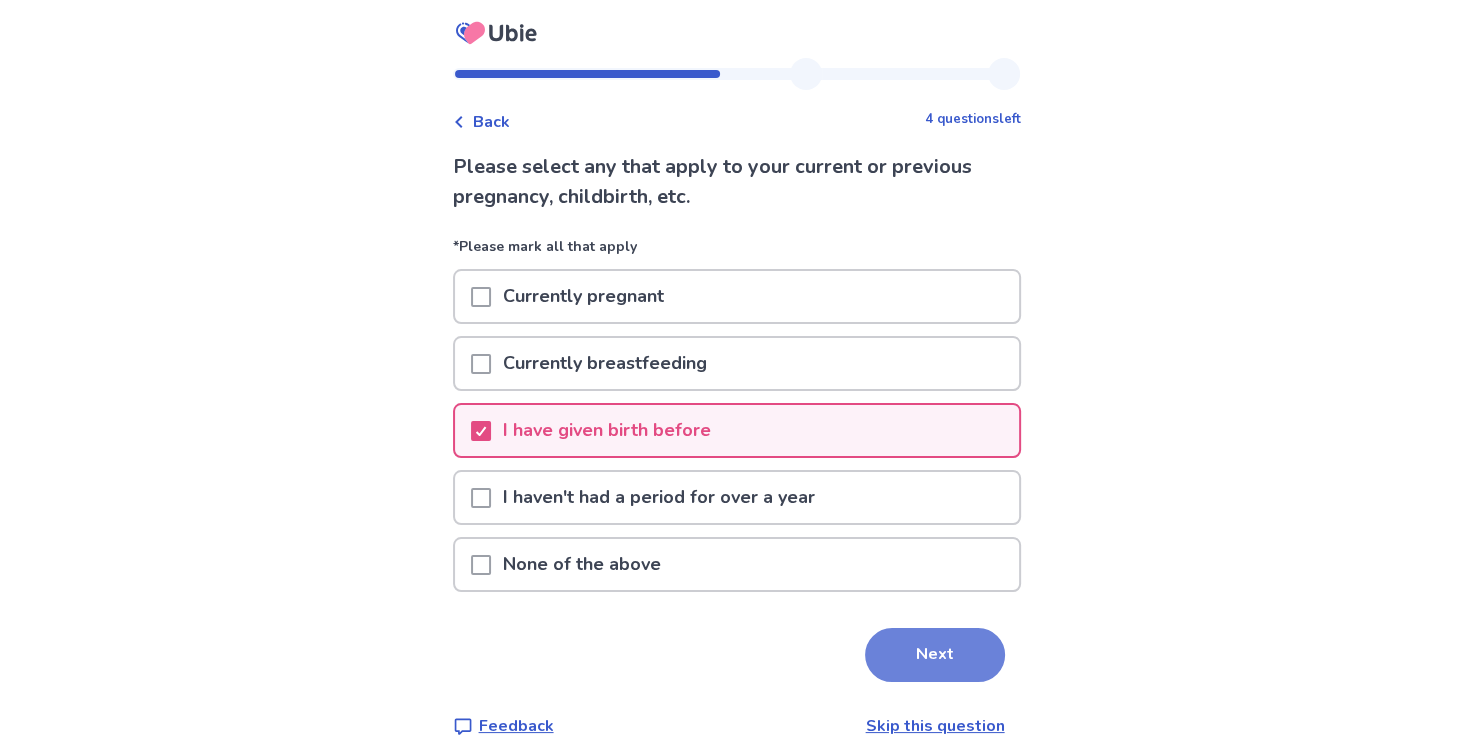 click on "Next" at bounding box center [935, 655] 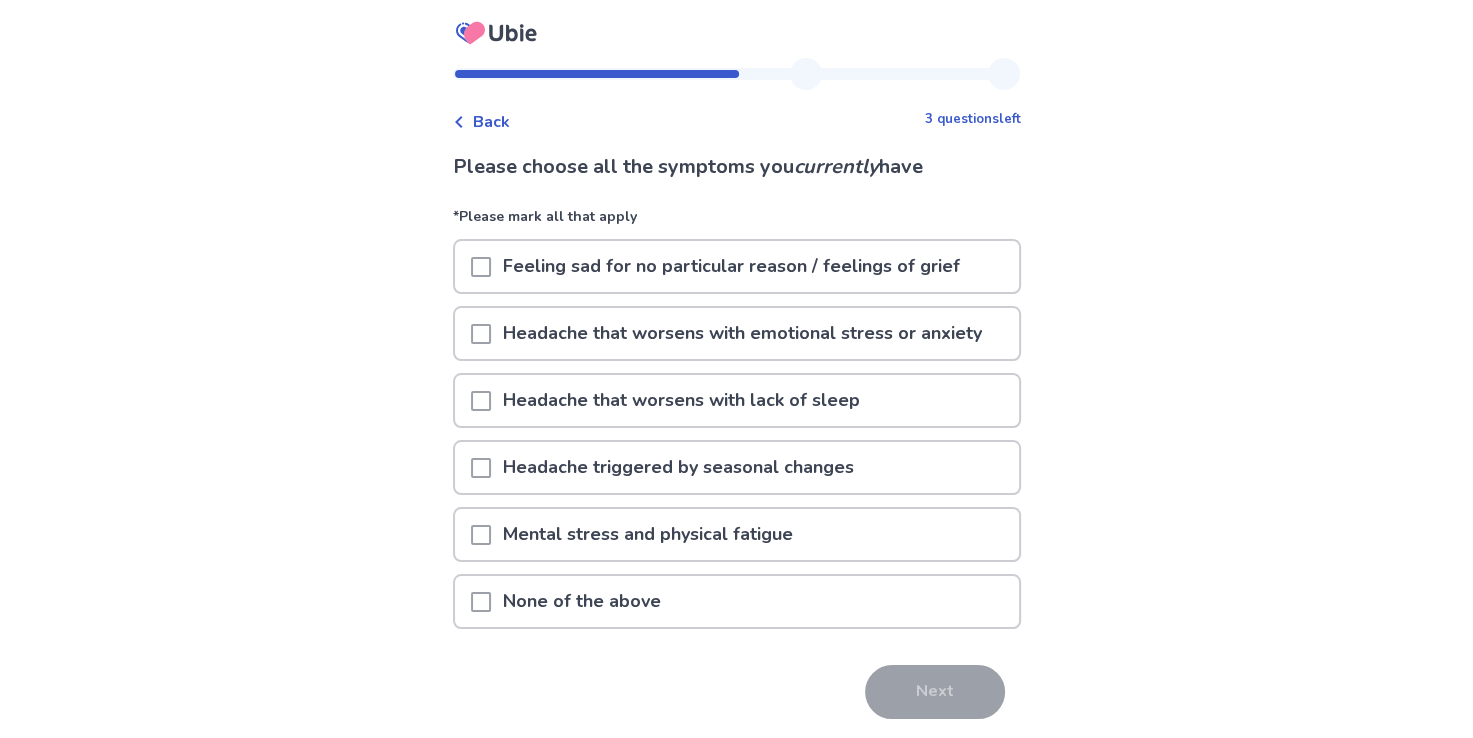 click at bounding box center (481, 401) 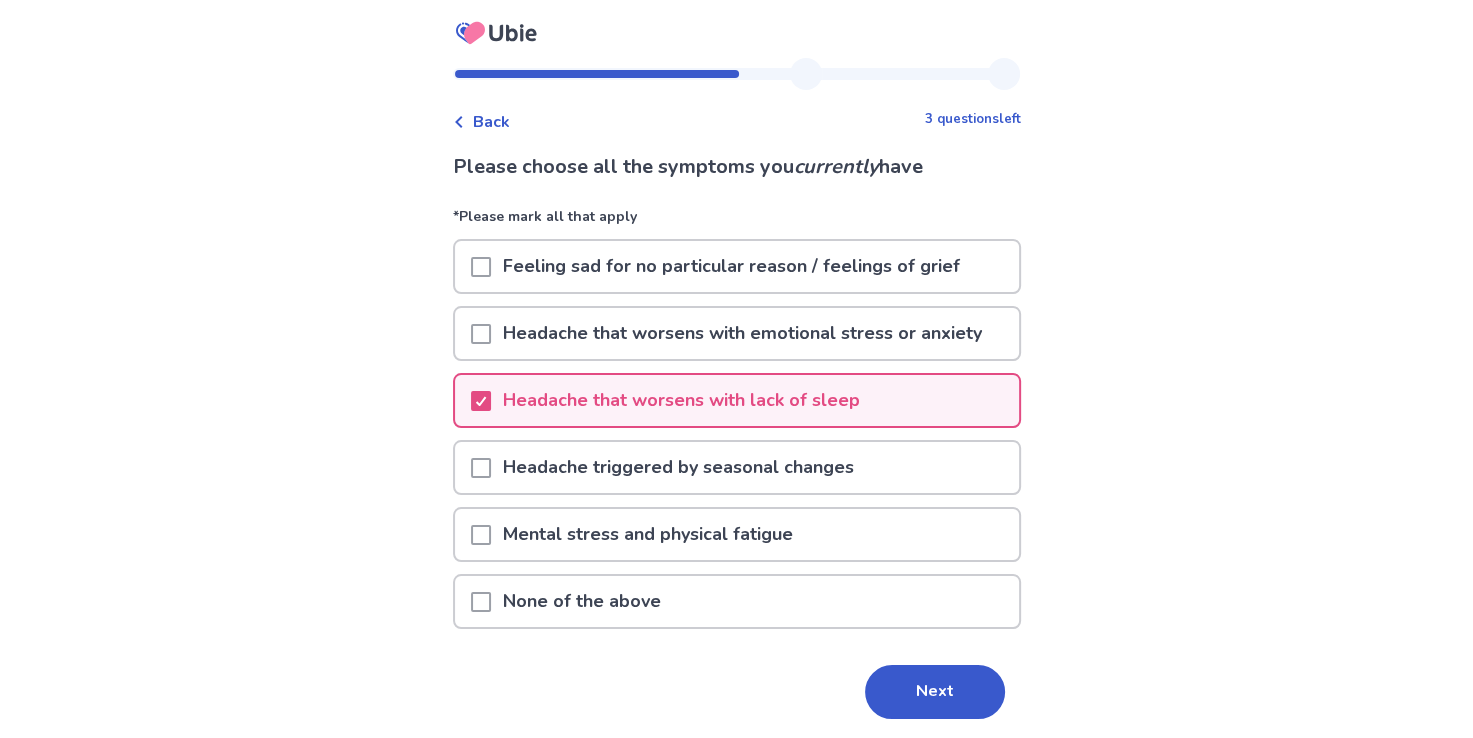 click at bounding box center (481, 535) 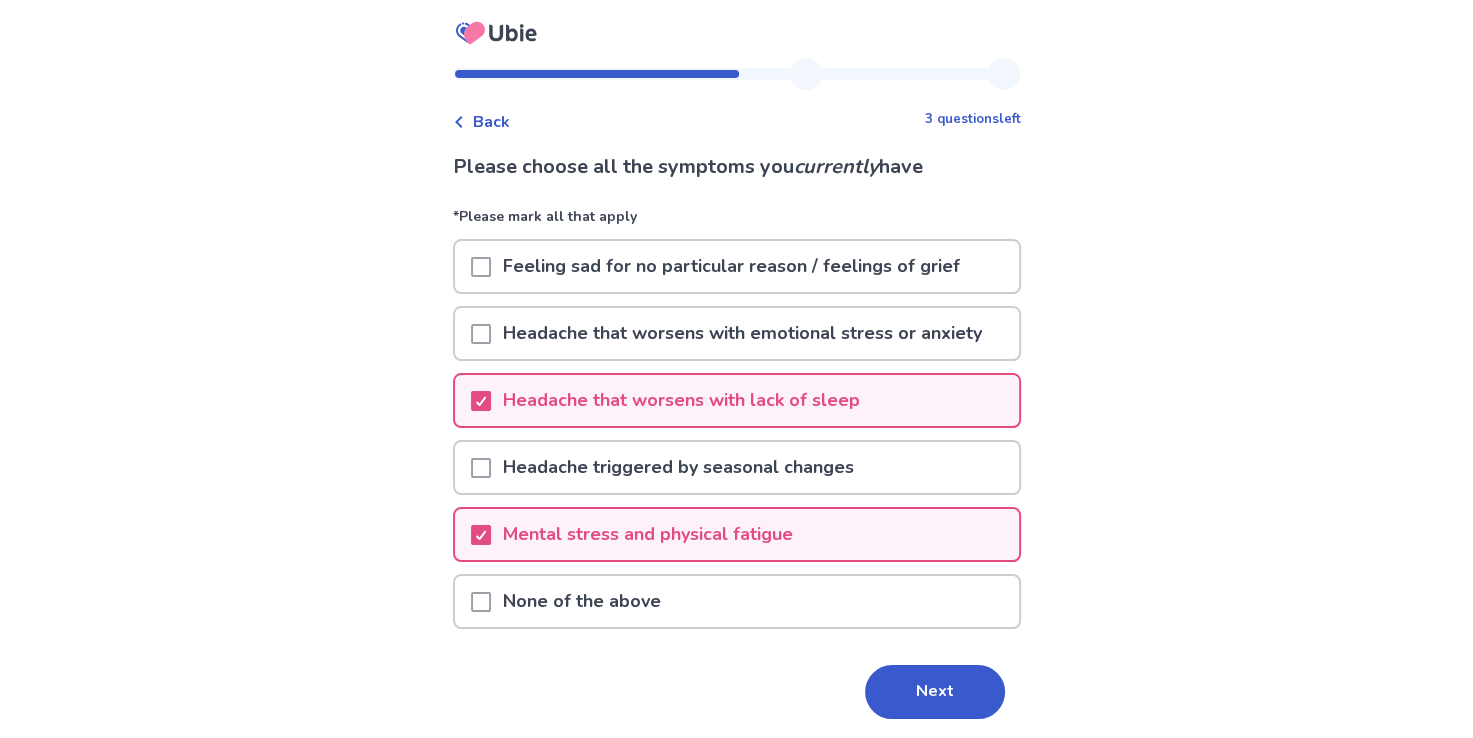 click at bounding box center (481, 334) 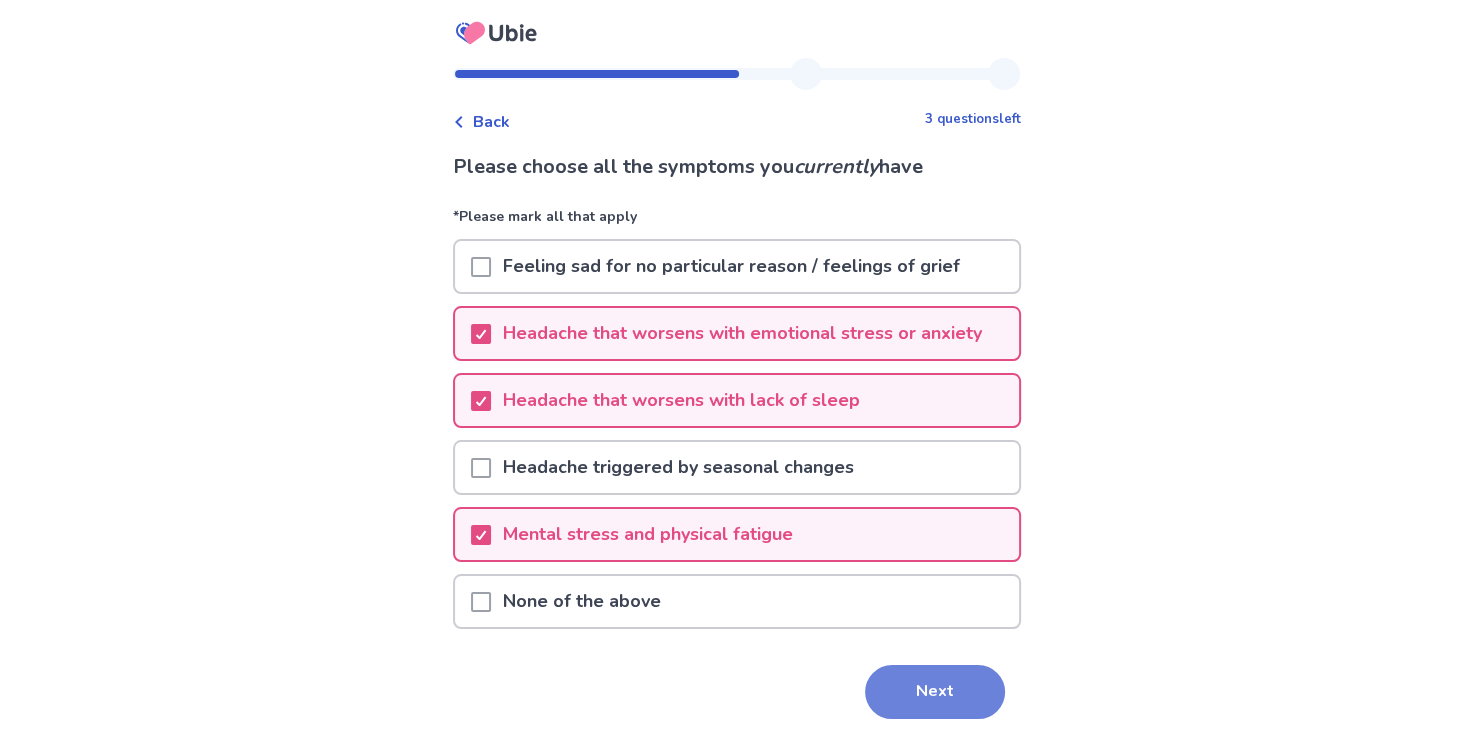 click on "Next" at bounding box center (935, 692) 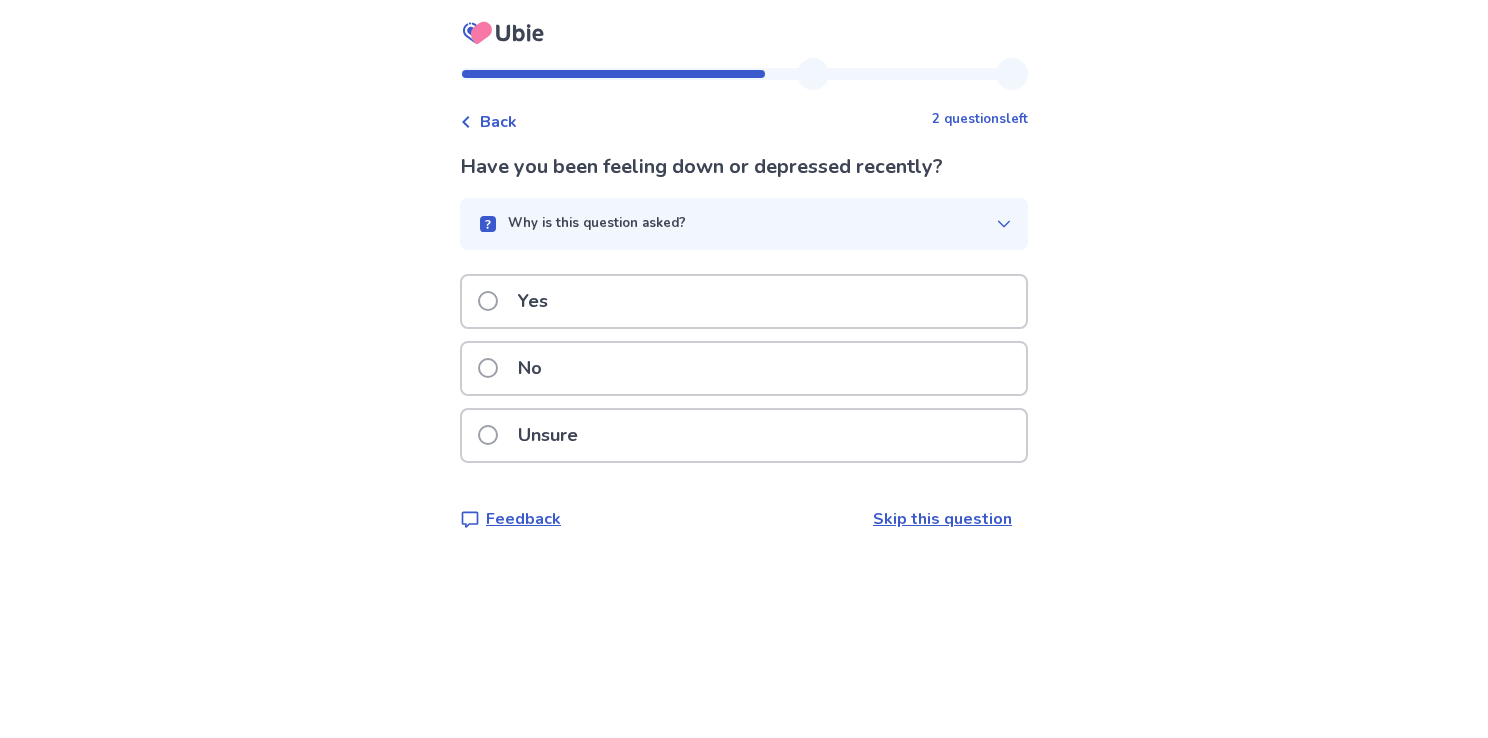 click on "Yes" at bounding box center (533, 301) 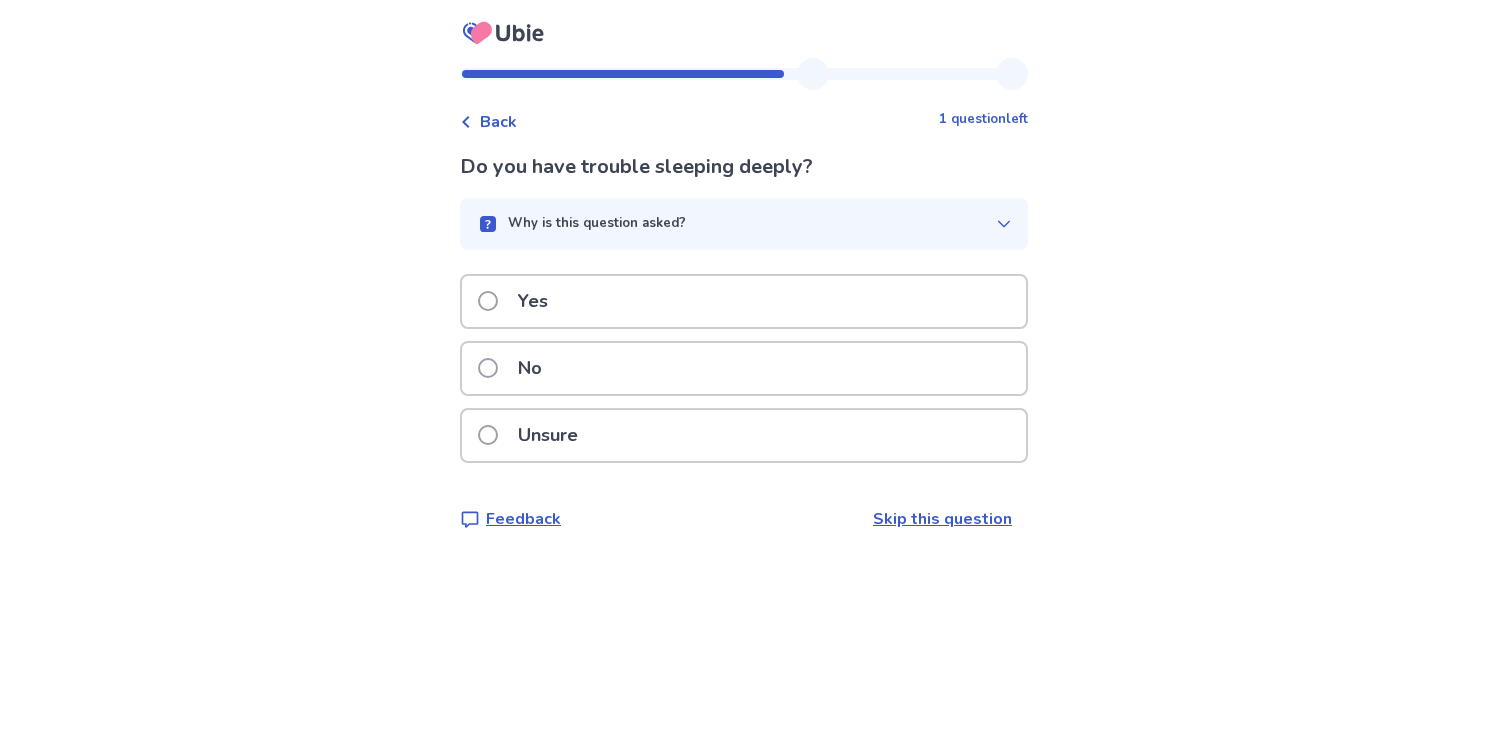click at bounding box center (488, 435) 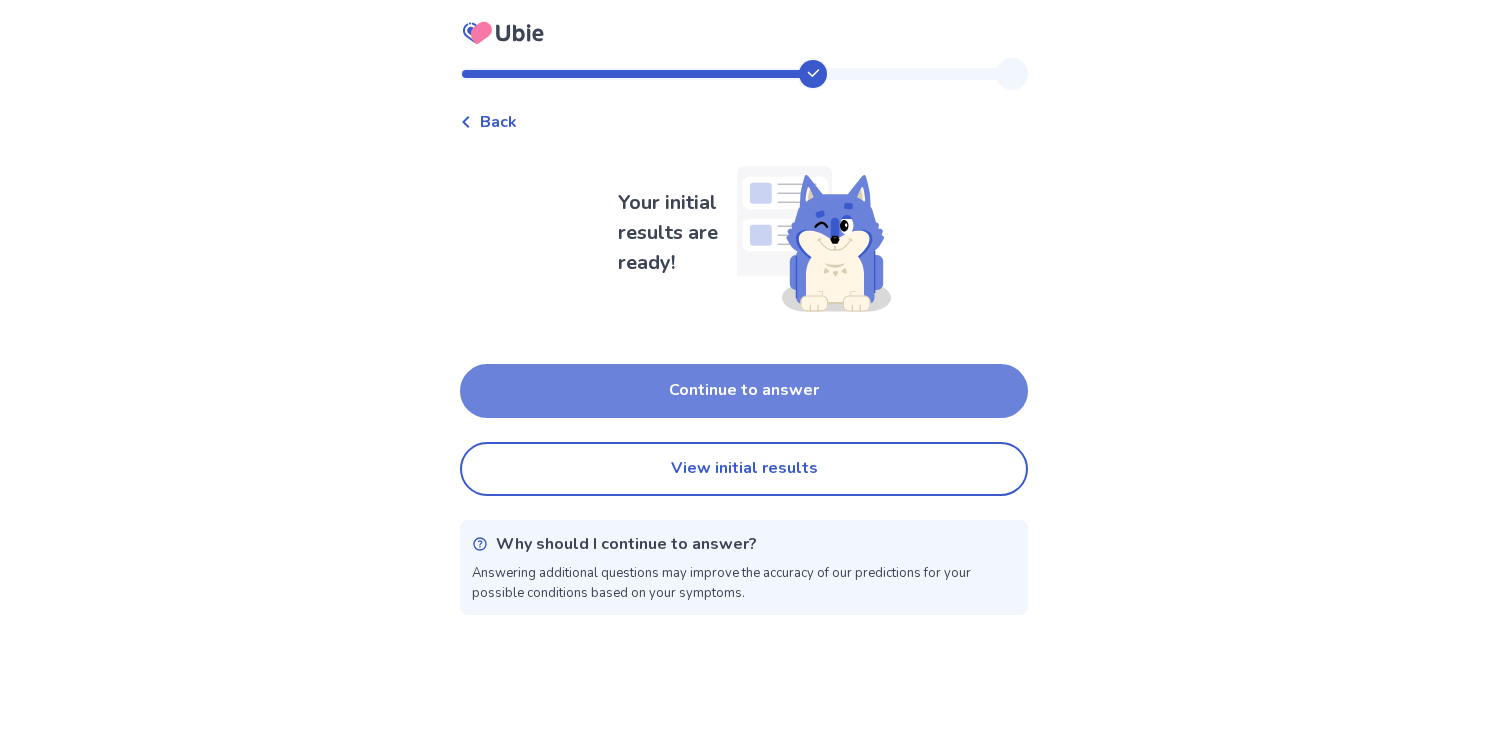 click on "Continue to answer" at bounding box center (744, 391) 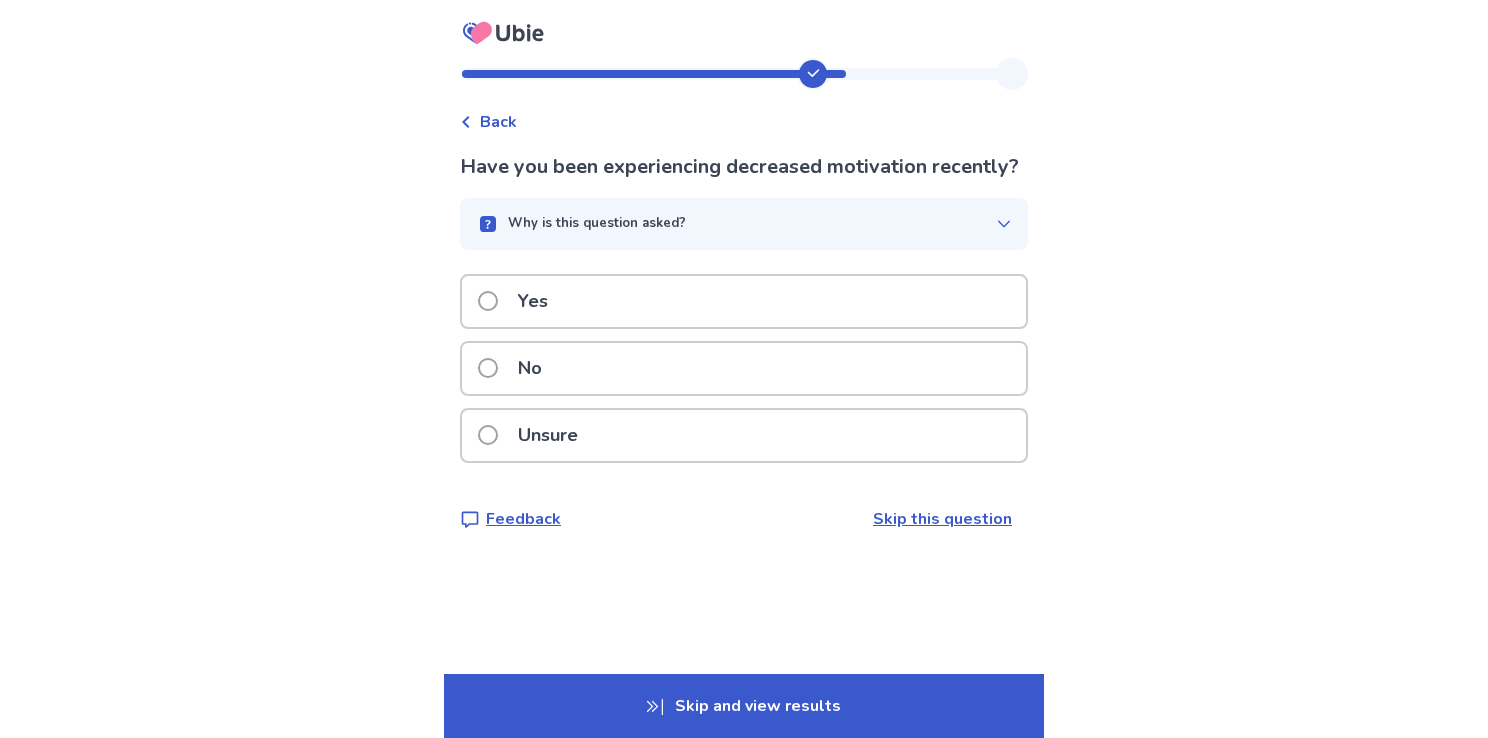 click on "No" at bounding box center (744, 368) 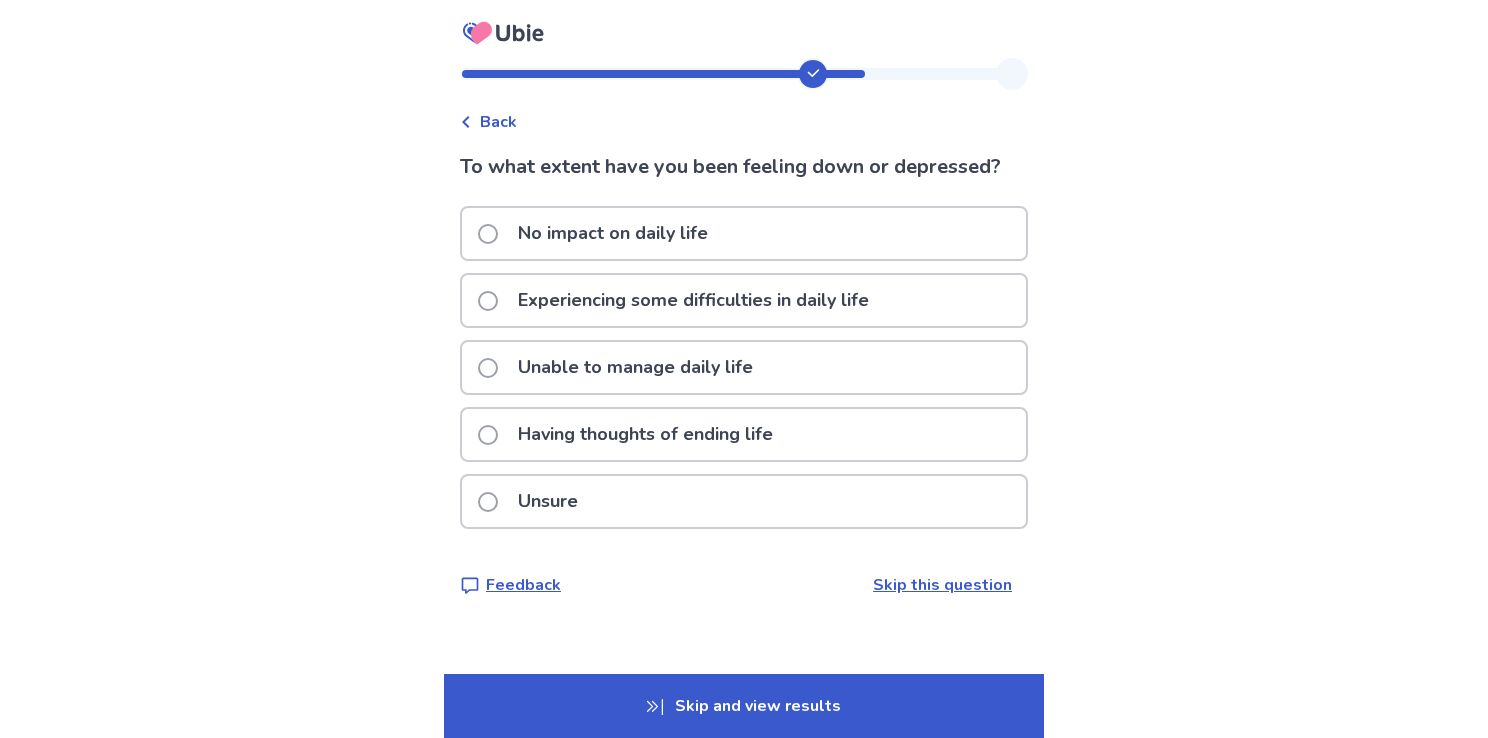 click on "Experiencing some difficulties in daily life" at bounding box center (693, 300) 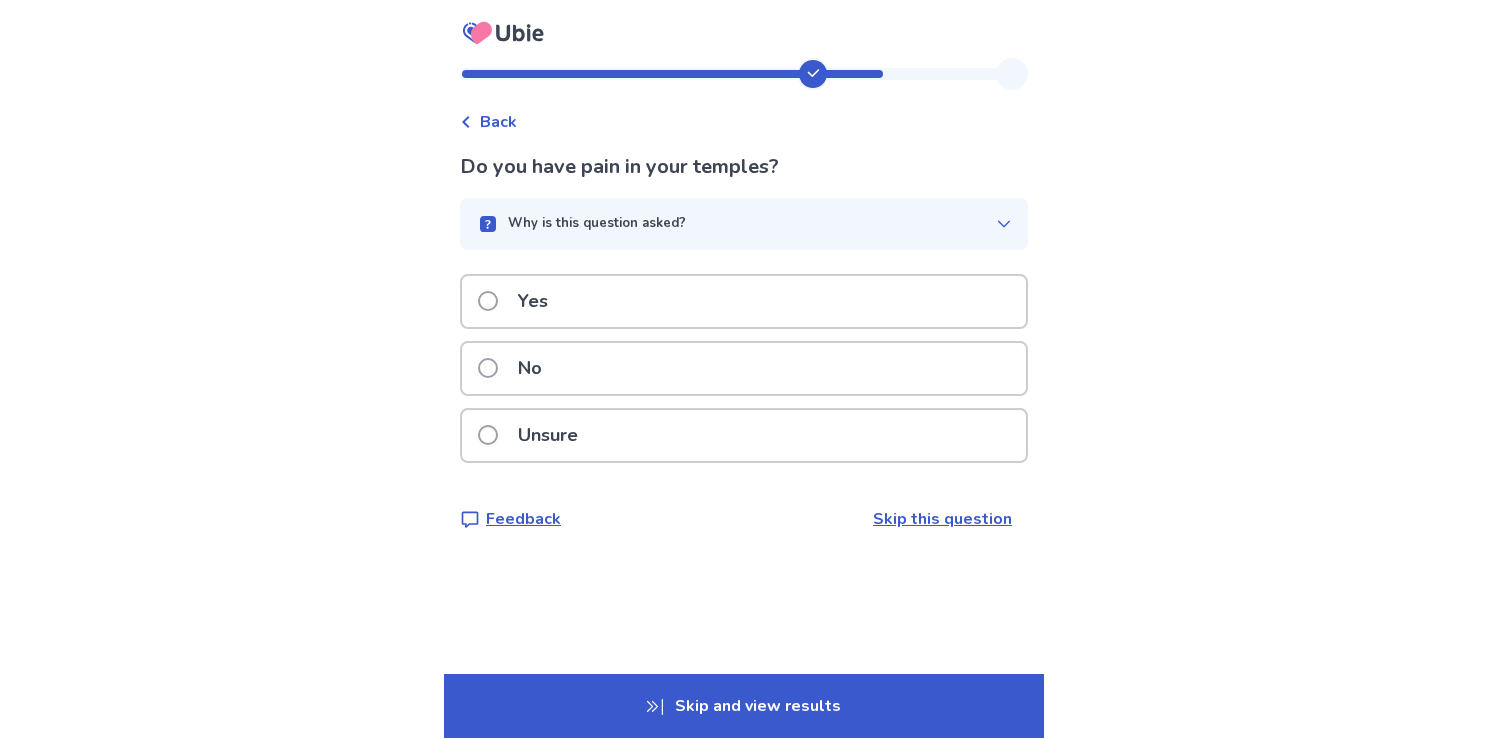 click on "No" at bounding box center (744, 368) 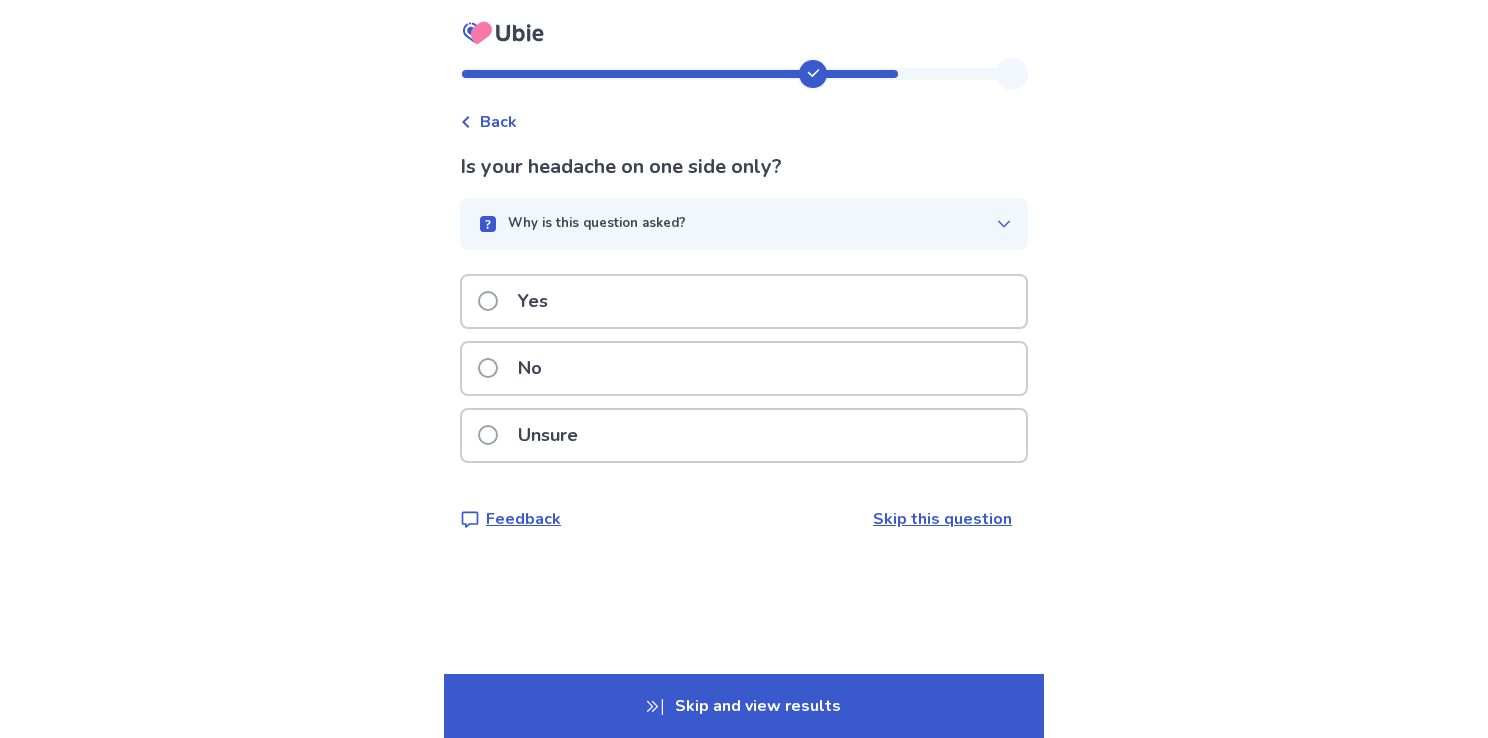 click on "Yes" at bounding box center (744, 301) 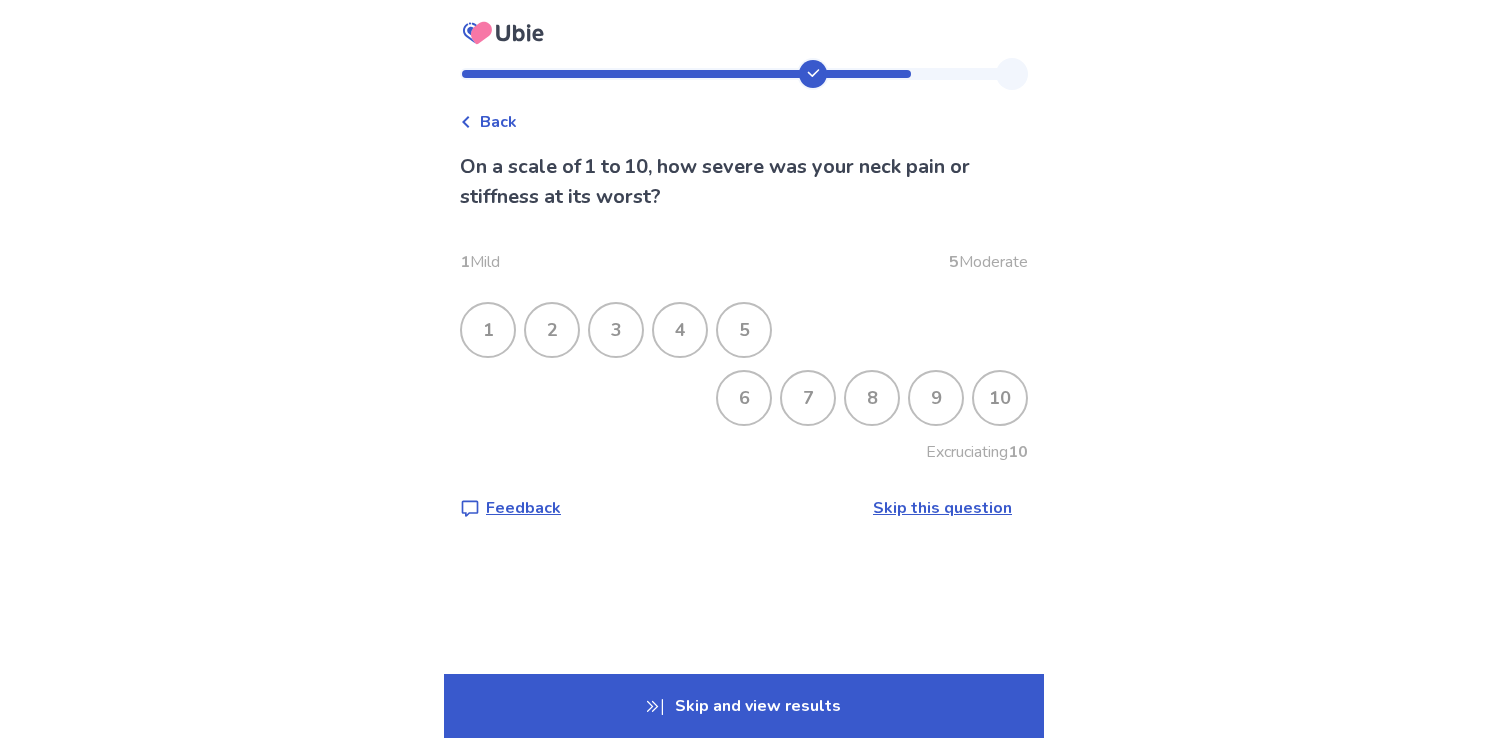 click on "4" at bounding box center [680, 330] 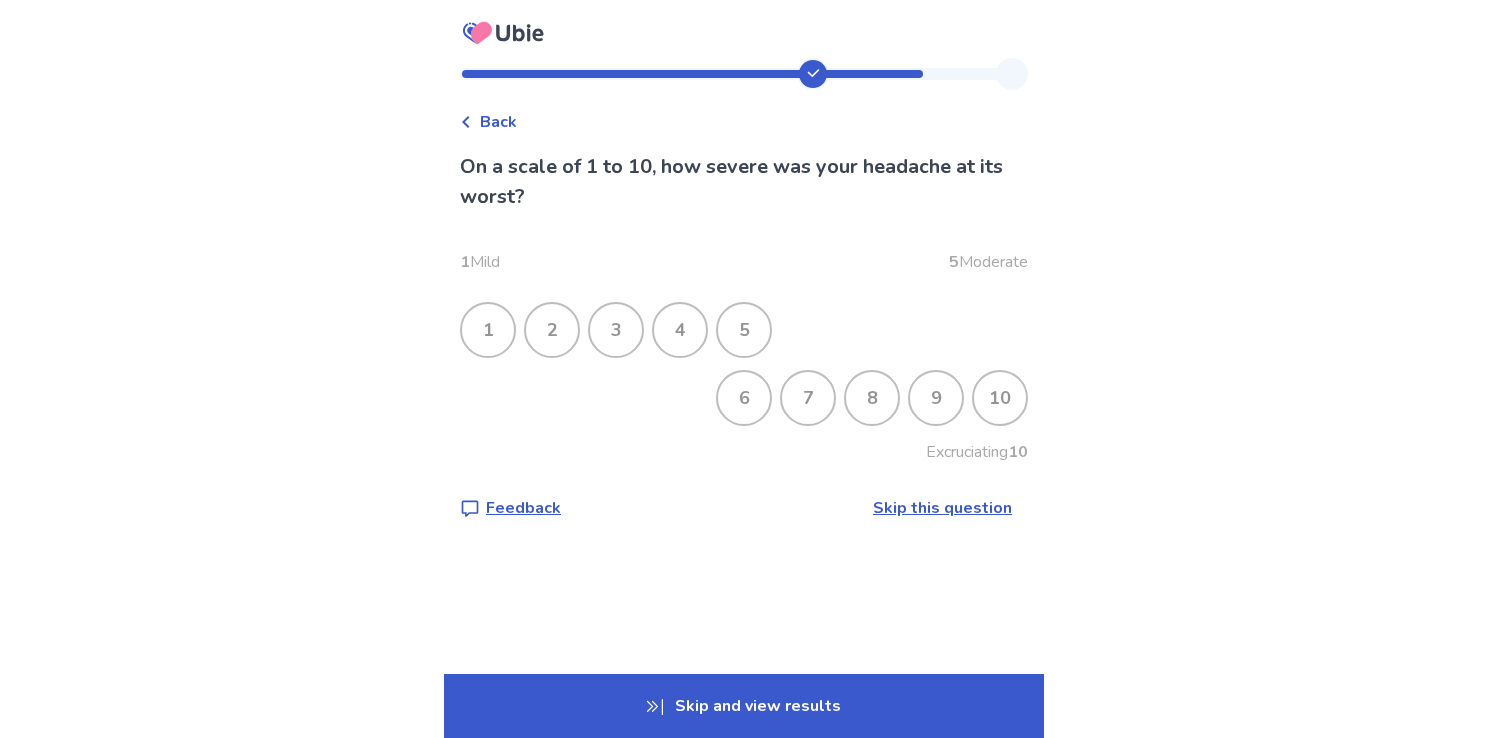 click on "8" at bounding box center (872, 398) 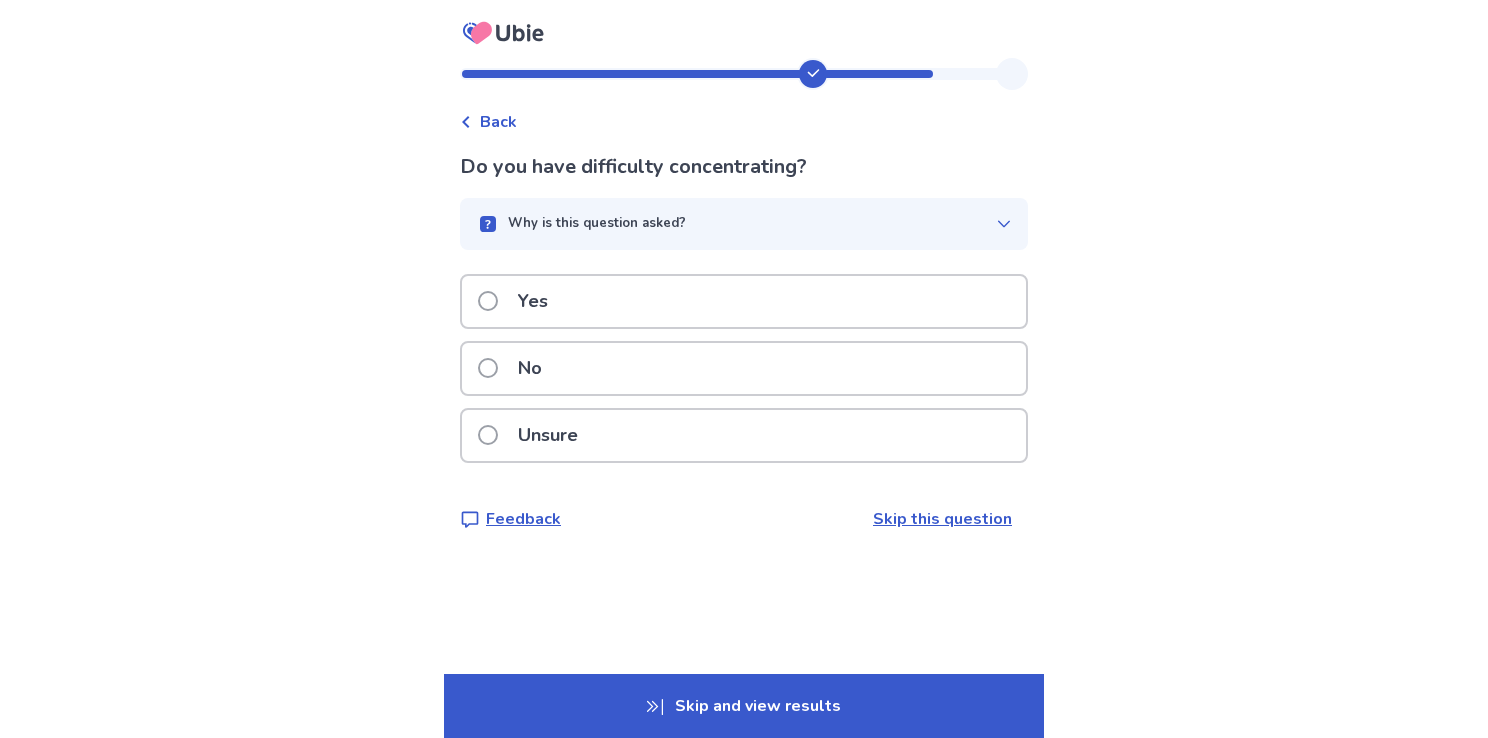 click on "No" at bounding box center [744, 368] 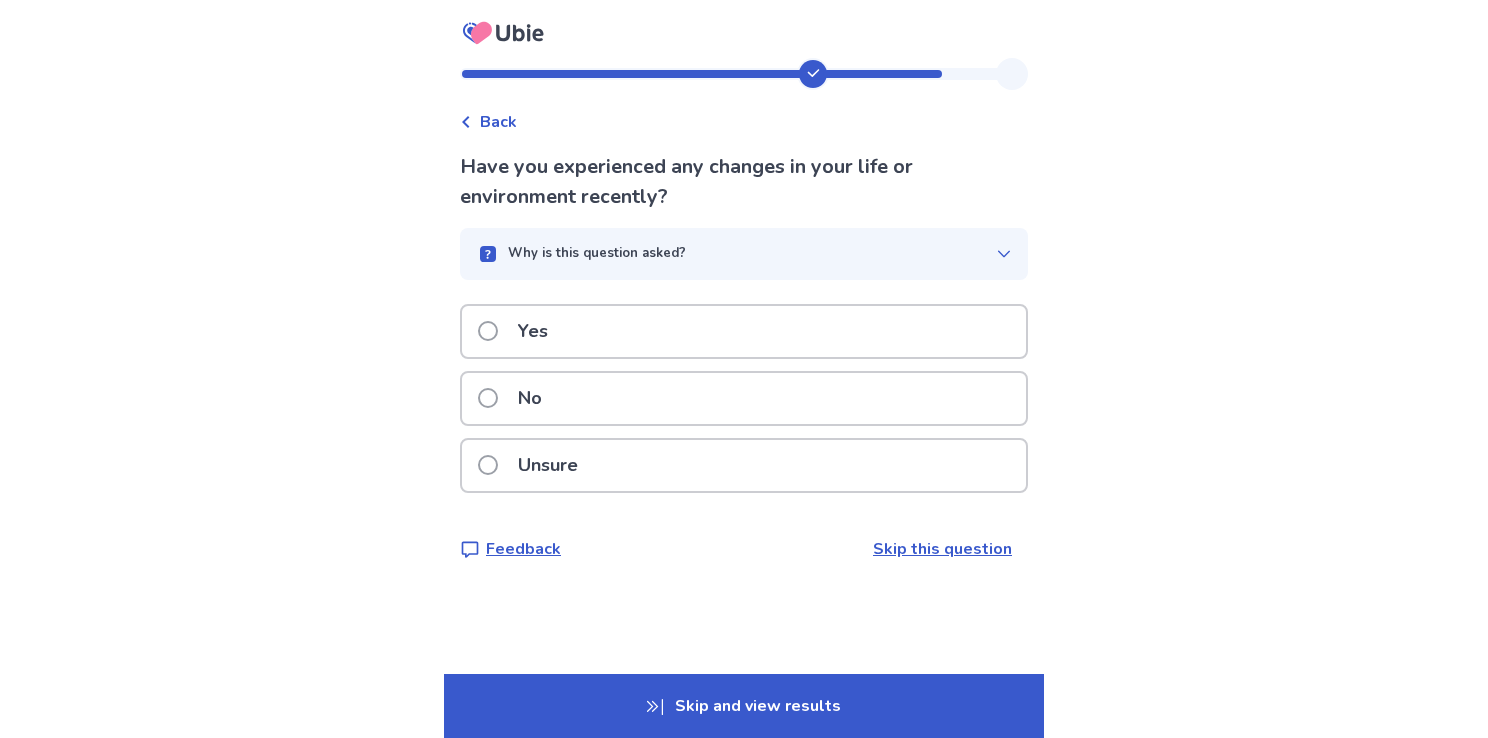 scroll, scrollTop: 0, scrollLeft: 0, axis: both 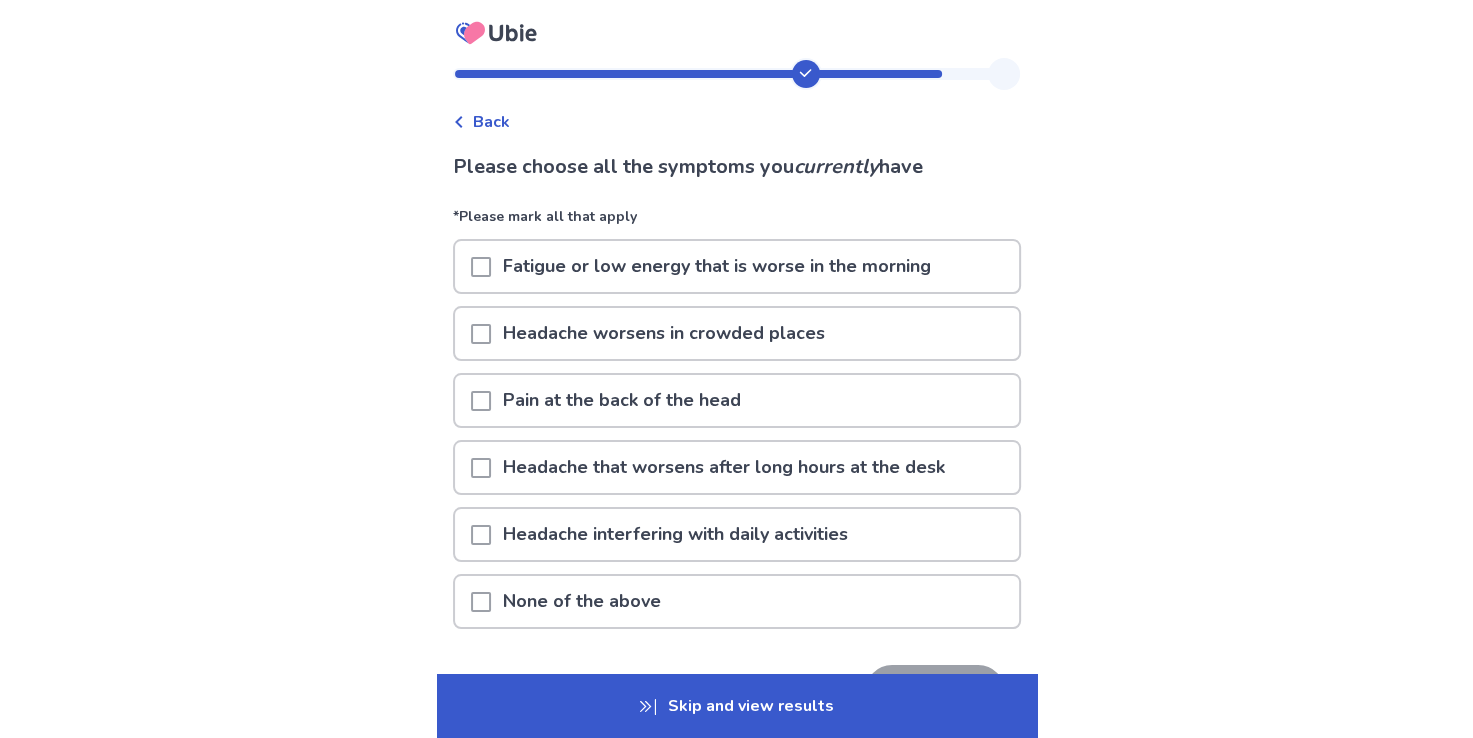click at bounding box center (481, 267) 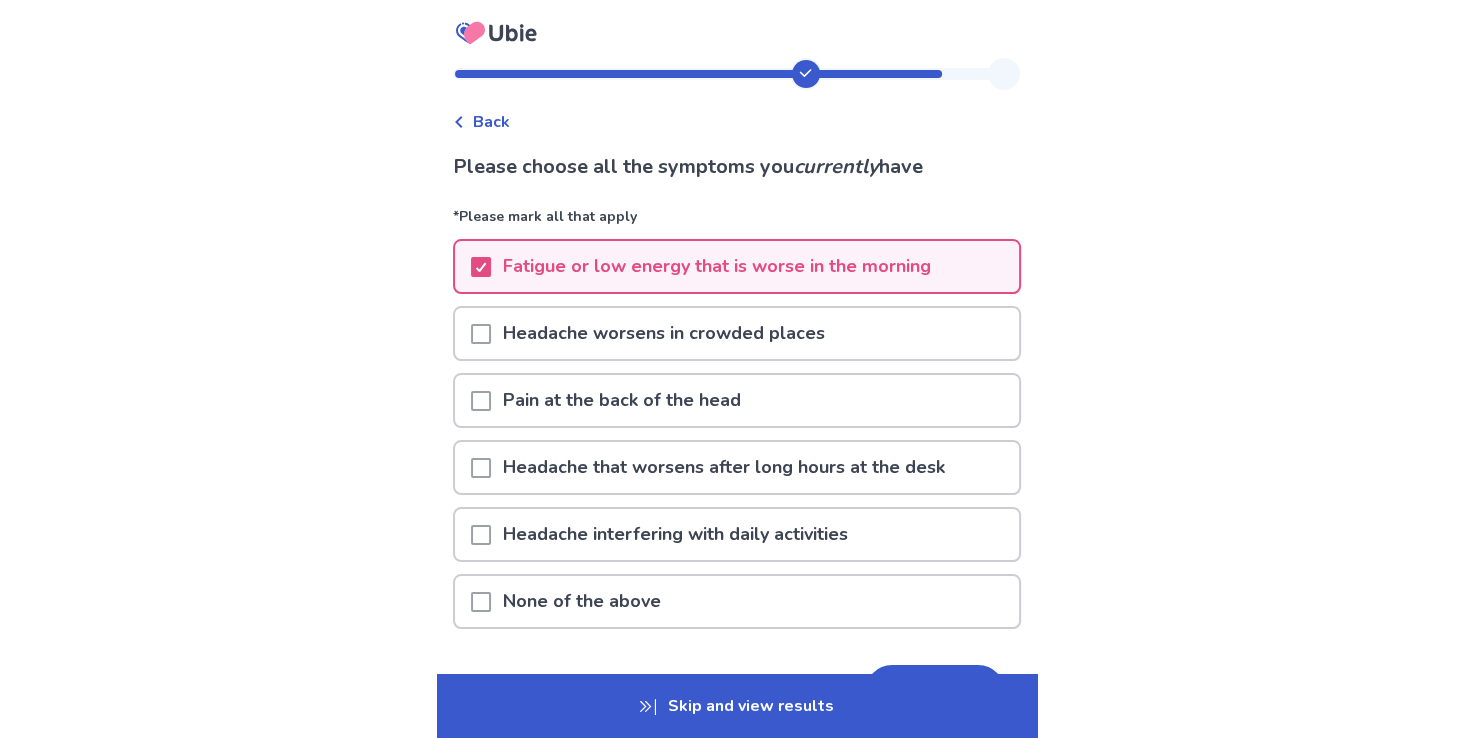 click on "Headache interfering with daily activities" at bounding box center (675, 534) 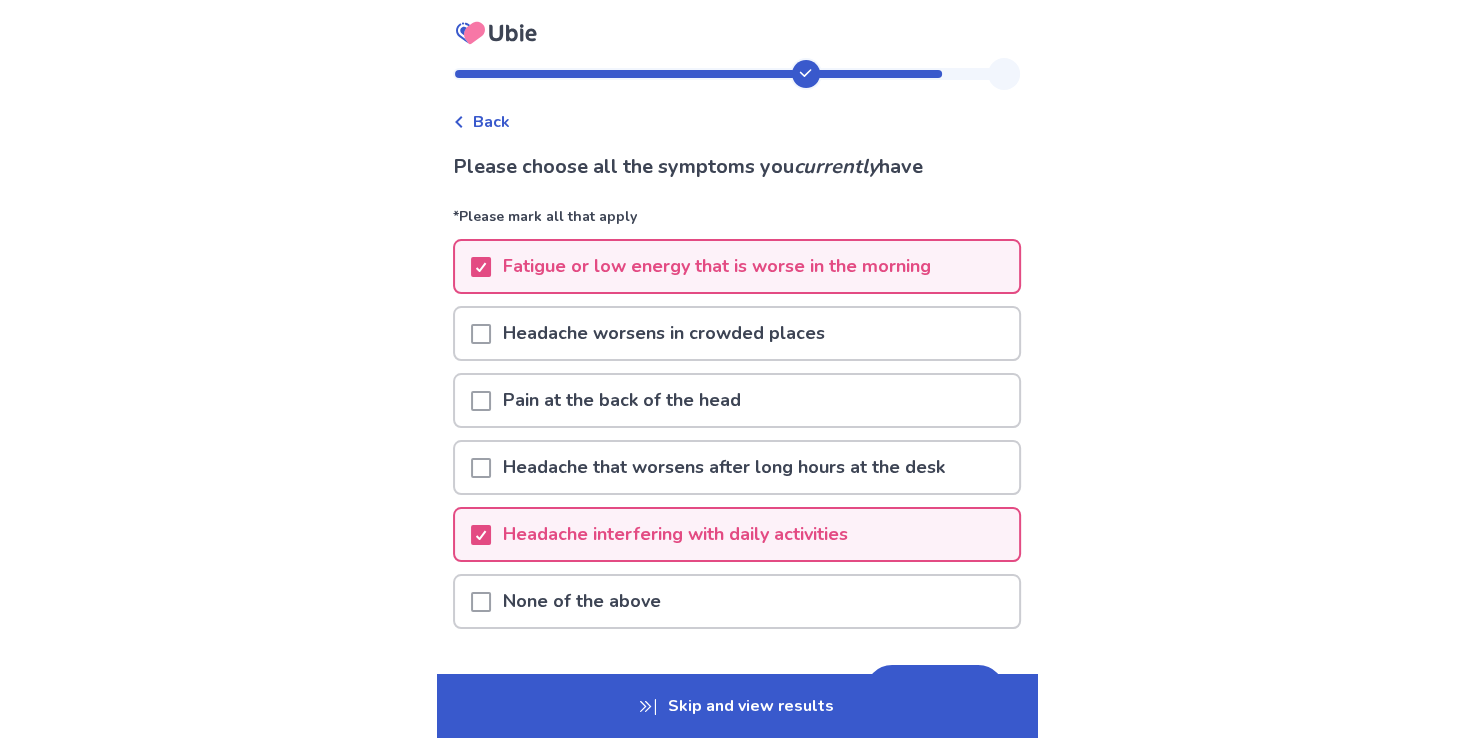 click on "Pain at the back of the head" at bounding box center (622, 400) 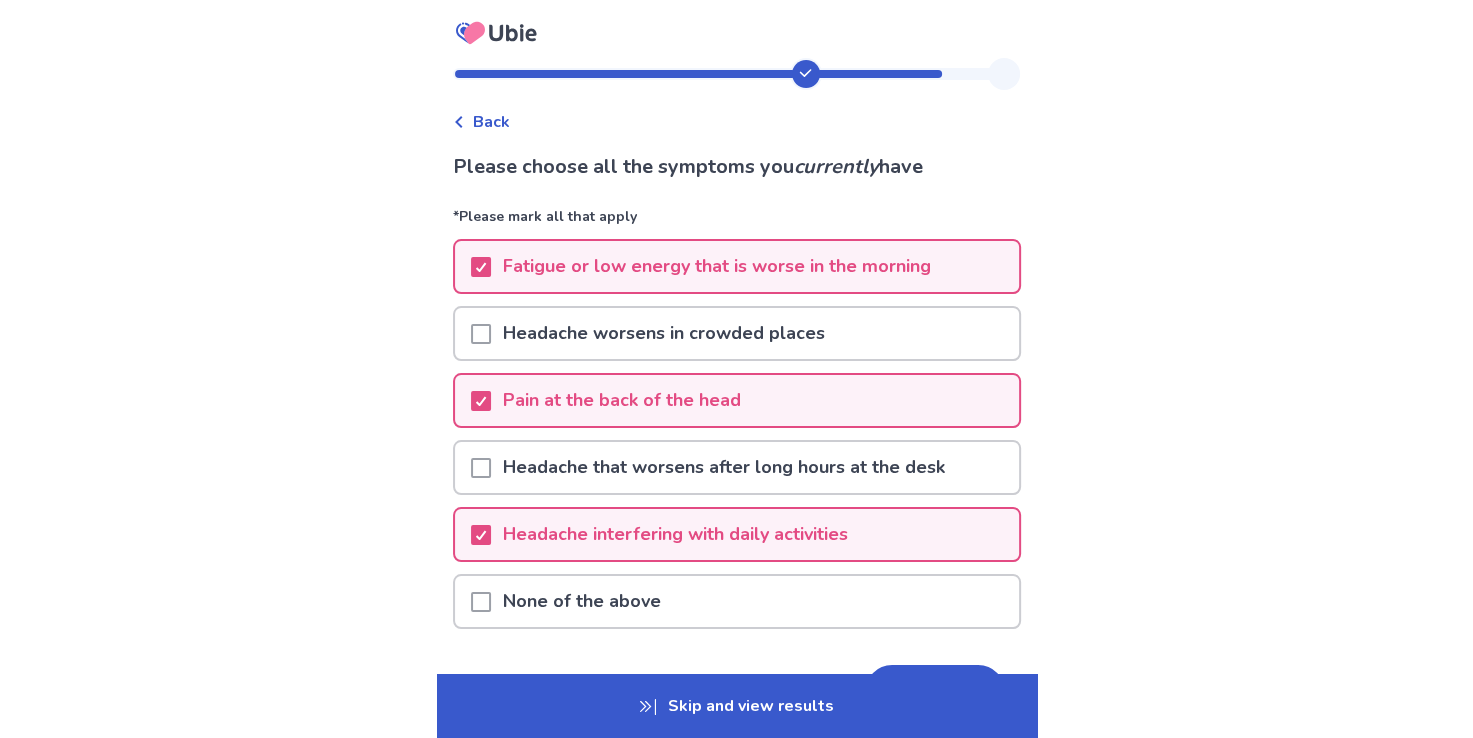 scroll, scrollTop: 128, scrollLeft: 0, axis: vertical 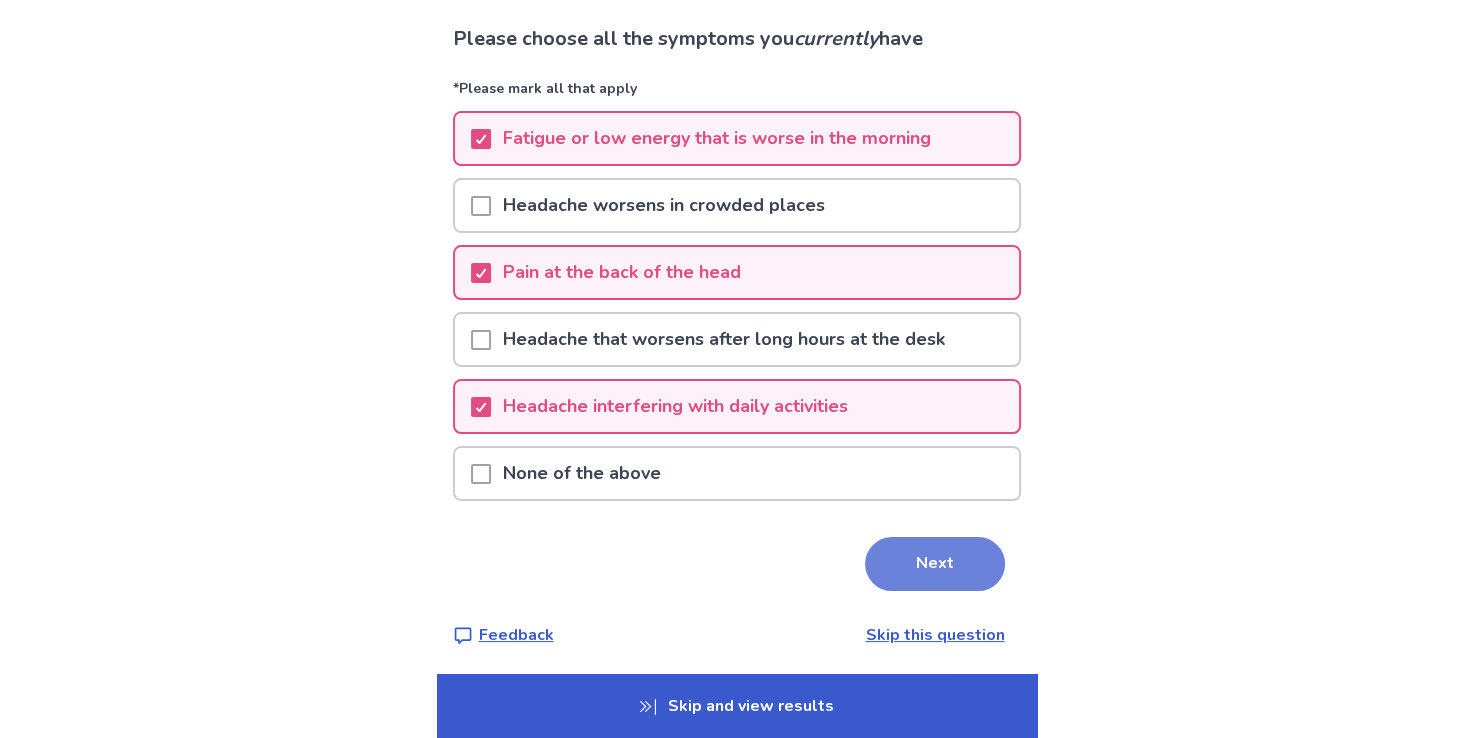 click on "Next" at bounding box center (935, 564) 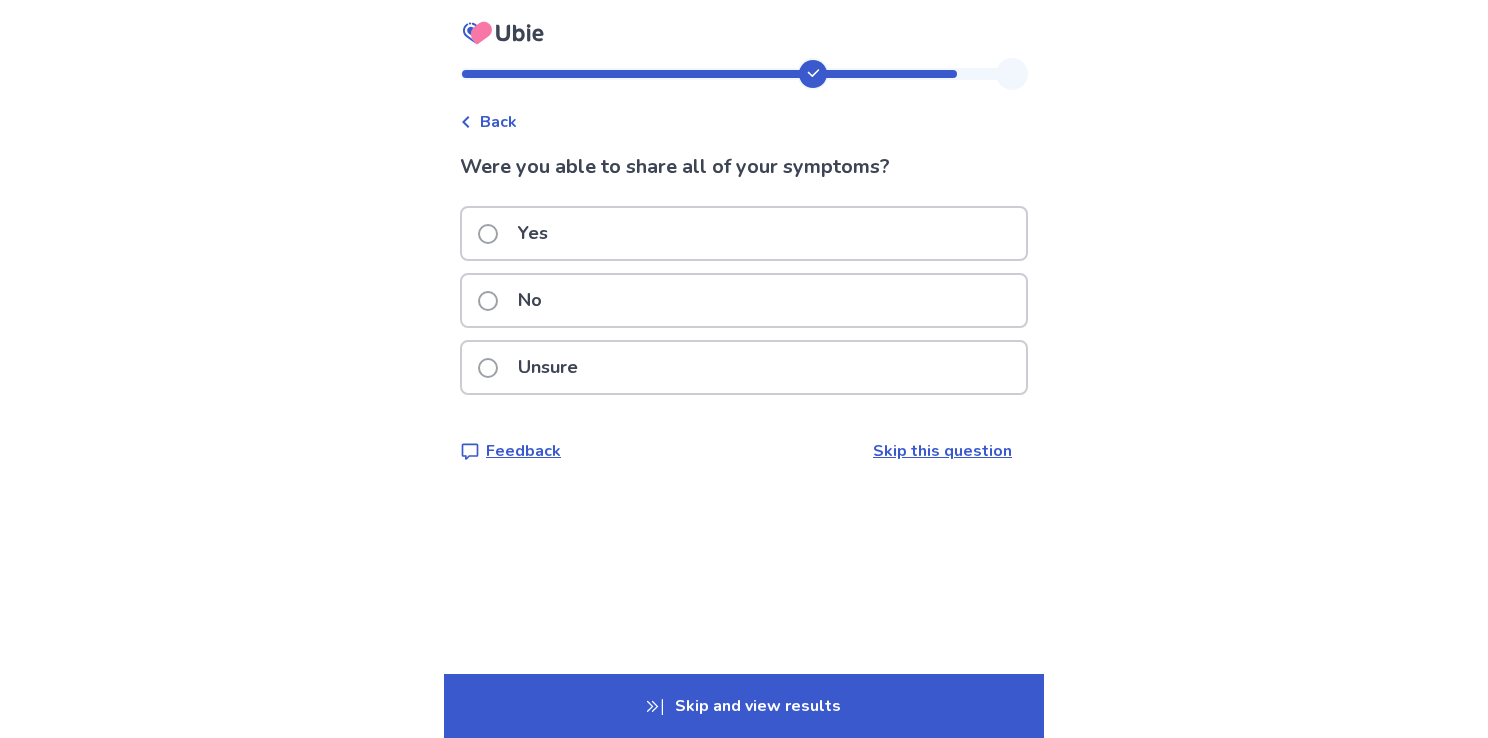 click on "Yes" at bounding box center [744, 233] 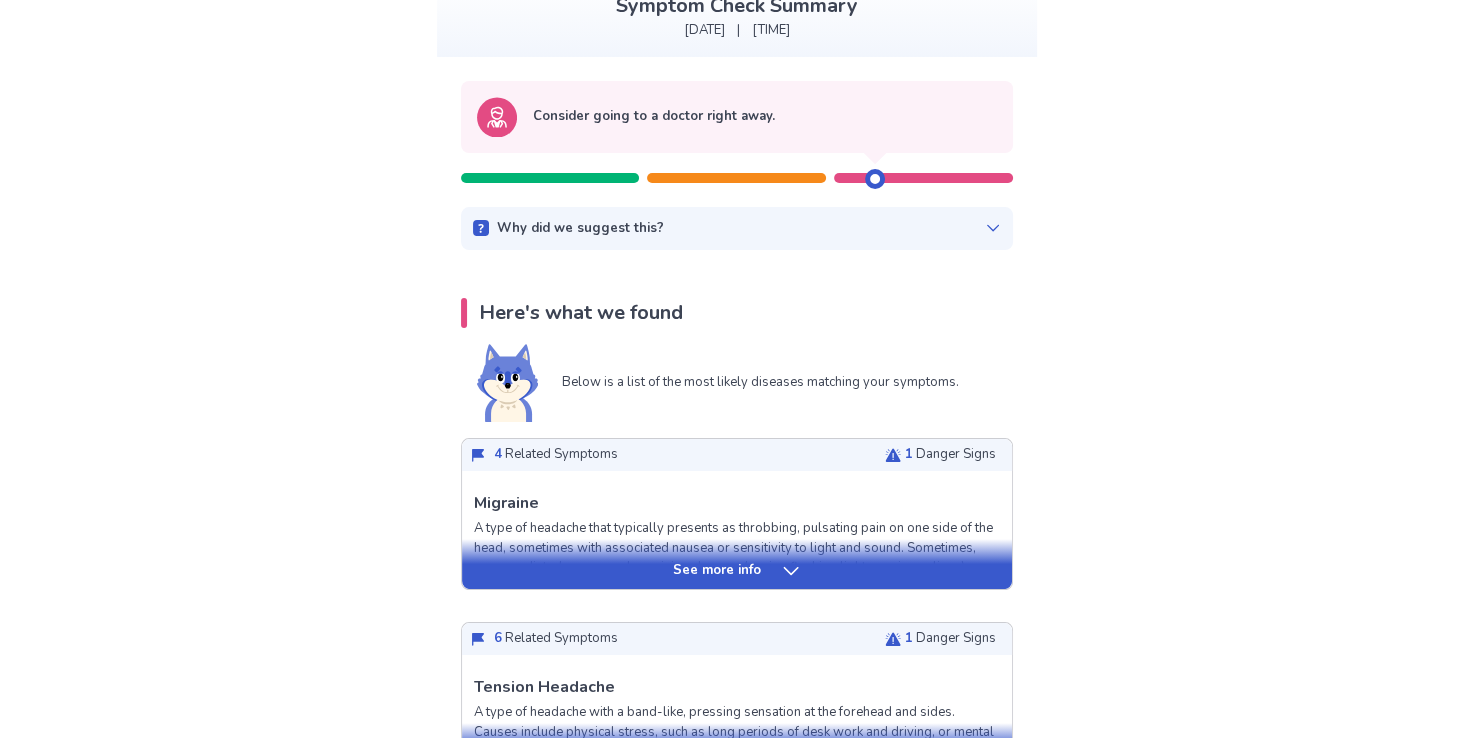scroll, scrollTop: 132, scrollLeft: 0, axis: vertical 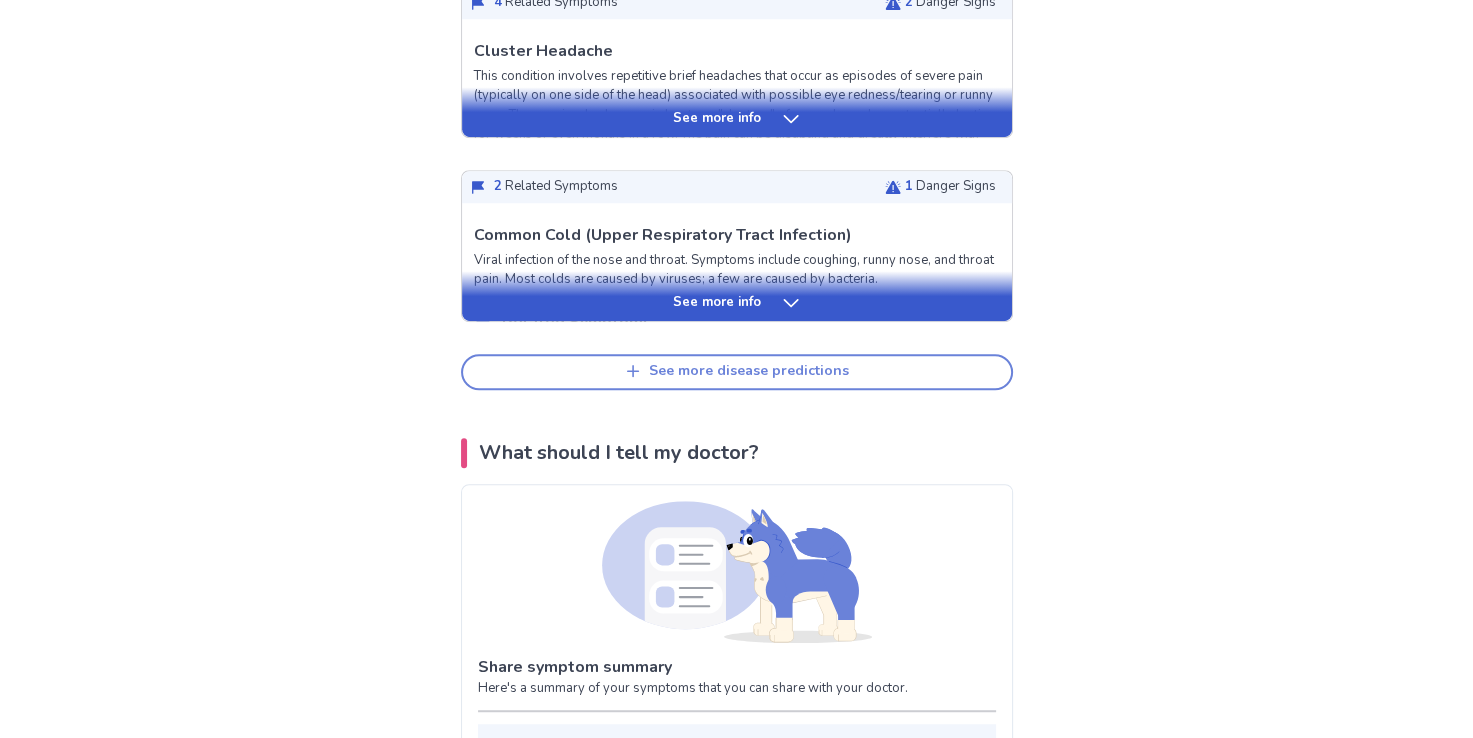 click on "See more disease predictions" at bounding box center (737, 372) 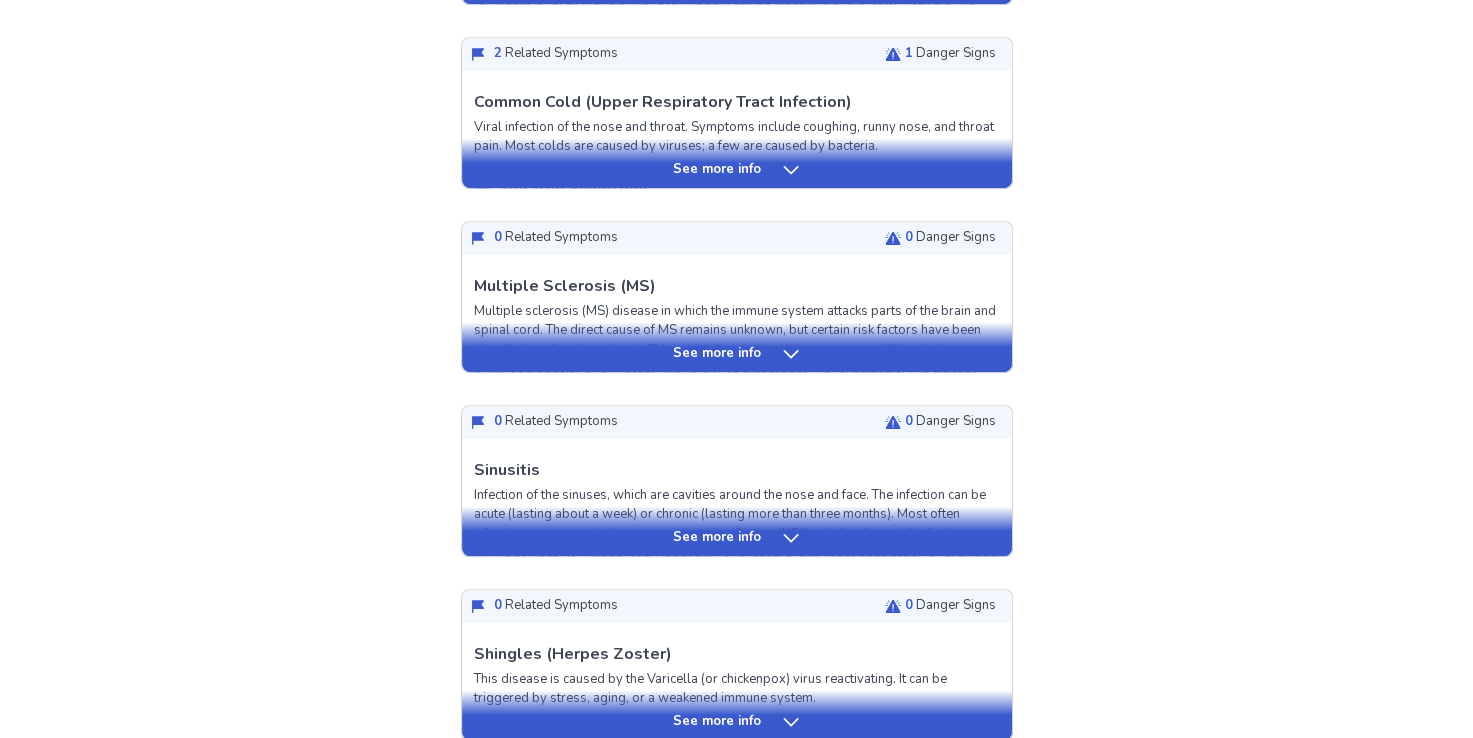 scroll, scrollTop: 1144, scrollLeft: 0, axis: vertical 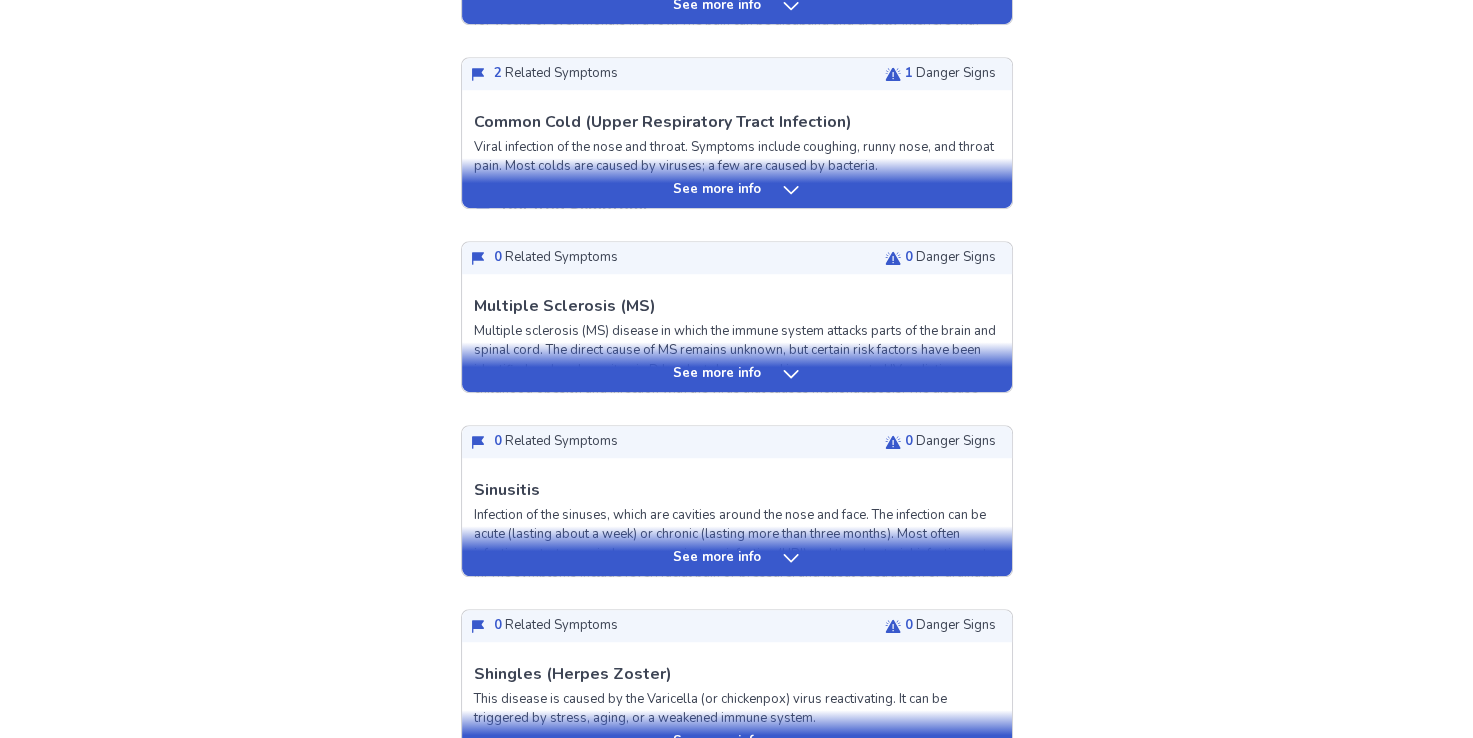 click on "See more info" at bounding box center (737, 374) 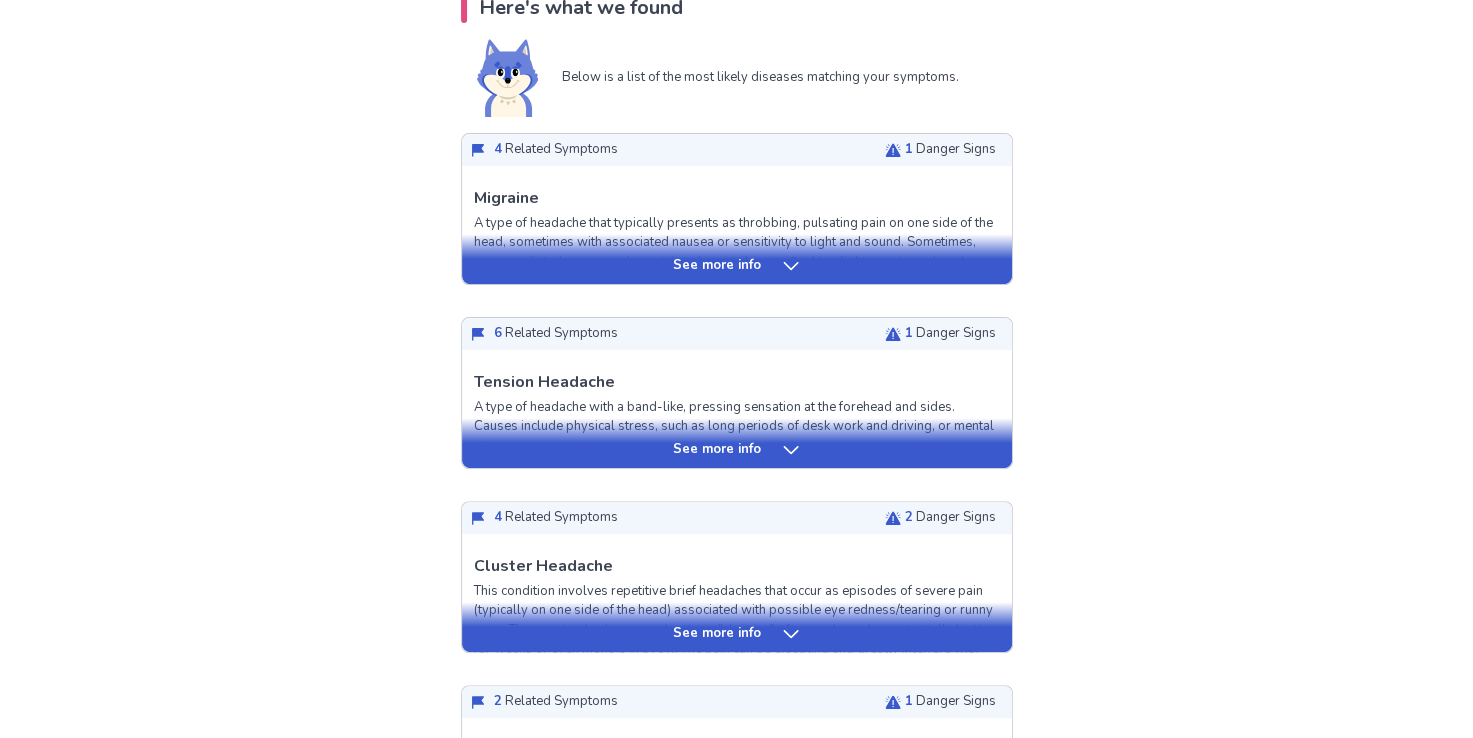 scroll, scrollTop: 516, scrollLeft: 0, axis: vertical 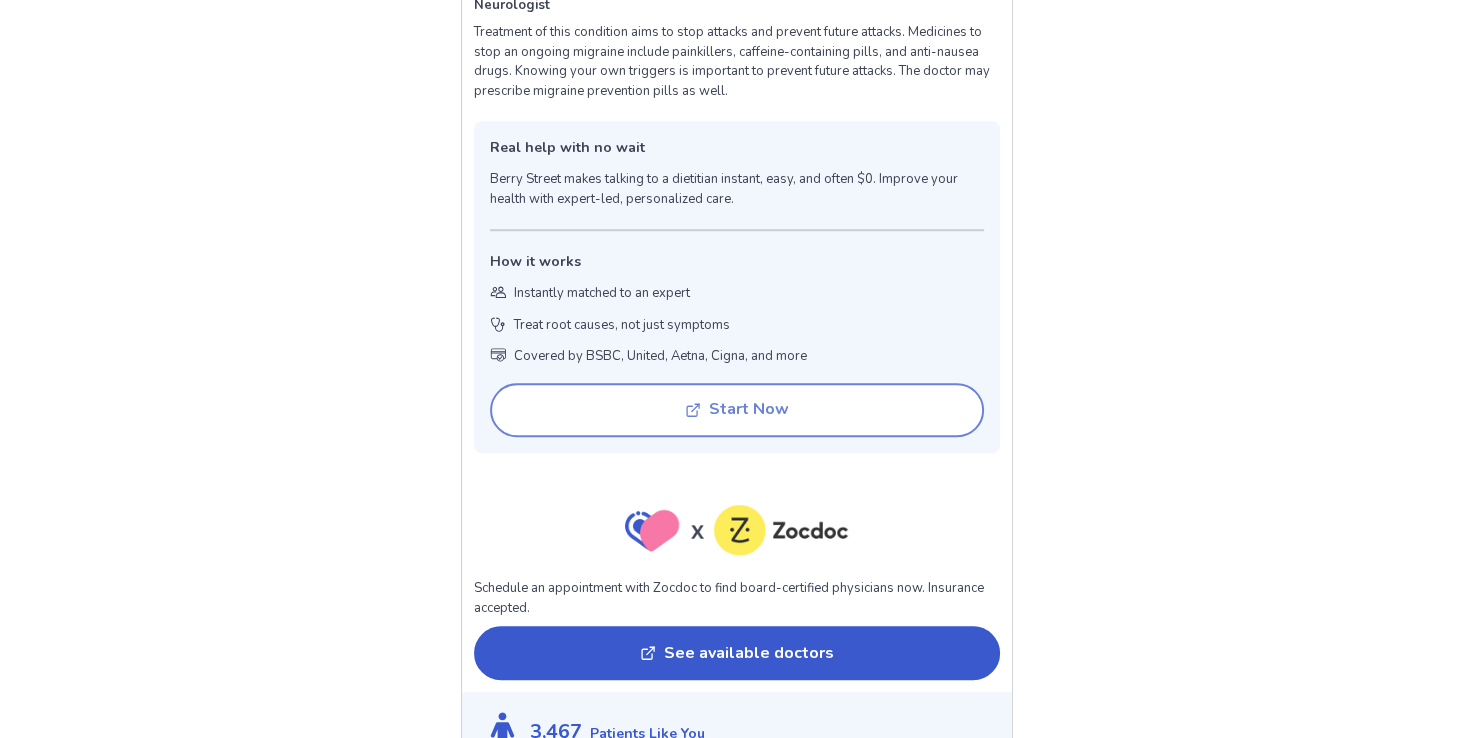 click on "Start Now" at bounding box center (737, 410) 